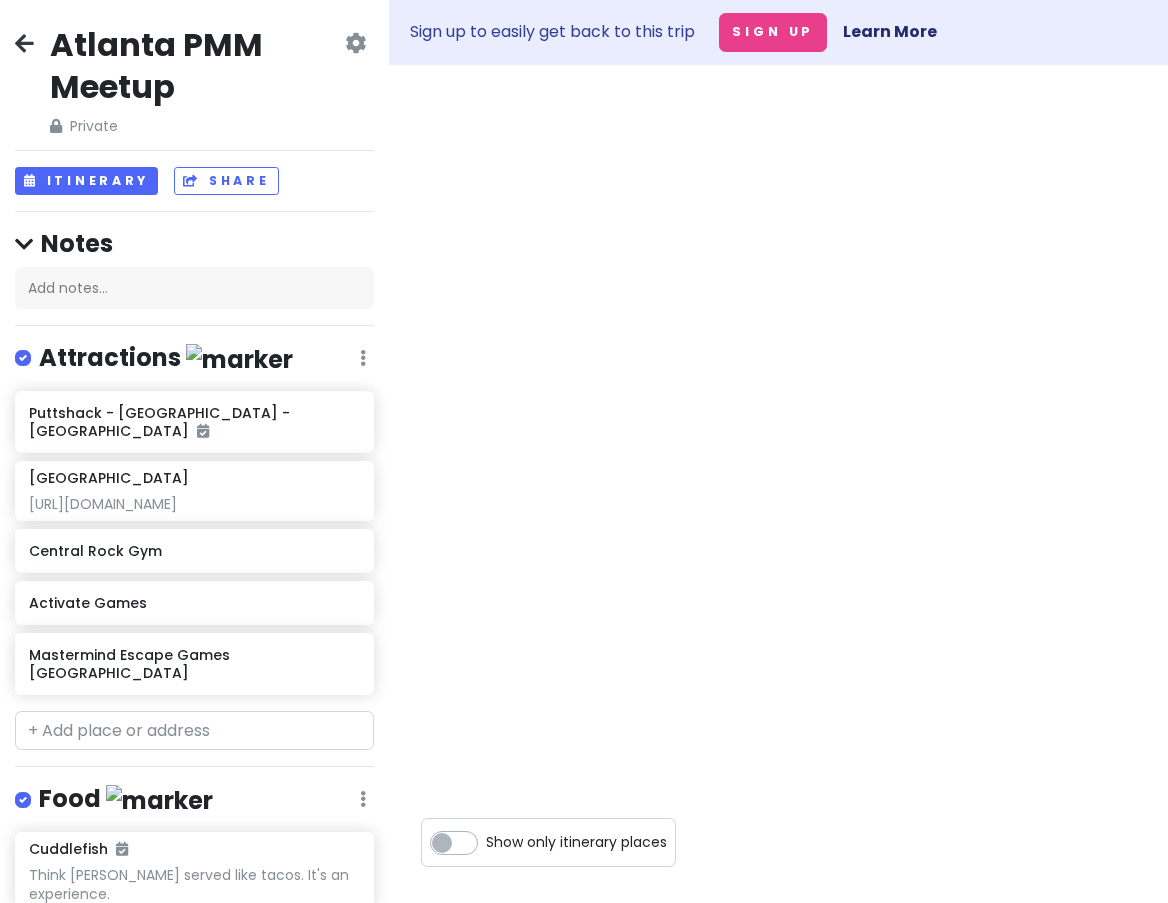 scroll, scrollTop: 0, scrollLeft: 0, axis: both 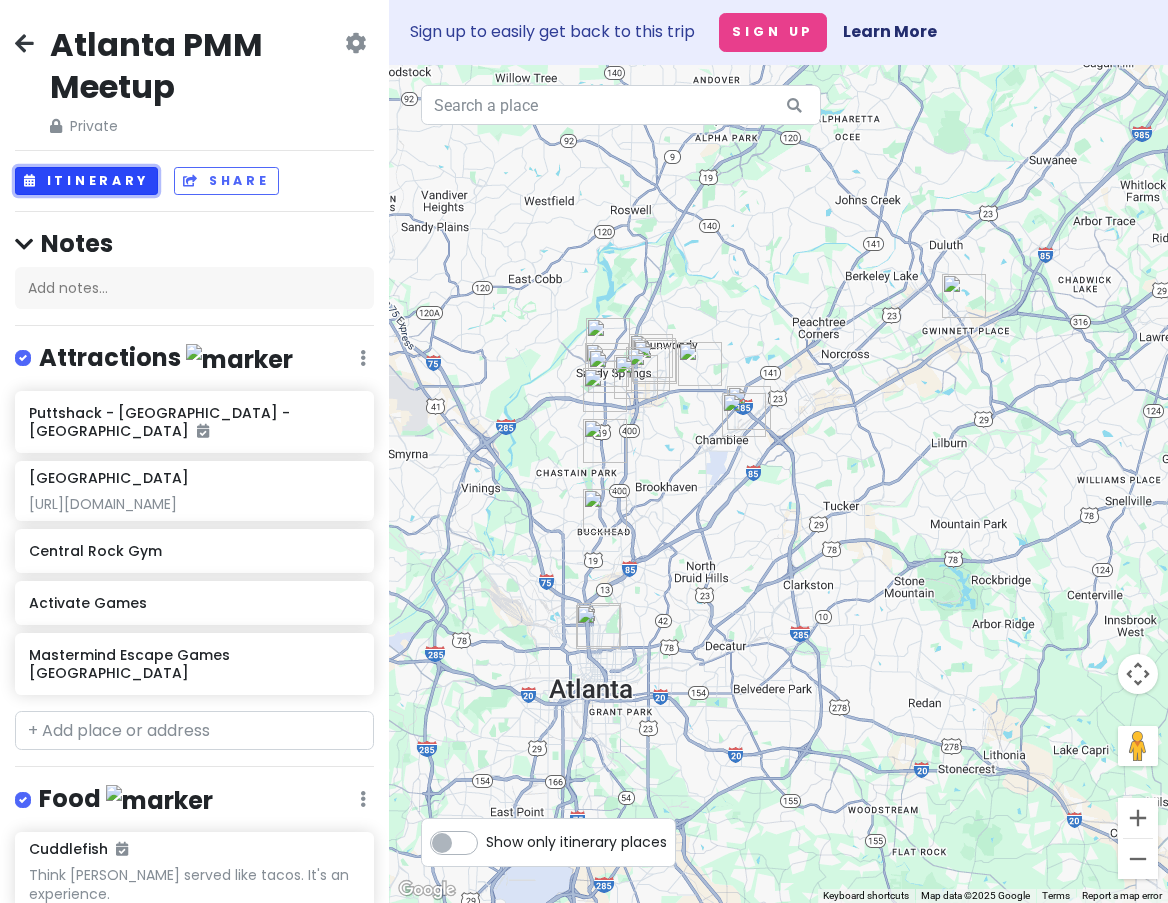 click on "Itinerary" at bounding box center (86, 181) 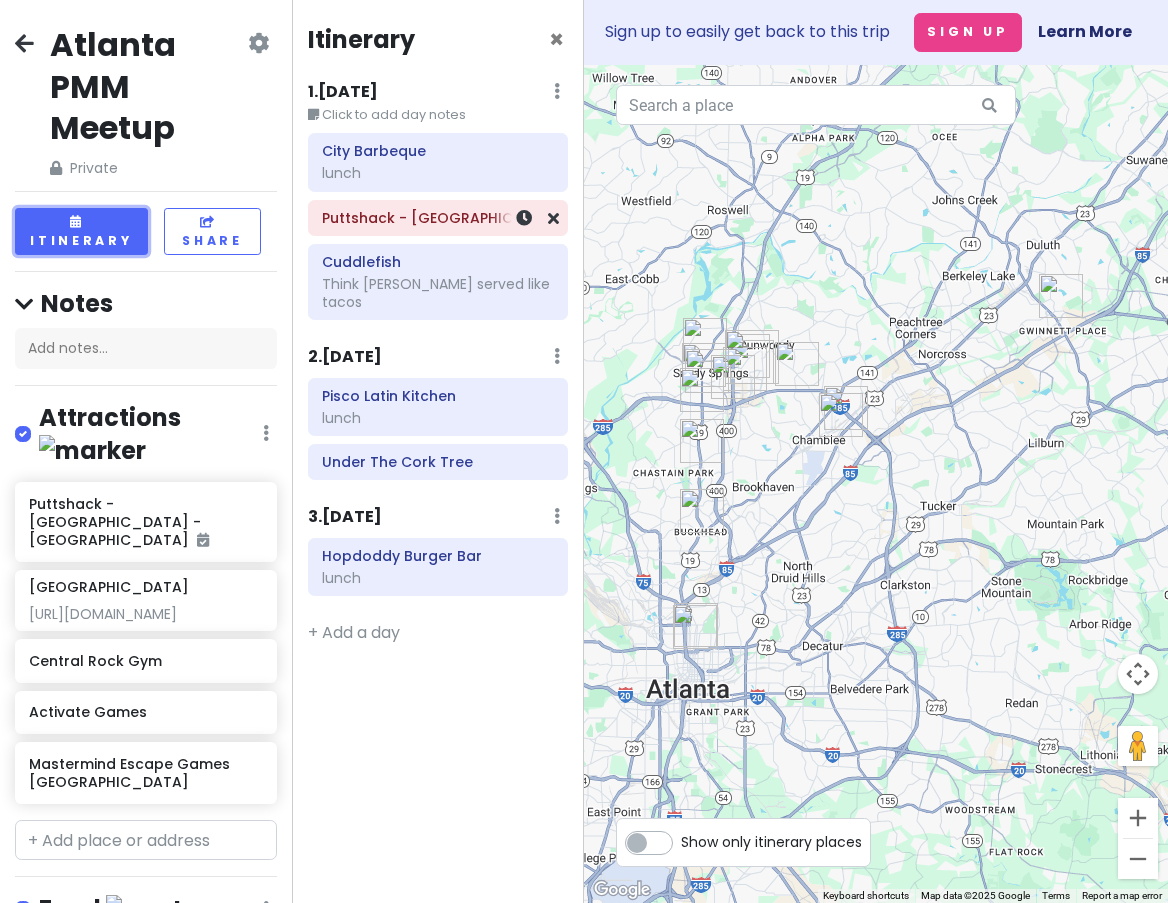 click on "Puttshack - [GEOGRAPHIC_DATA] - [GEOGRAPHIC_DATA]" at bounding box center (438, 218) 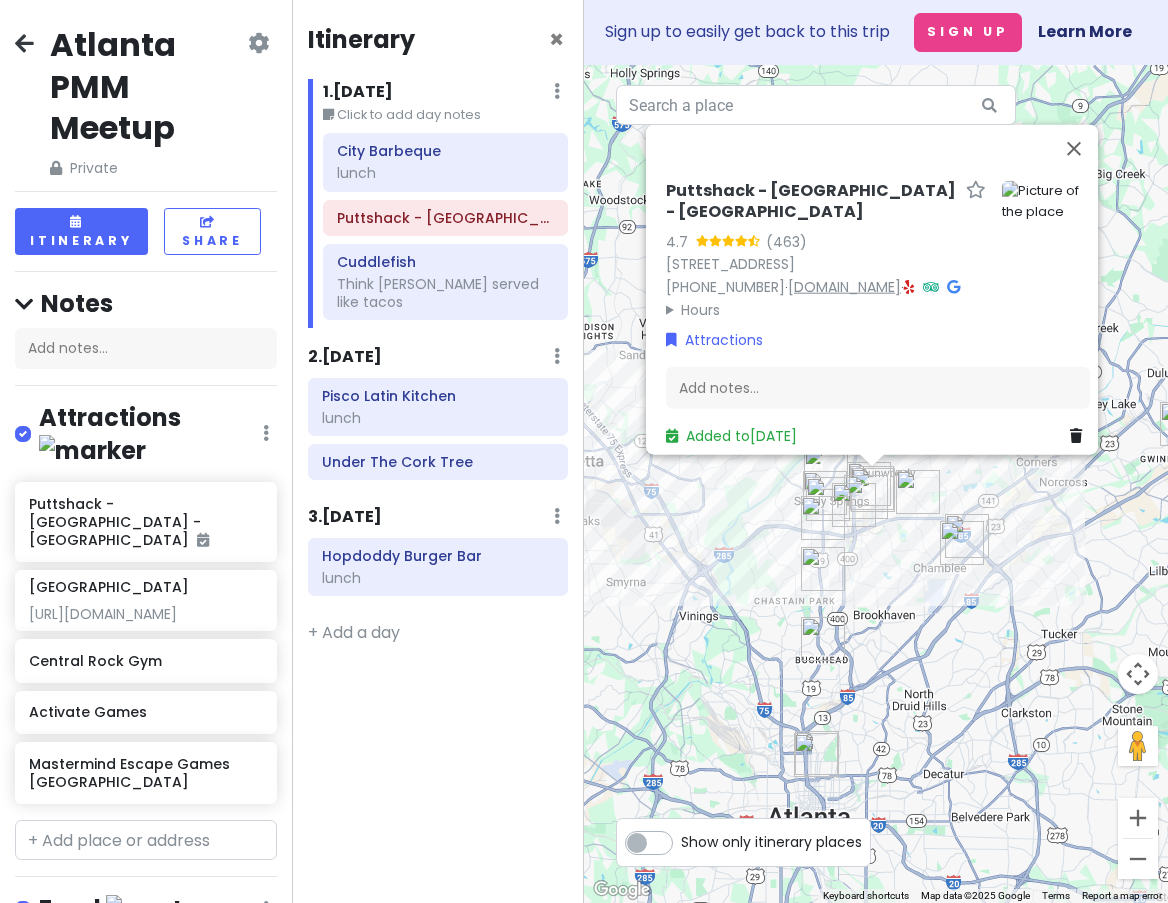 click on "[DOMAIN_NAME]" at bounding box center (844, 287) 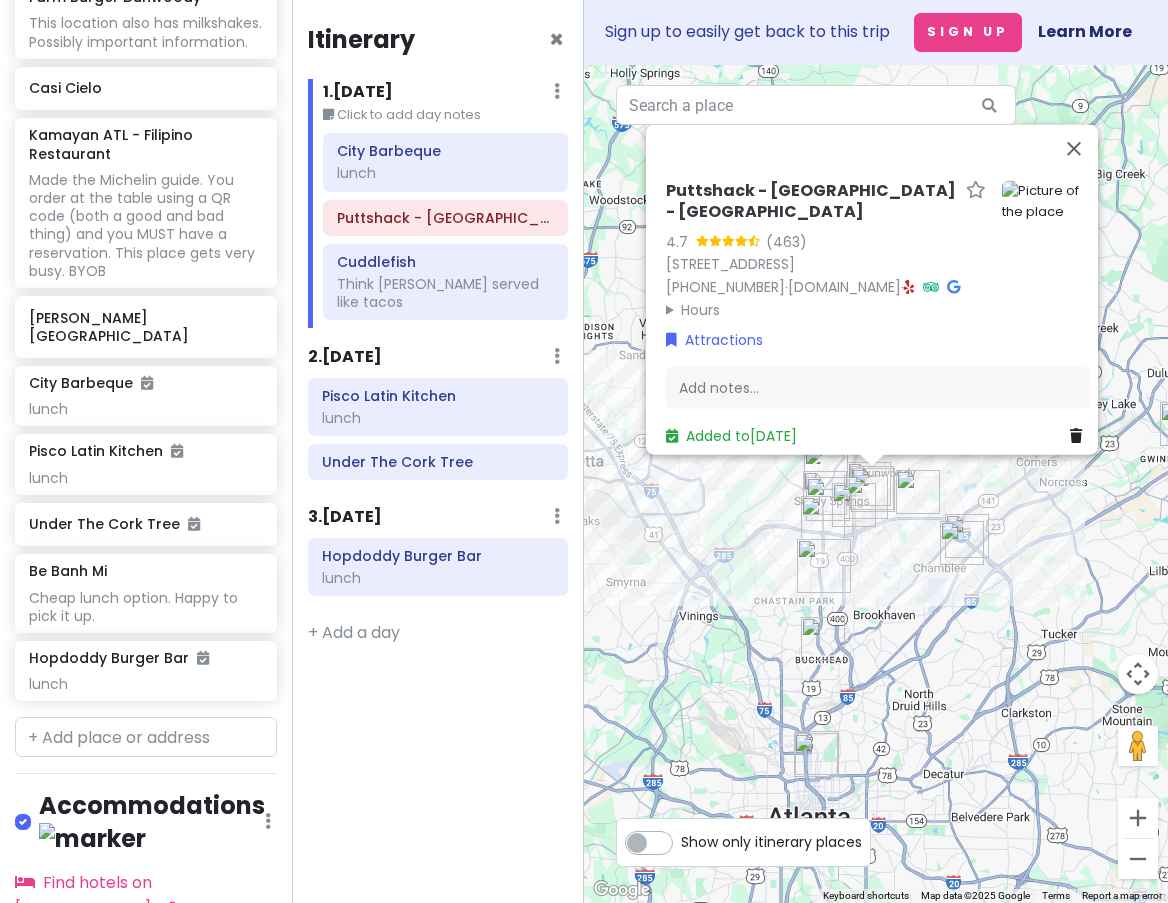 scroll, scrollTop: 1409, scrollLeft: 0, axis: vertical 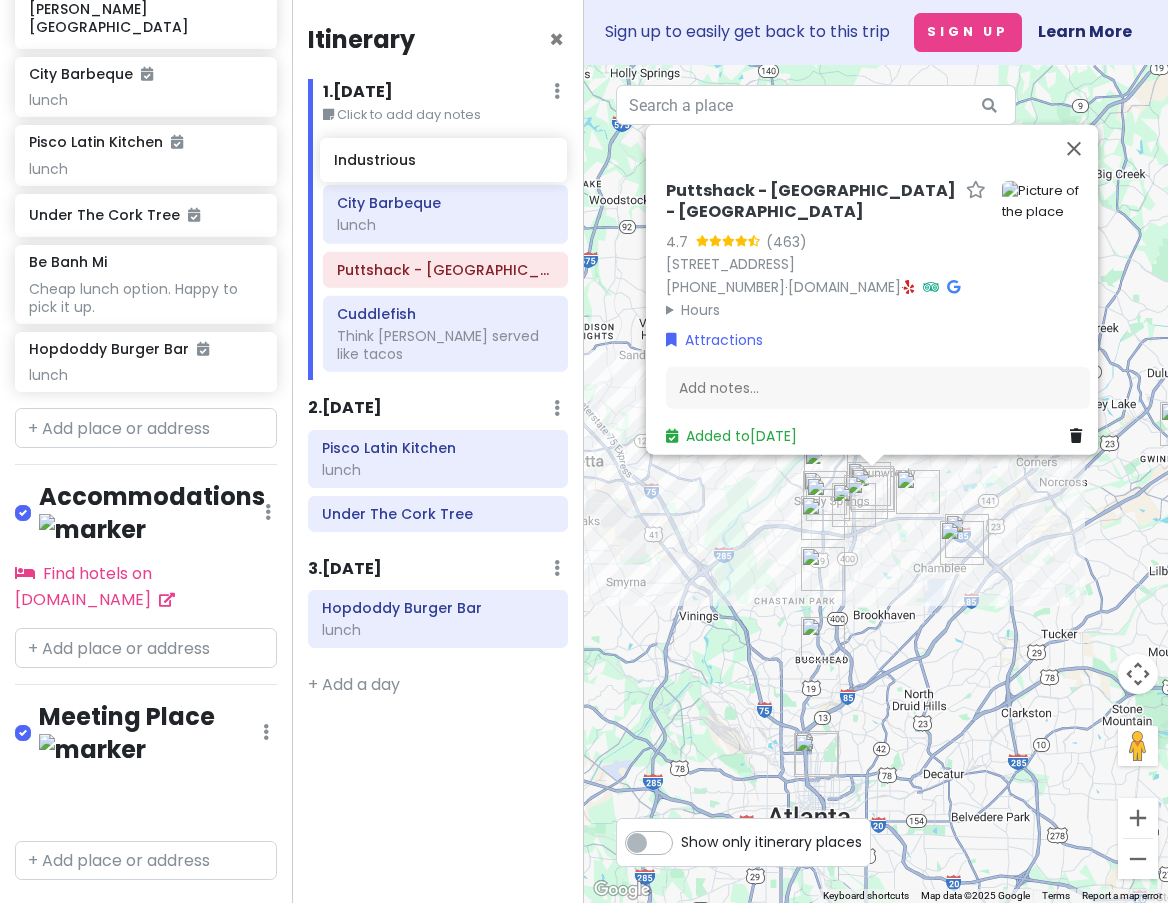 drag, startPoint x: 69, startPoint y: 752, endPoint x: 374, endPoint y: 160, distance: 665.9497 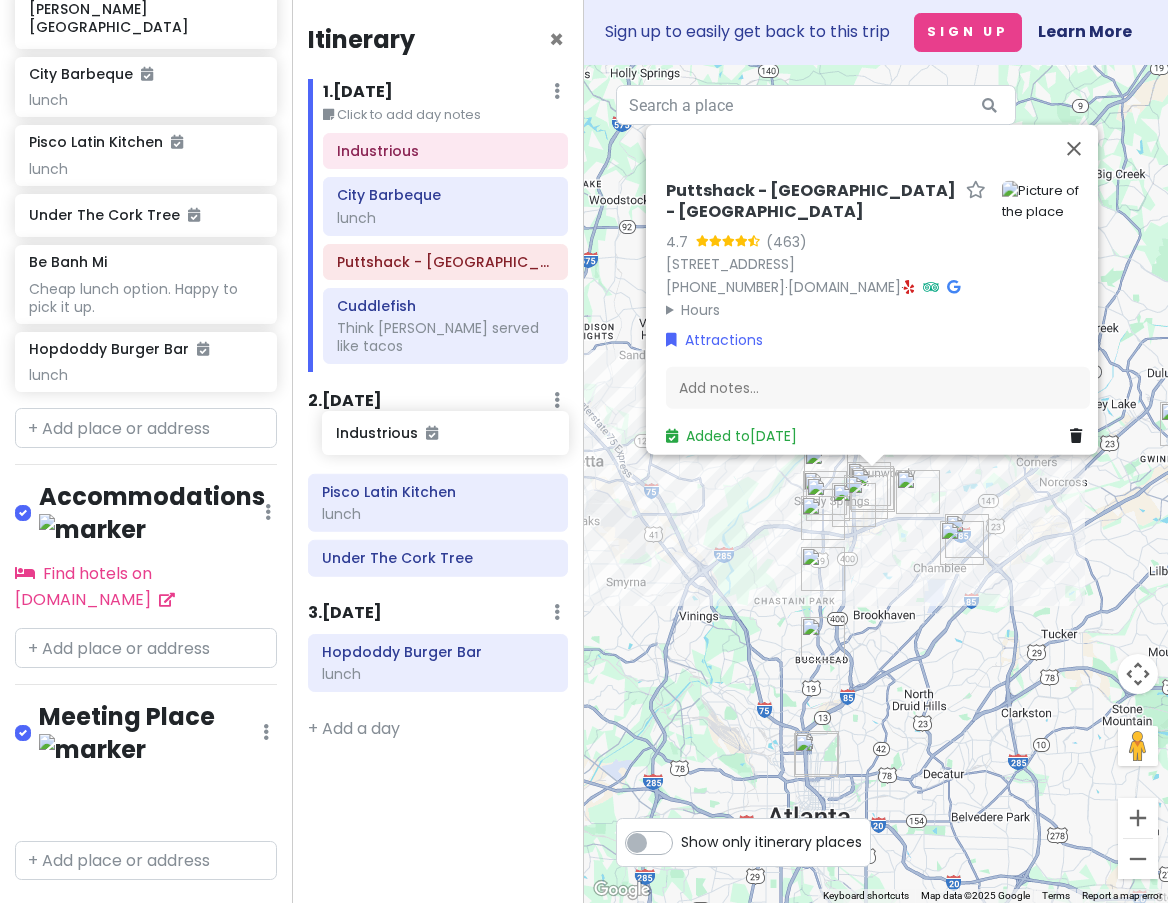 drag, startPoint x: 77, startPoint y: 756, endPoint x: 384, endPoint y: 437, distance: 442.73016 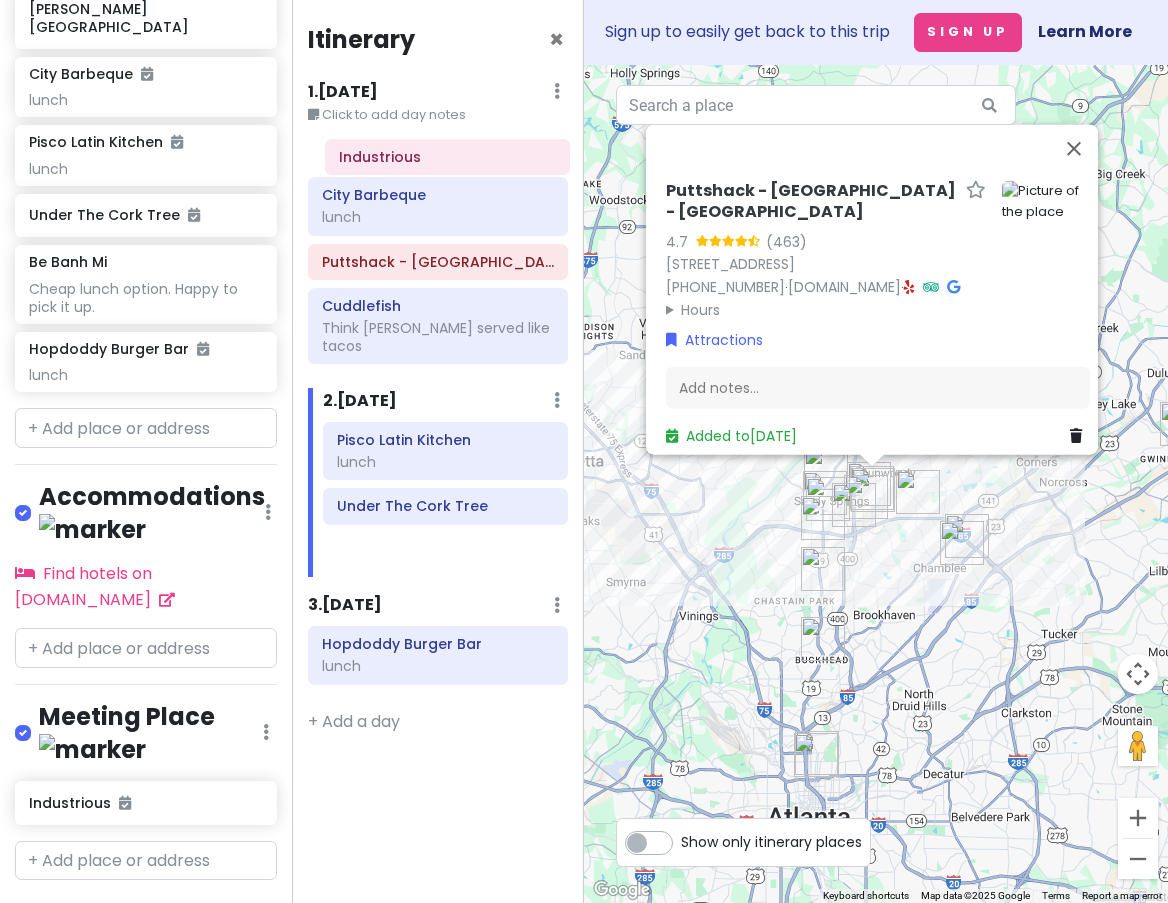 drag, startPoint x: 381, startPoint y: 384, endPoint x: 381, endPoint y: 164, distance: 220 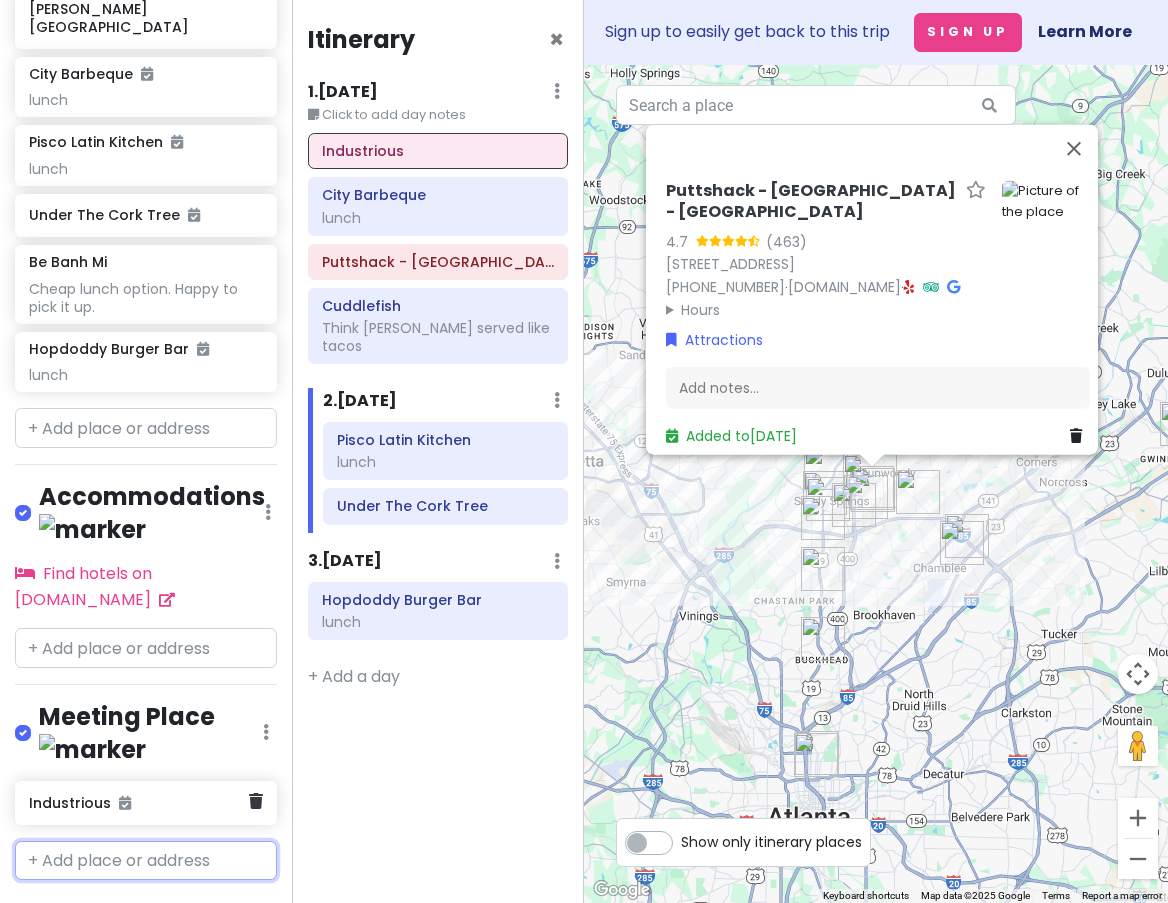 drag, startPoint x: 113, startPoint y: 767, endPoint x: 92, endPoint y: 810, distance: 47.853943 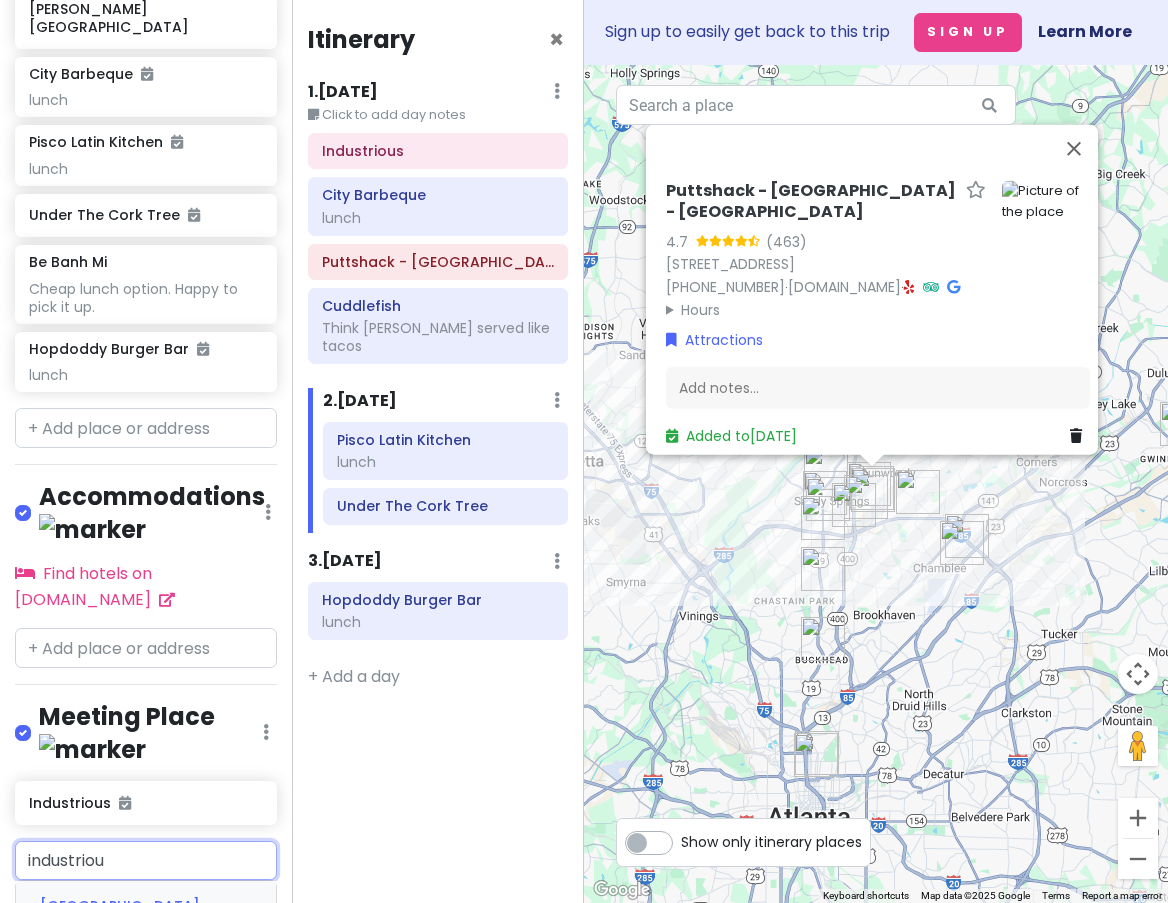 type on "industrious" 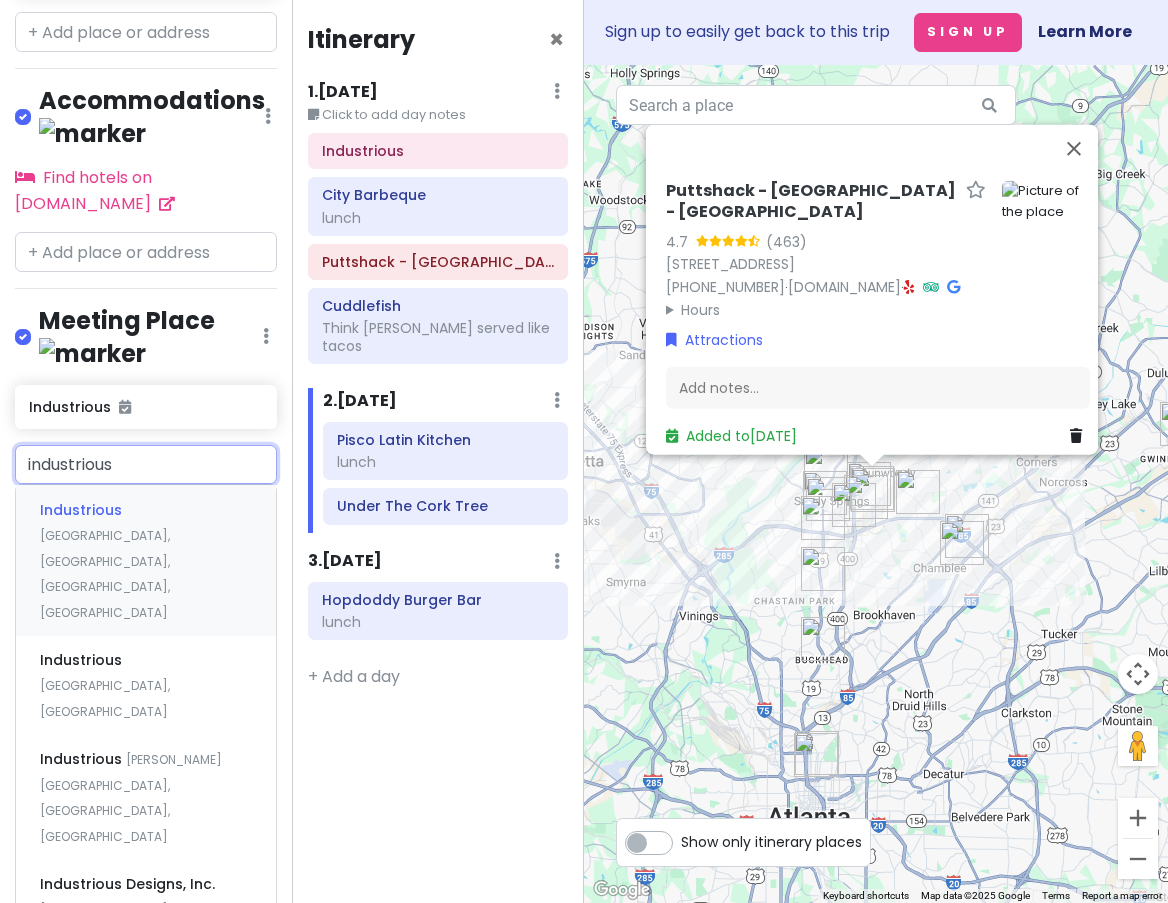 scroll, scrollTop: 1809, scrollLeft: 0, axis: vertical 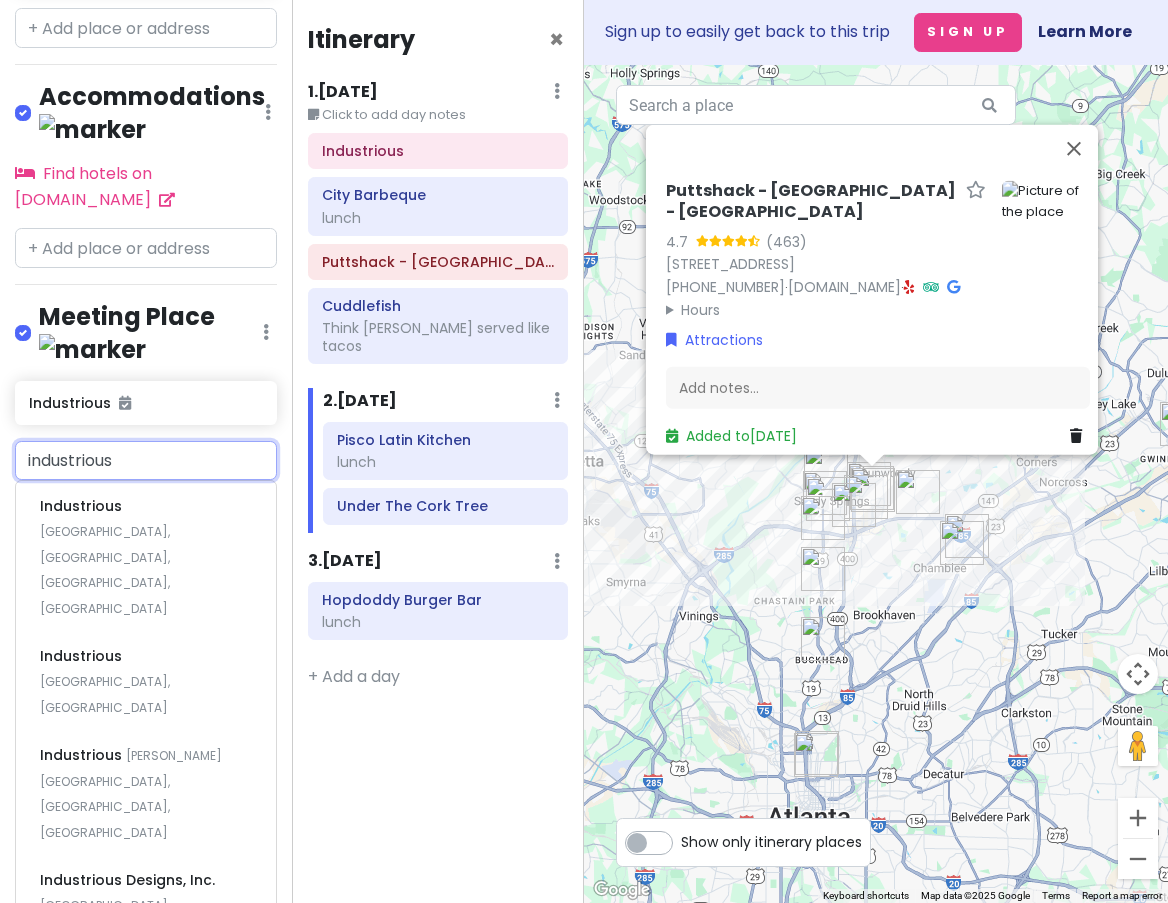 click on "[GEOGRAPHIC_DATA], [GEOGRAPHIC_DATA], [GEOGRAPHIC_DATA], [GEOGRAPHIC_DATA]" at bounding box center [105, 570] 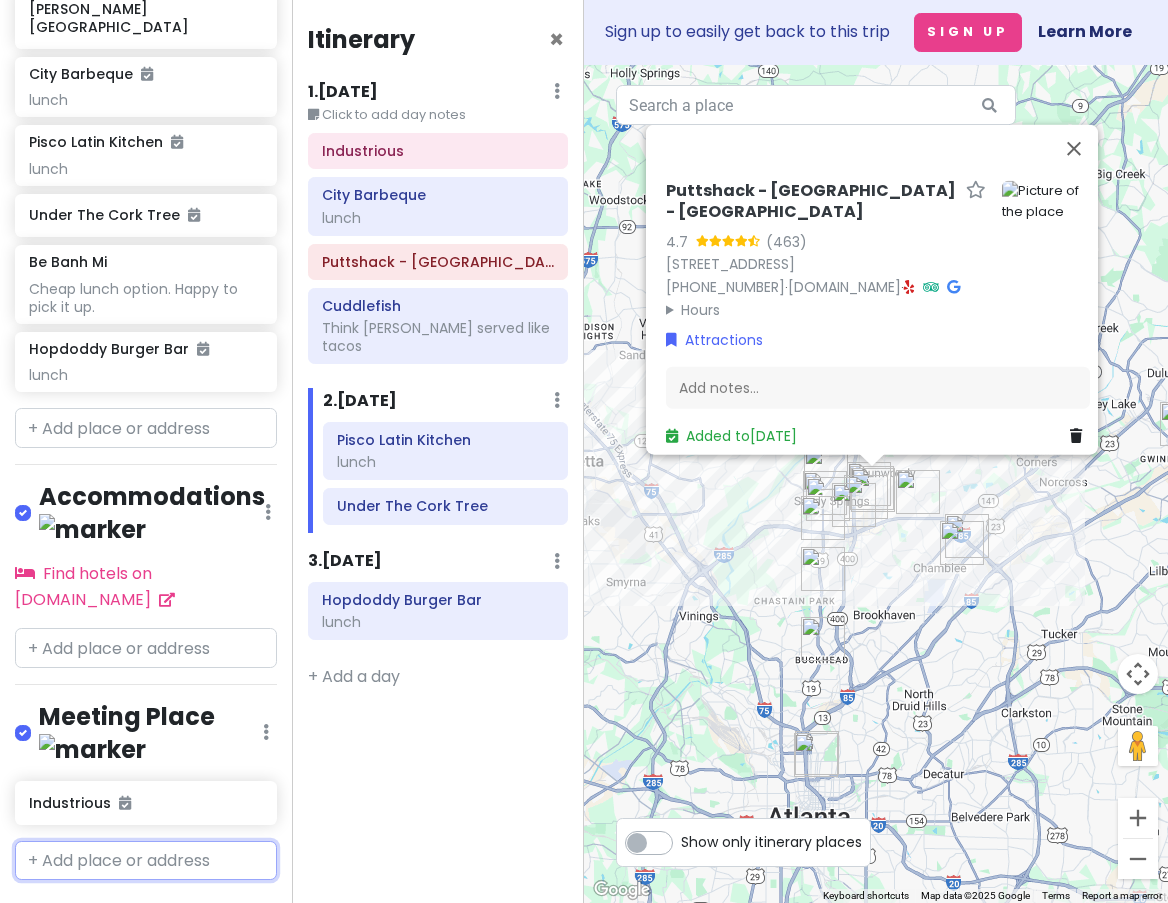 scroll, scrollTop: 1461, scrollLeft: 0, axis: vertical 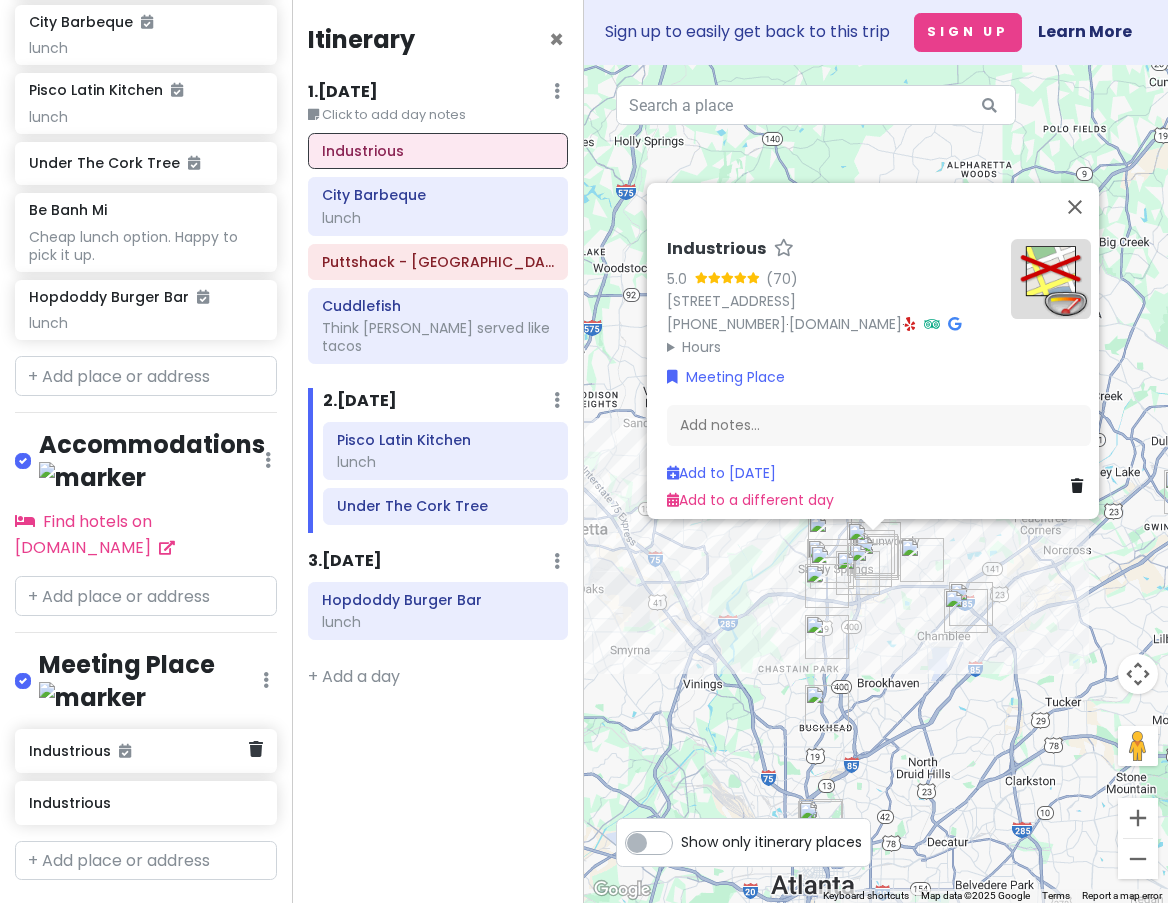 click at bounding box center (125, 751) 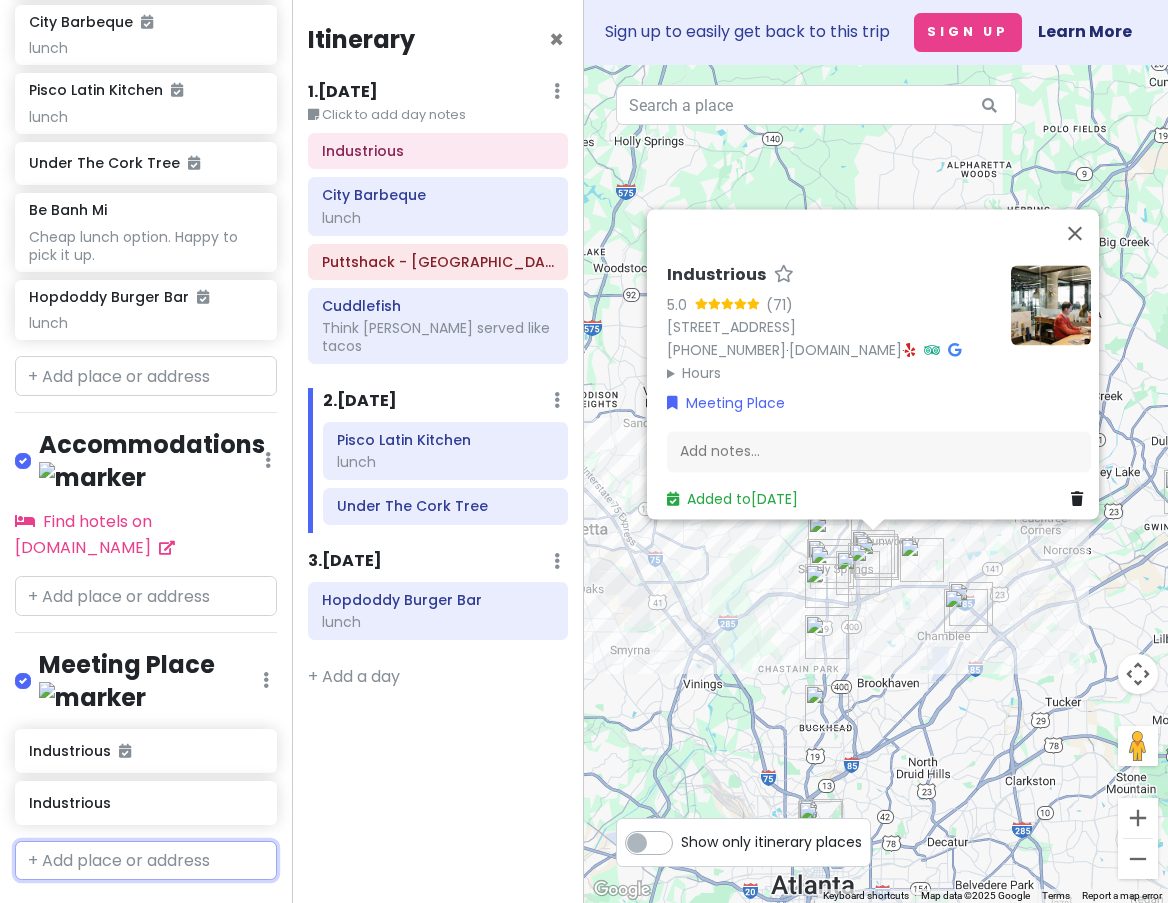 click at bounding box center (146, 861) 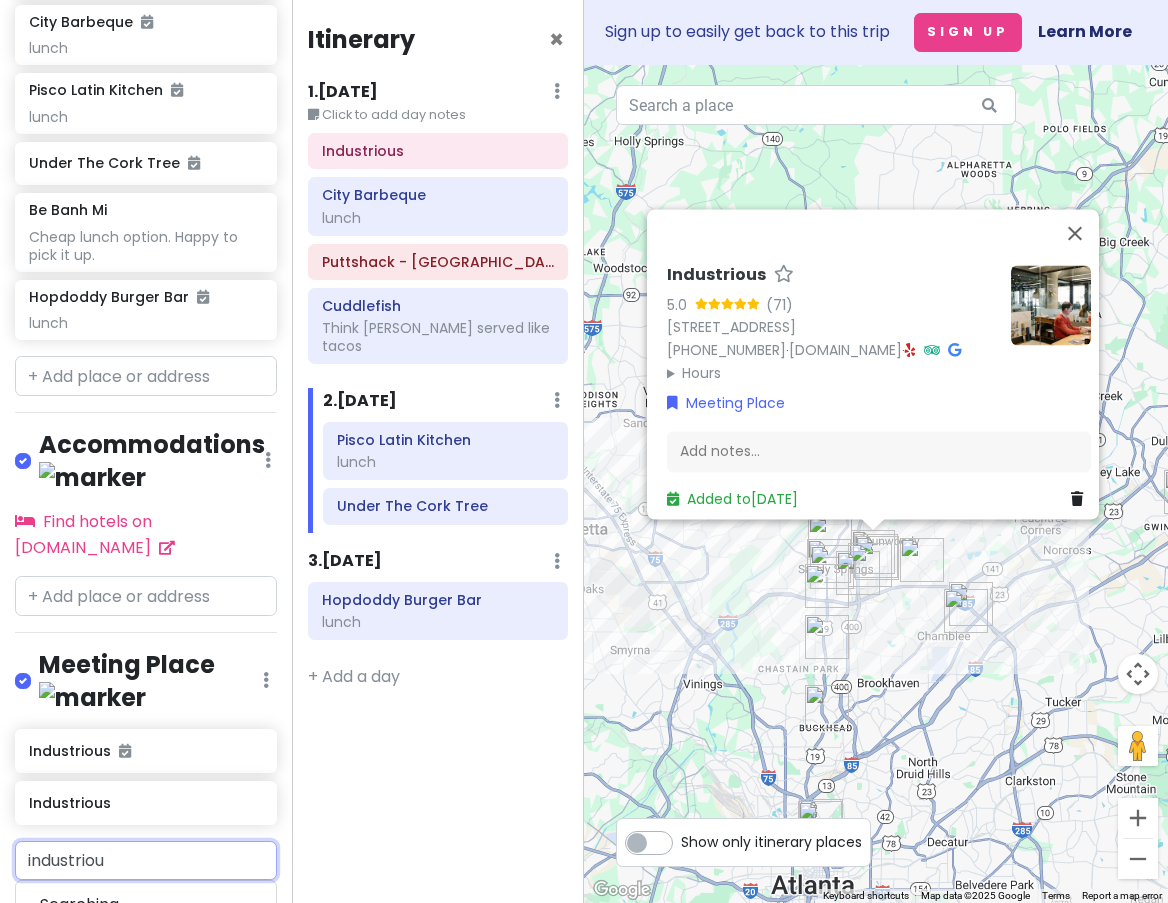 type on "industrious" 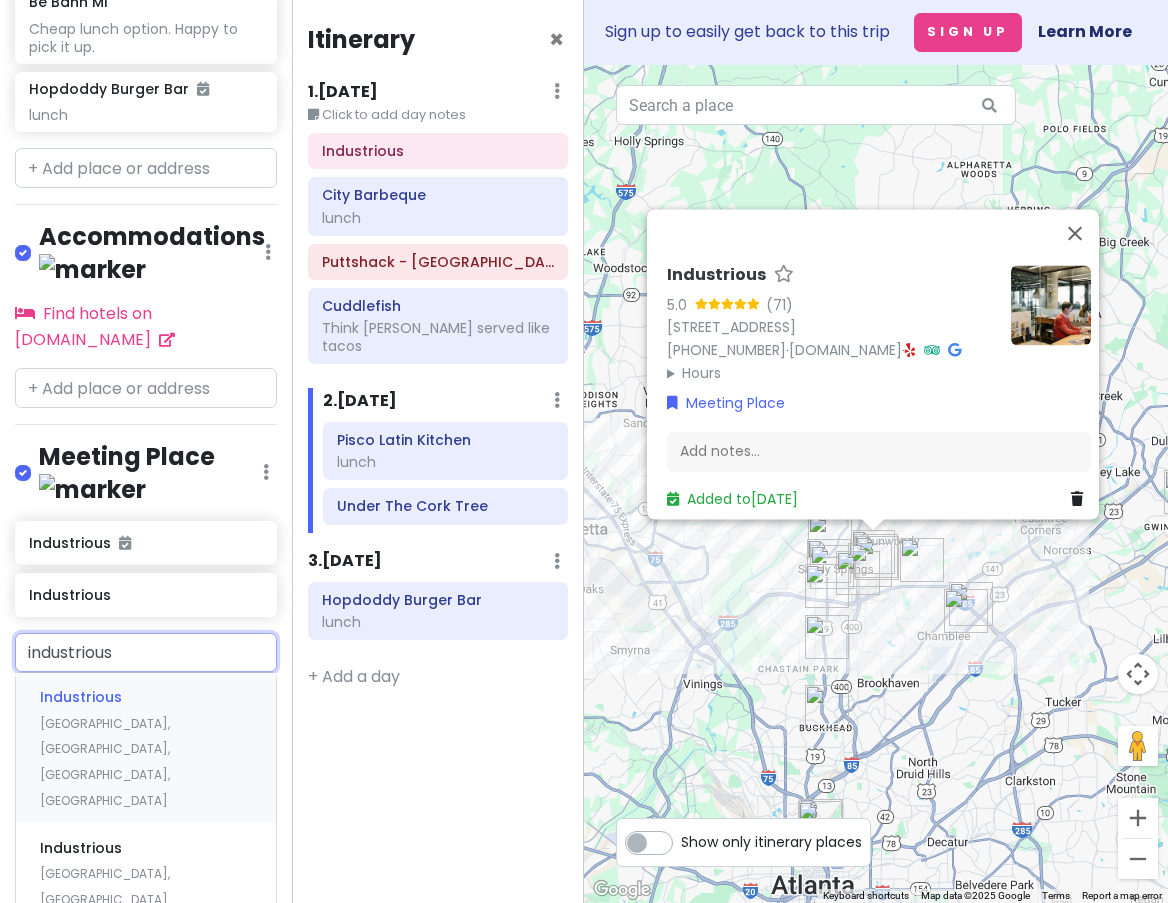 scroll, scrollTop: 1861, scrollLeft: 0, axis: vertical 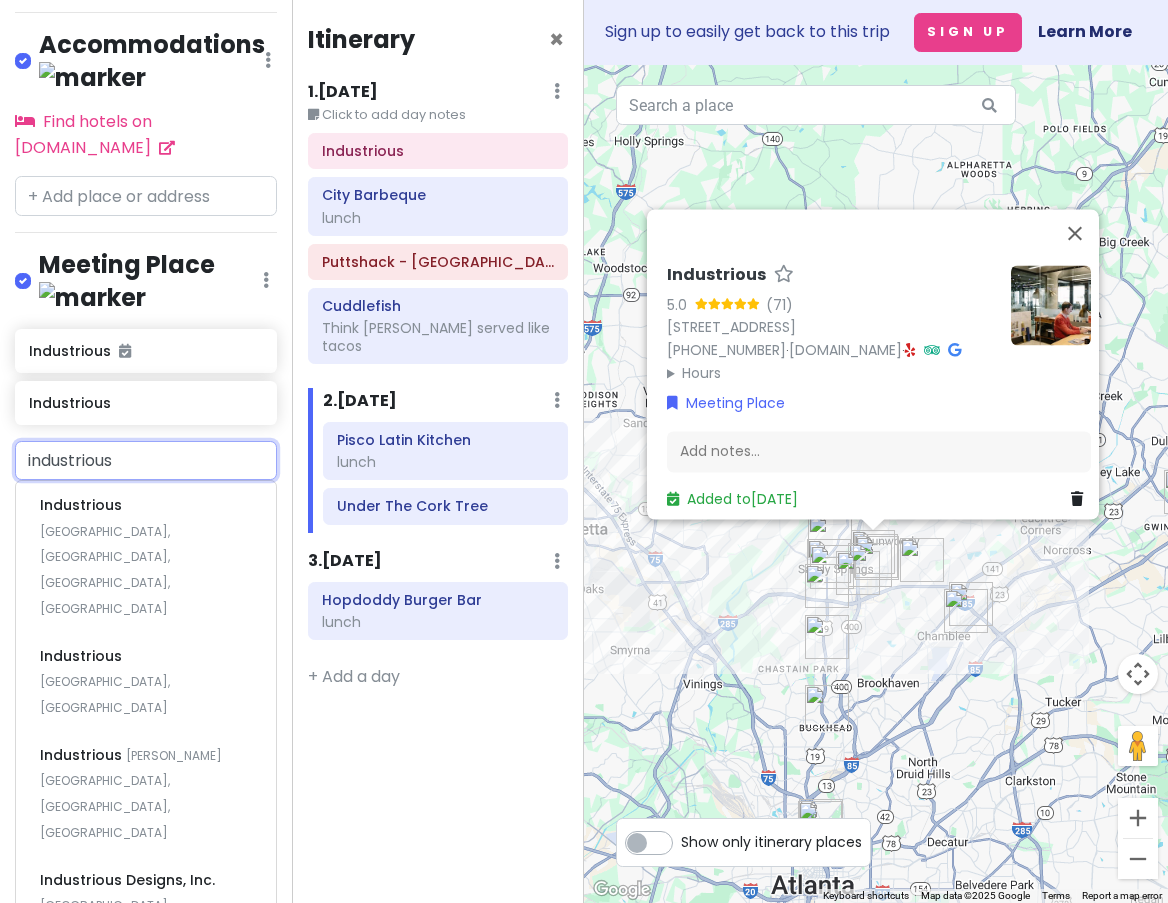 click on "[GEOGRAPHIC_DATA], [GEOGRAPHIC_DATA], [GEOGRAPHIC_DATA], [GEOGRAPHIC_DATA]" at bounding box center [105, 570] 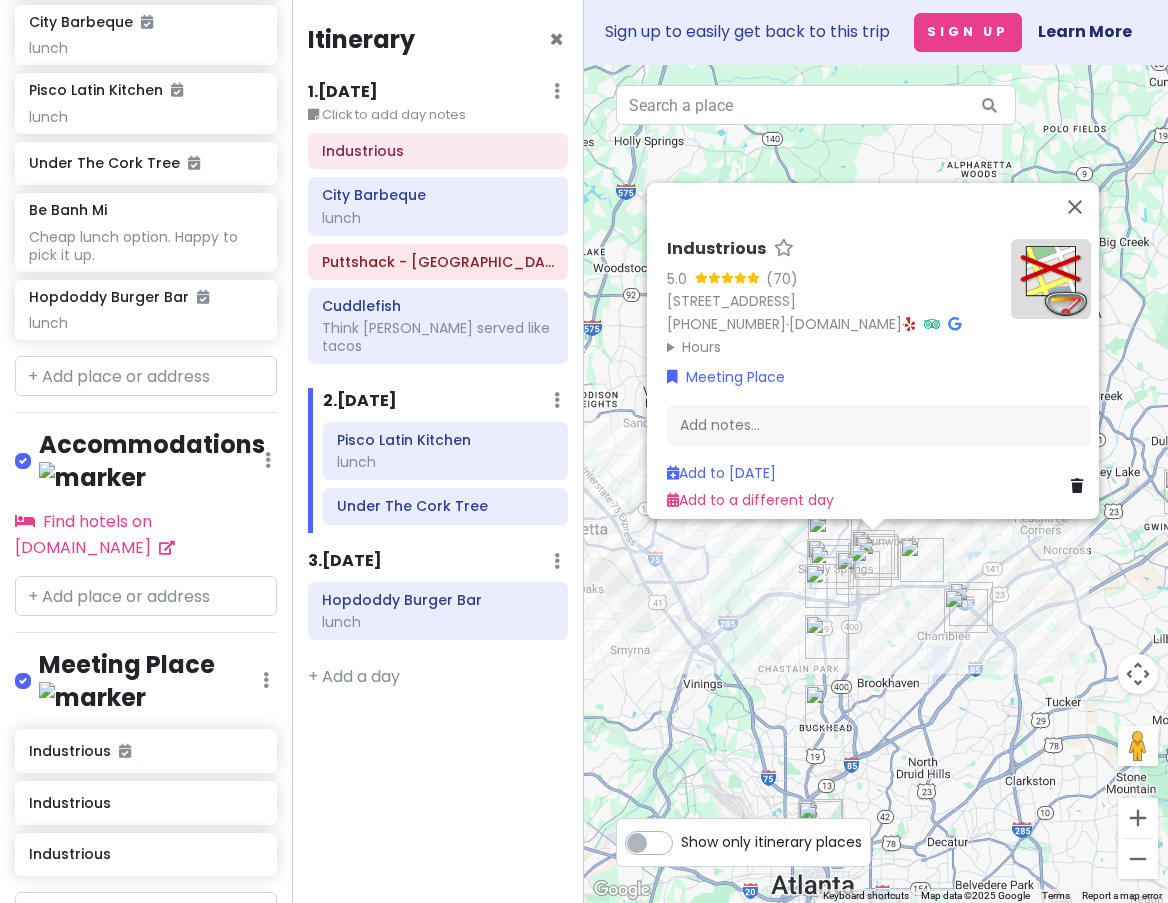 scroll, scrollTop: 1512, scrollLeft: 0, axis: vertical 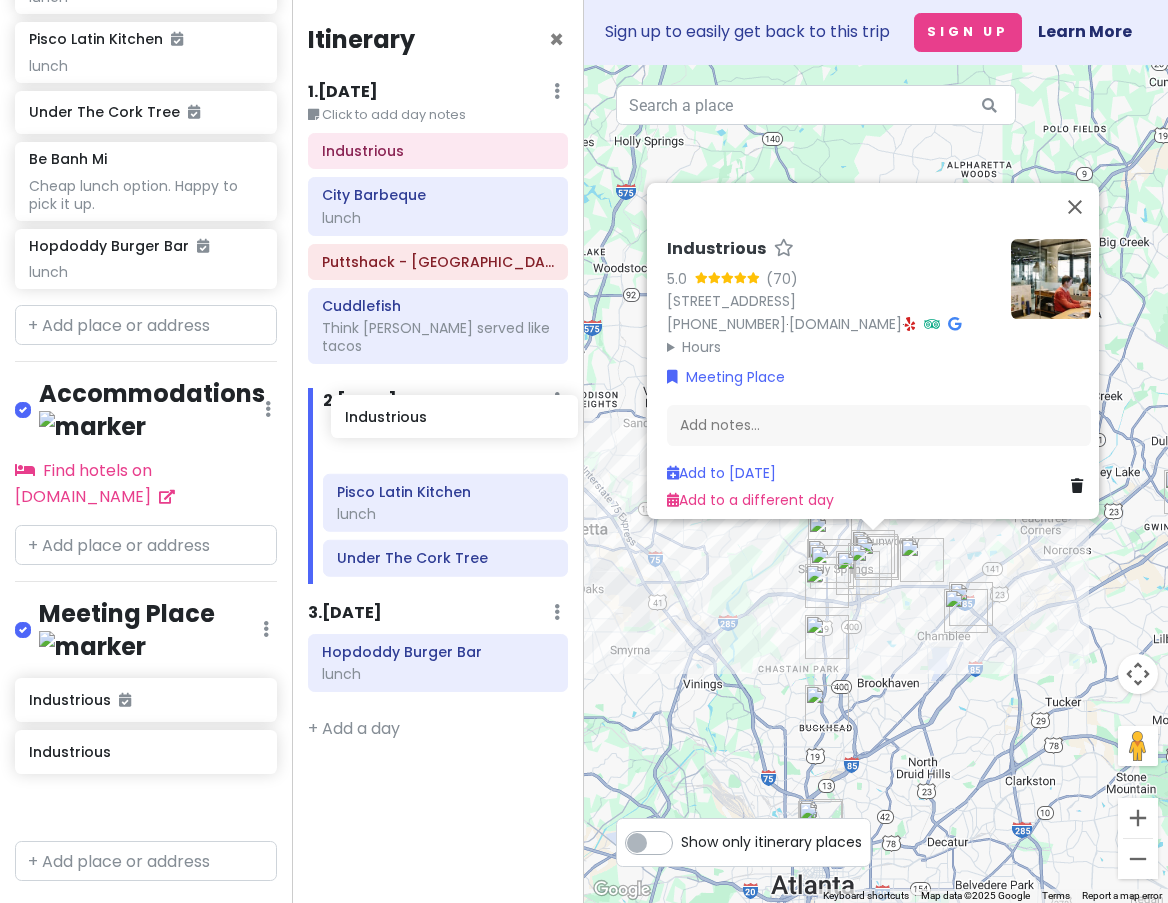 drag, startPoint x: 116, startPoint y: 702, endPoint x: 426, endPoint y: 421, distance: 418.40292 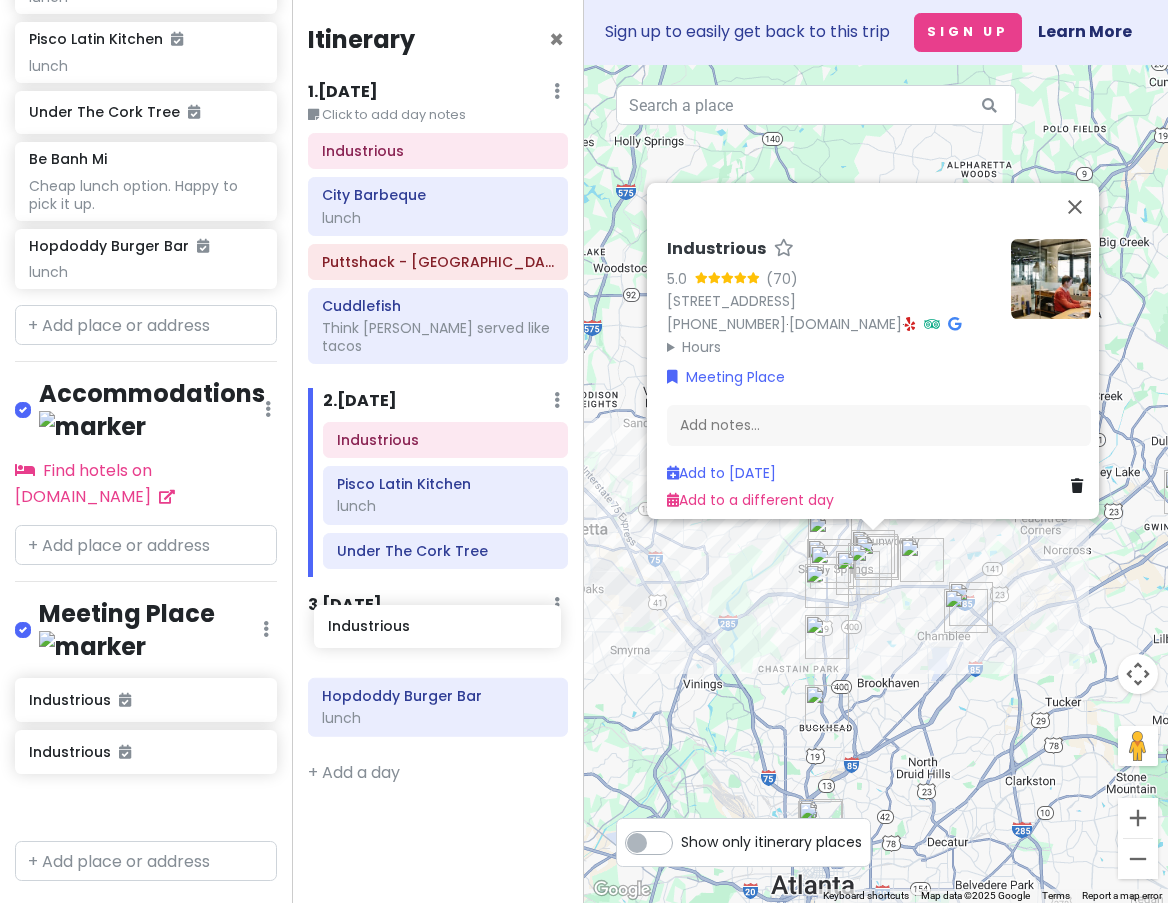 drag, startPoint x: 79, startPoint y: 761, endPoint x: 376, endPoint y: 635, distance: 322.62207 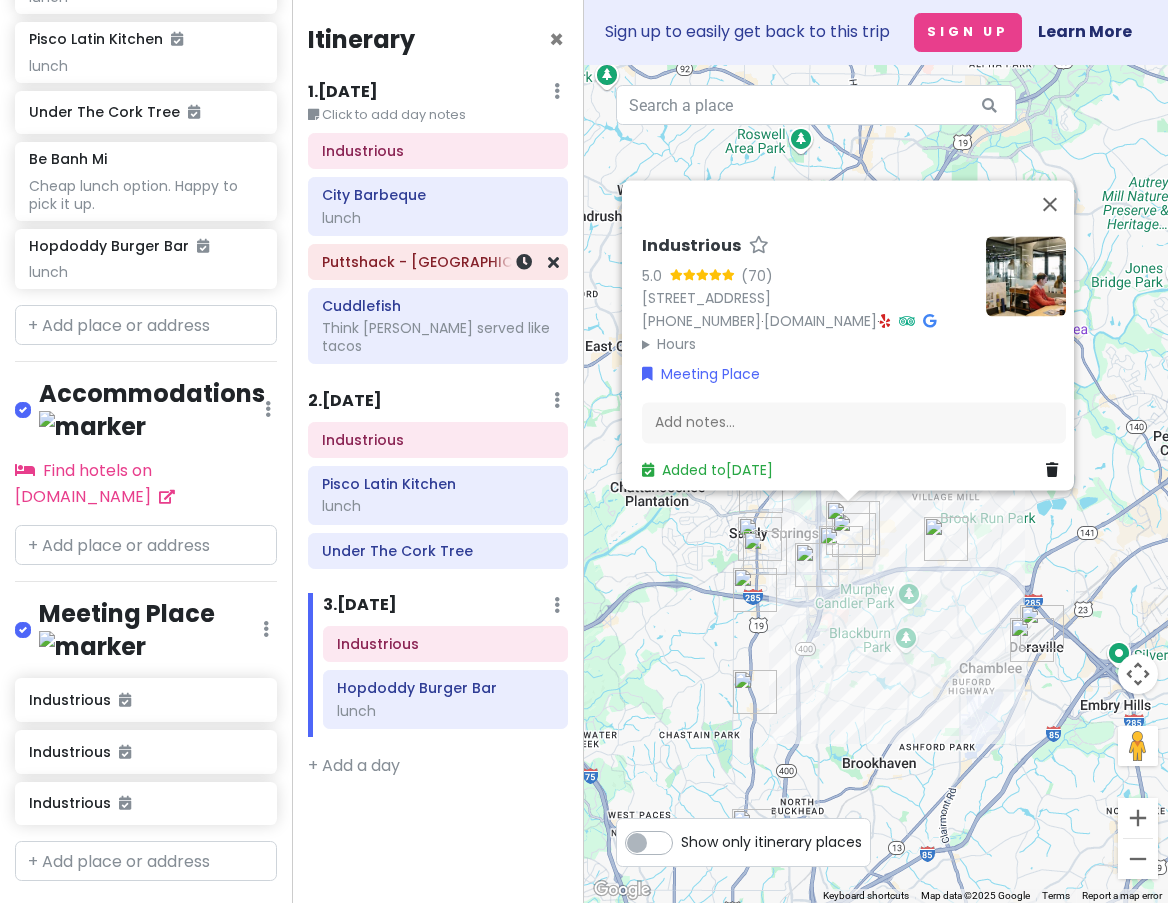 click on "Puttshack - [GEOGRAPHIC_DATA] - [GEOGRAPHIC_DATA]" at bounding box center (438, 262) 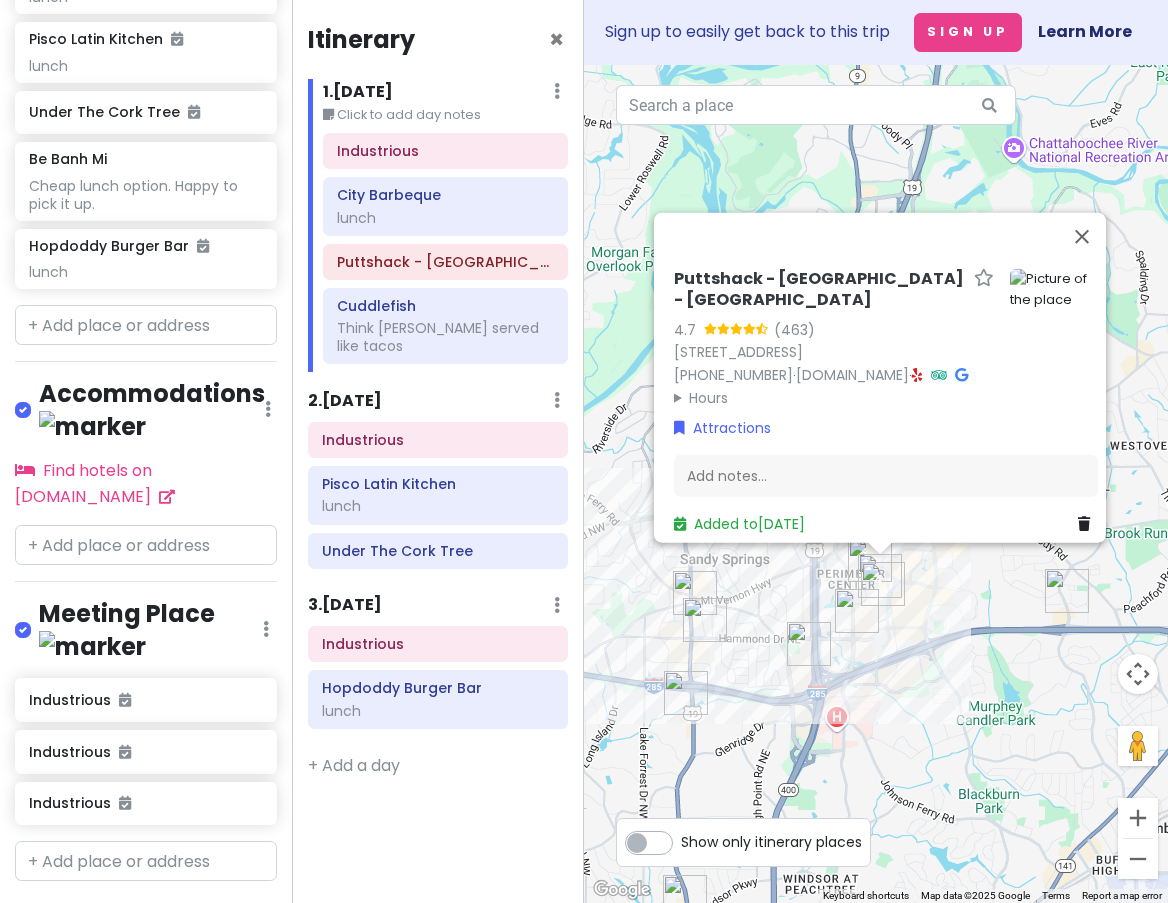 drag, startPoint x: 743, startPoint y: 573, endPoint x: 758, endPoint y: 601, distance: 31.764761 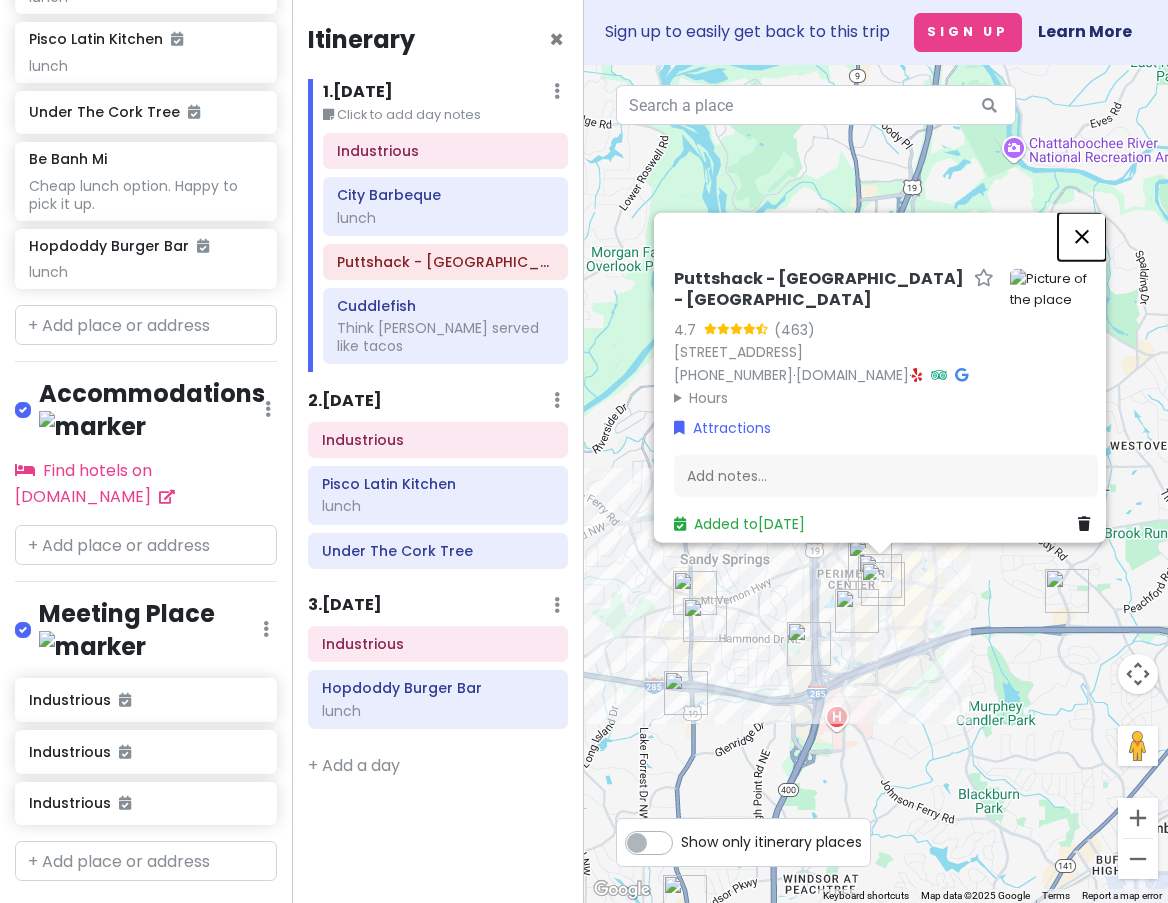 click at bounding box center (1082, 237) 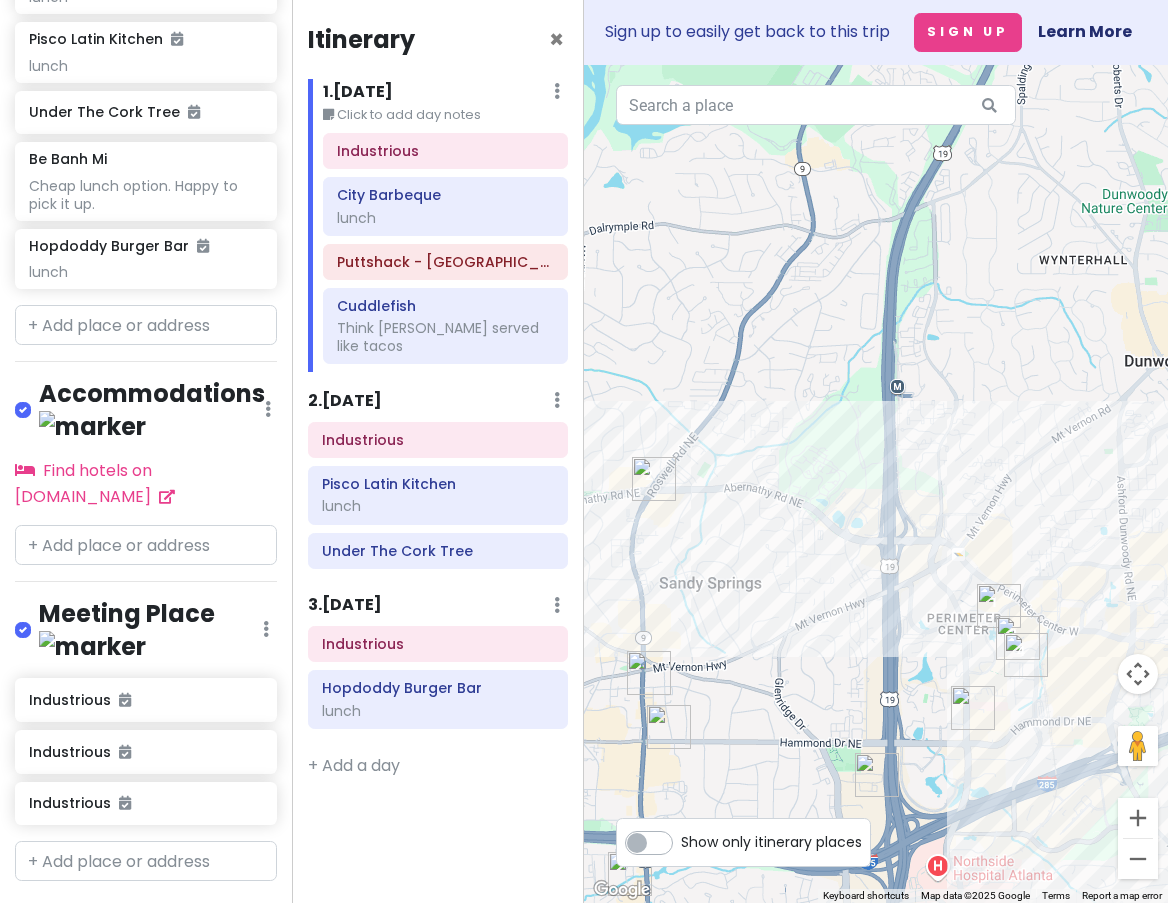 click at bounding box center [999, 606] 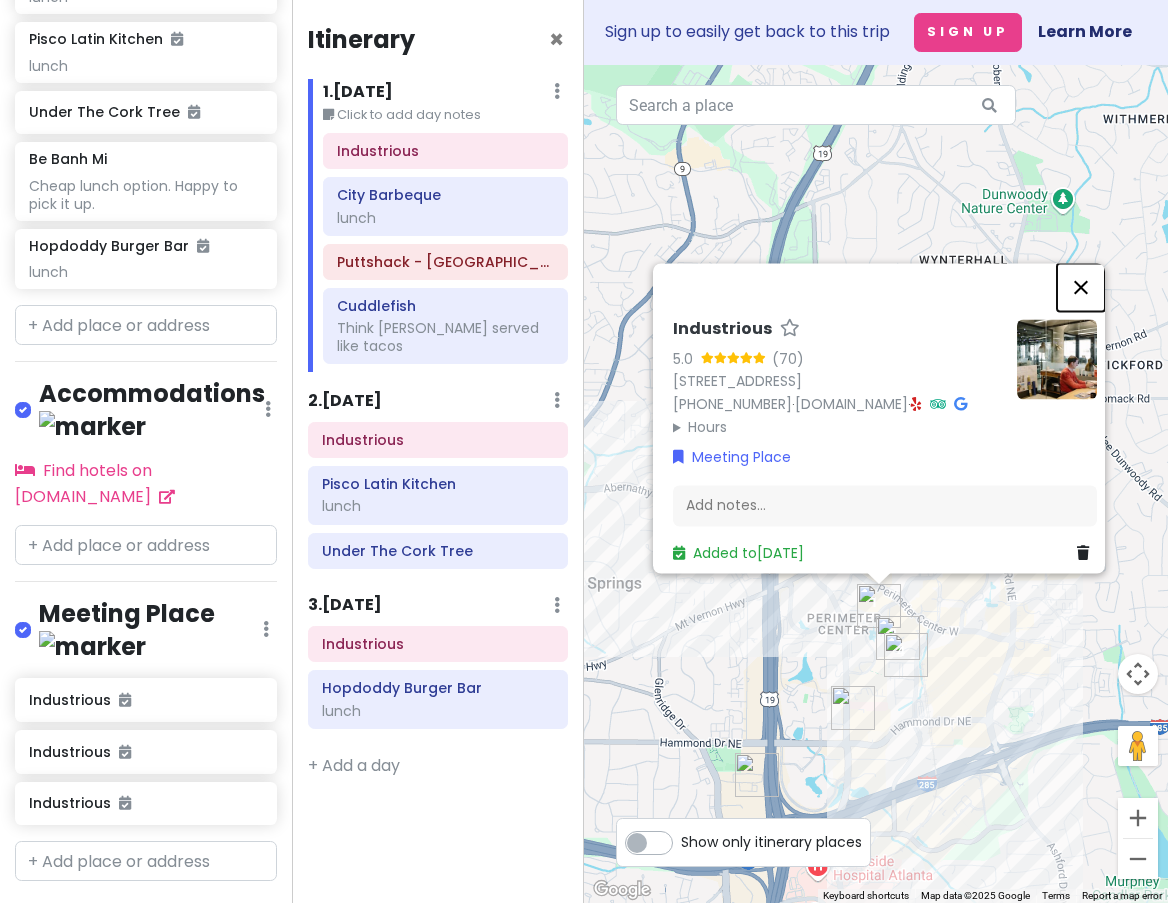 click at bounding box center [1081, 288] 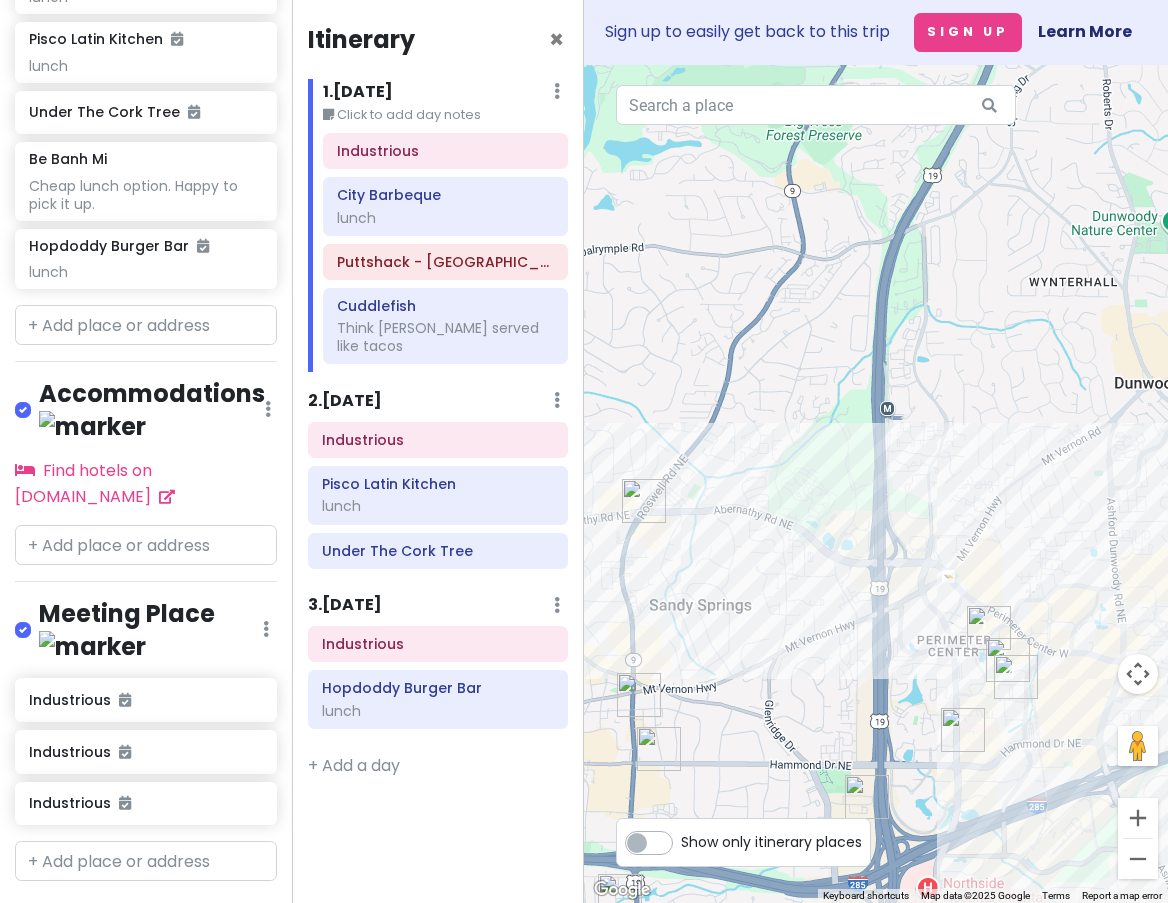 drag, startPoint x: 792, startPoint y: 662, endPoint x: 908, endPoint y: 685, distance: 118.258194 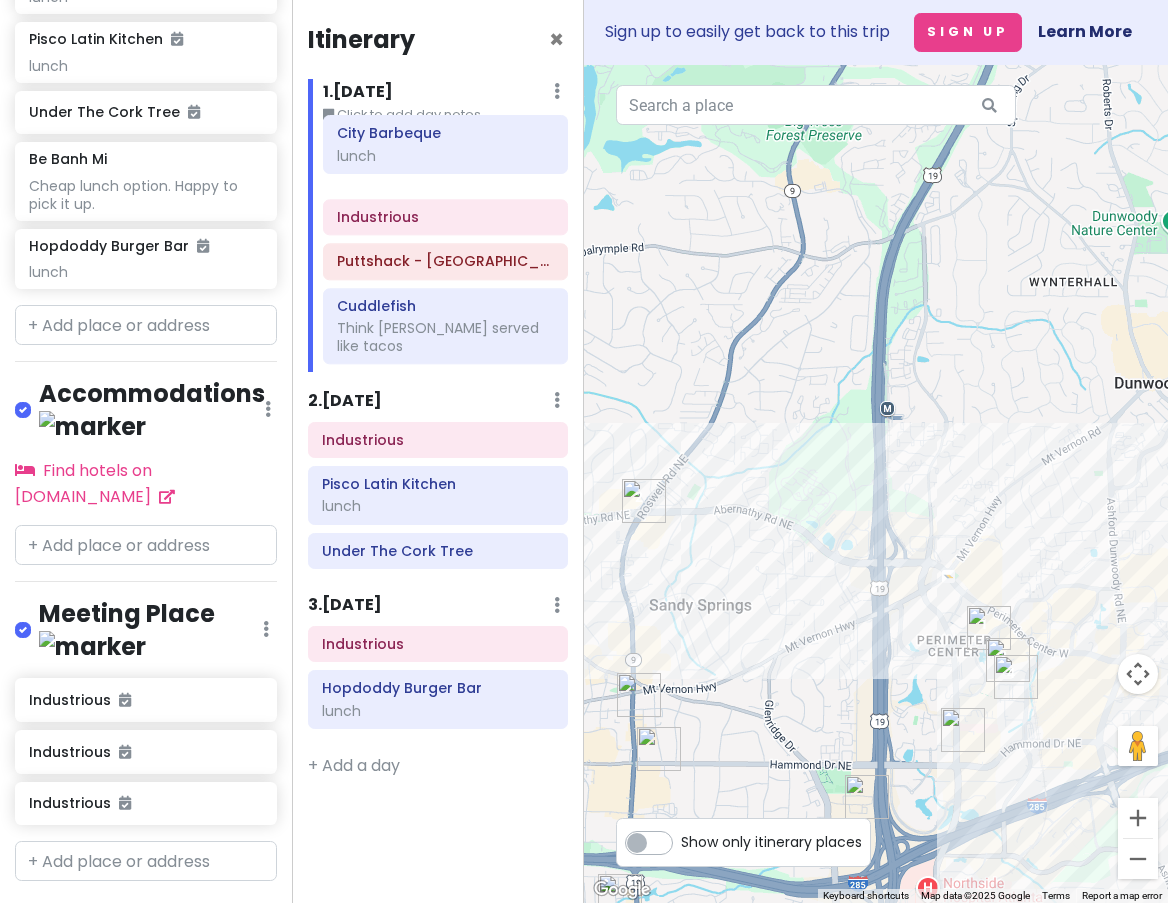 drag, startPoint x: 408, startPoint y: 204, endPoint x: 408, endPoint y: 142, distance: 62 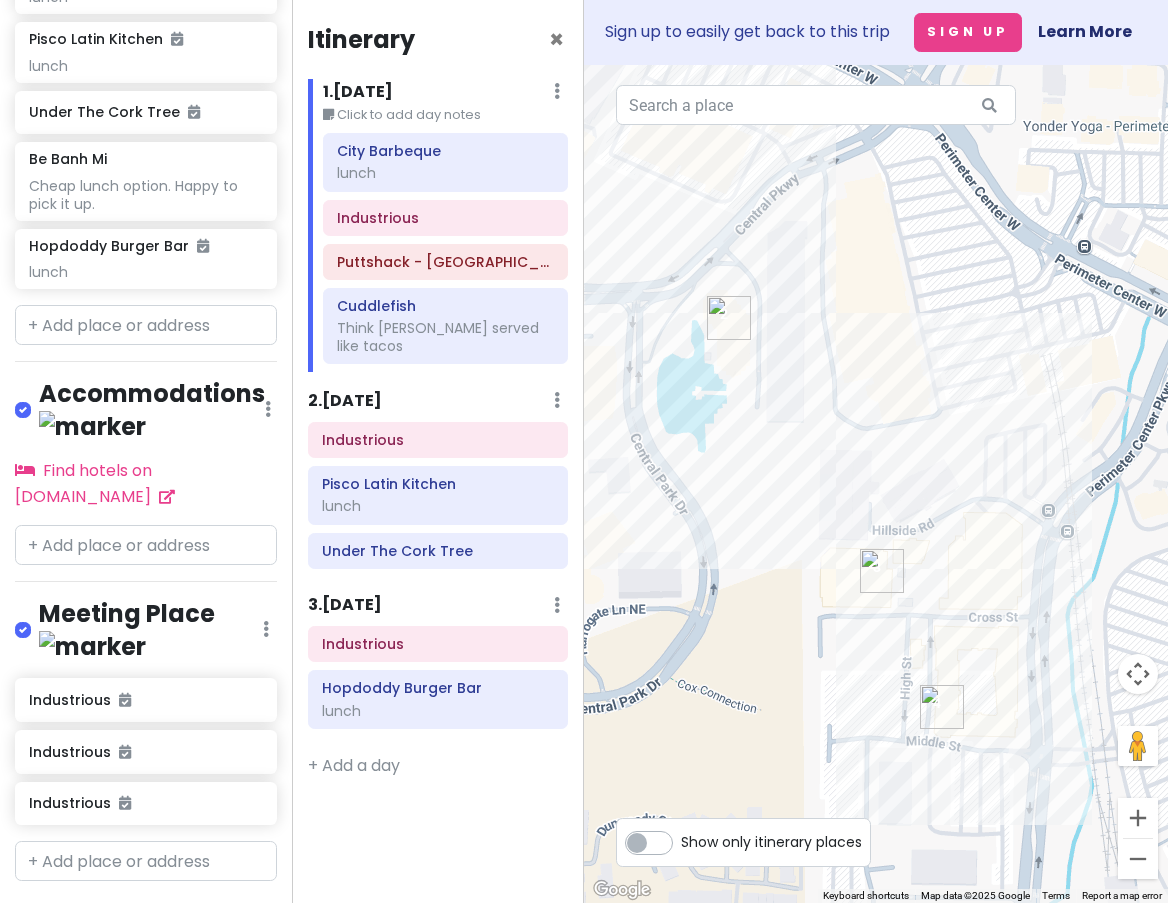 drag, startPoint x: 1002, startPoint y: 574, endPoint x: 940, endPoint y: 448, distance: 140.42792 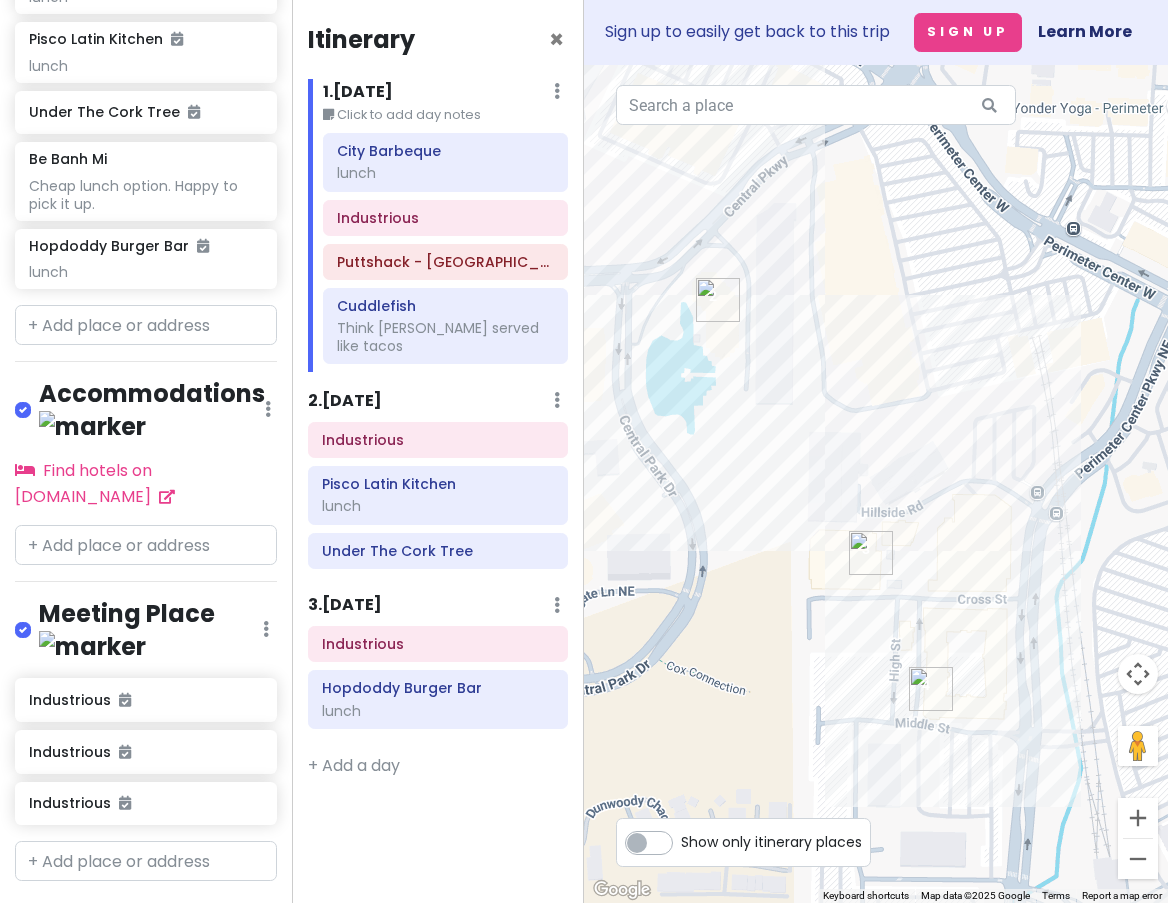 click on "Show only itinerary places" at bounding box center (771, 838) 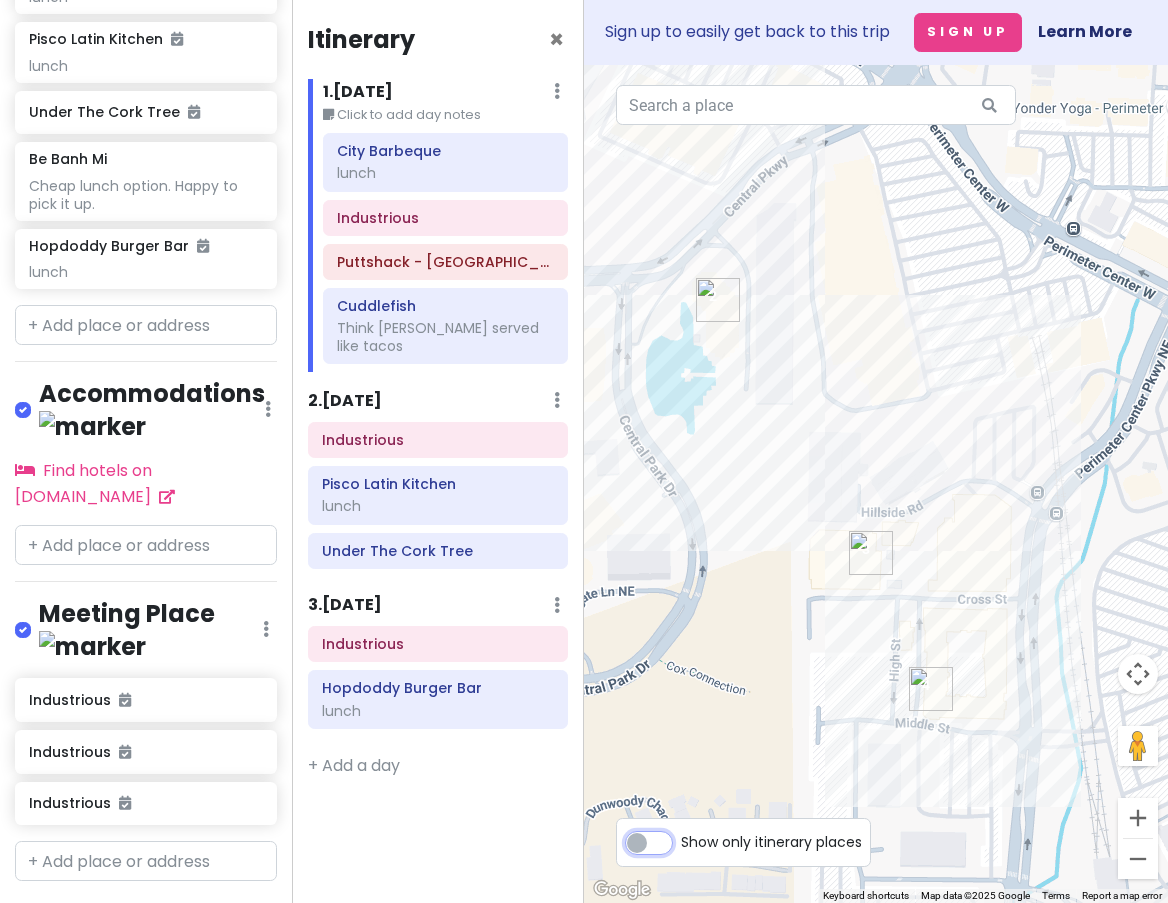 click on "Show only itinerary places" at bounding box center [687, 832] 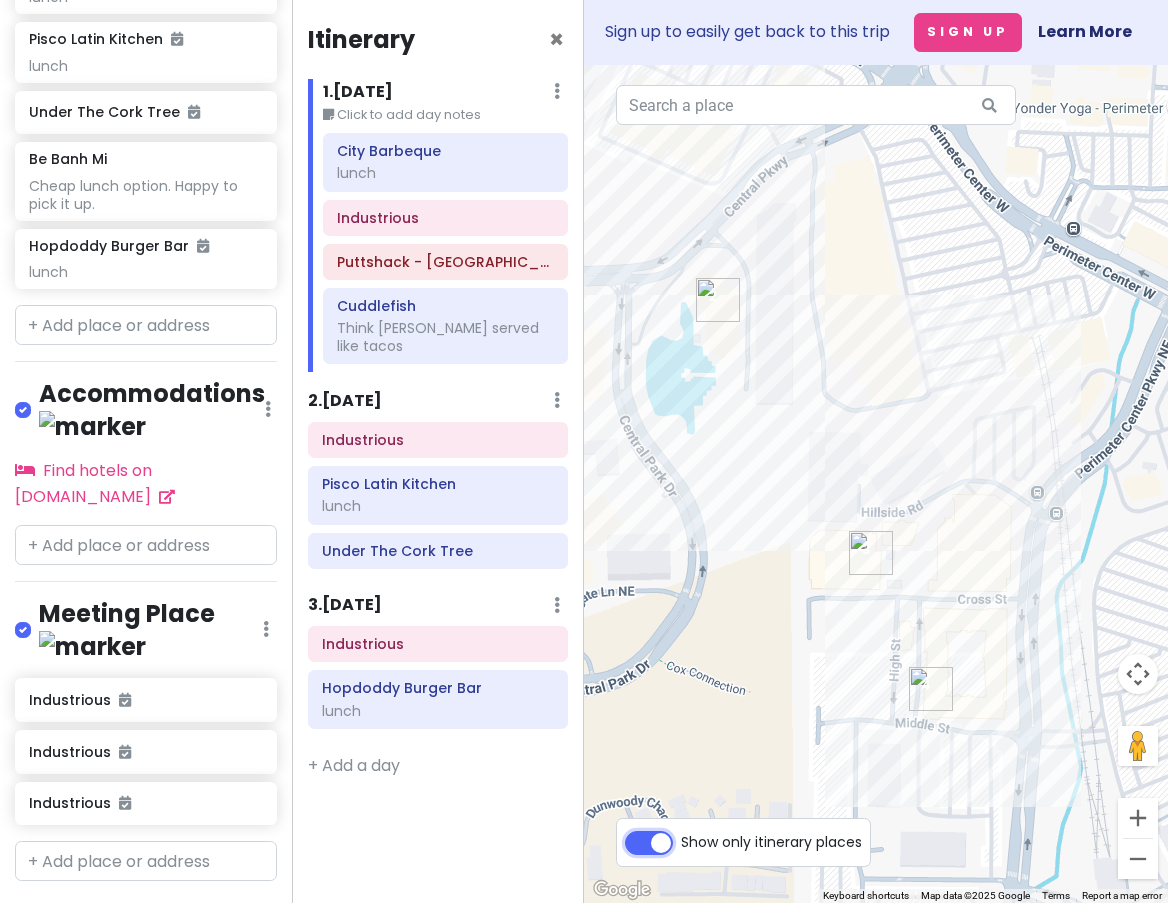 checkbox on "true" 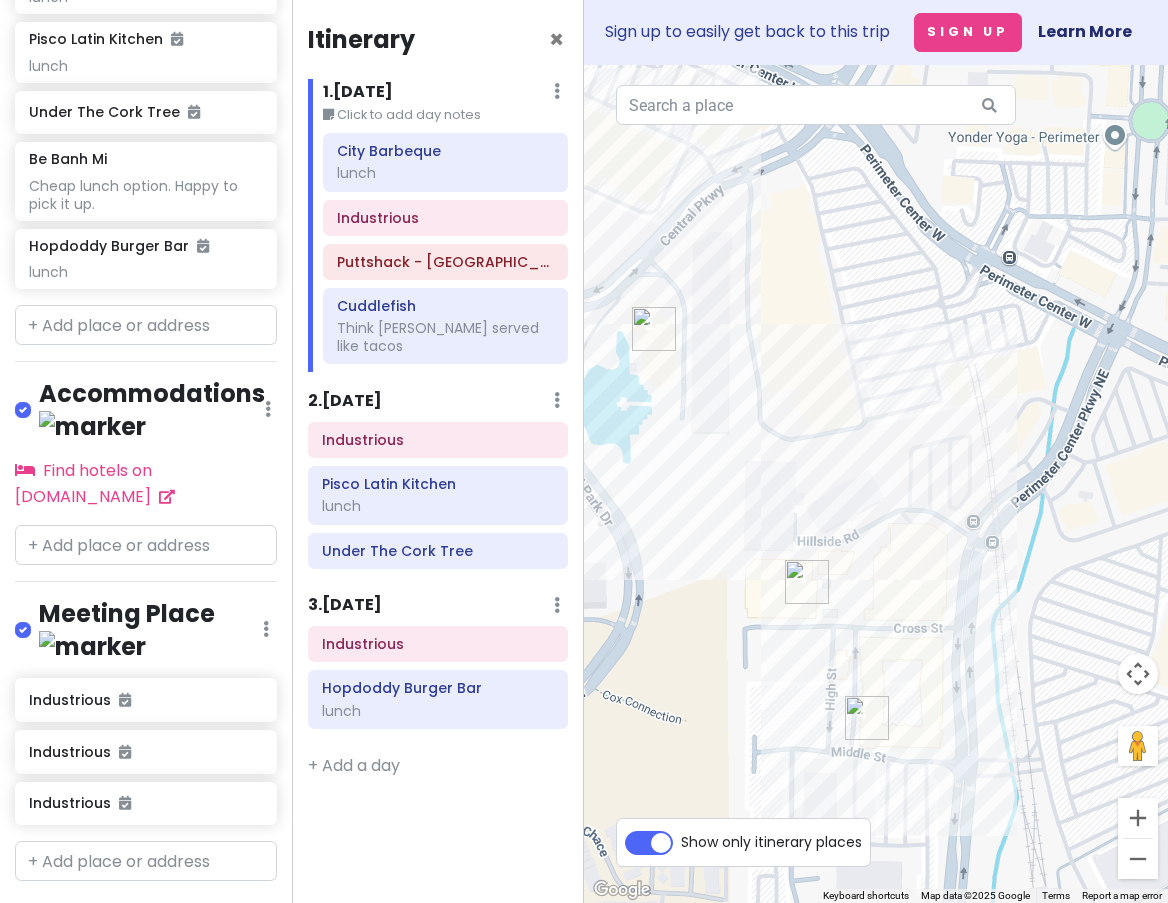 drag, startPoint x: 901, startPoint y: 493, endPoint x: 827, endPoint y: 522, distance: 79.47956 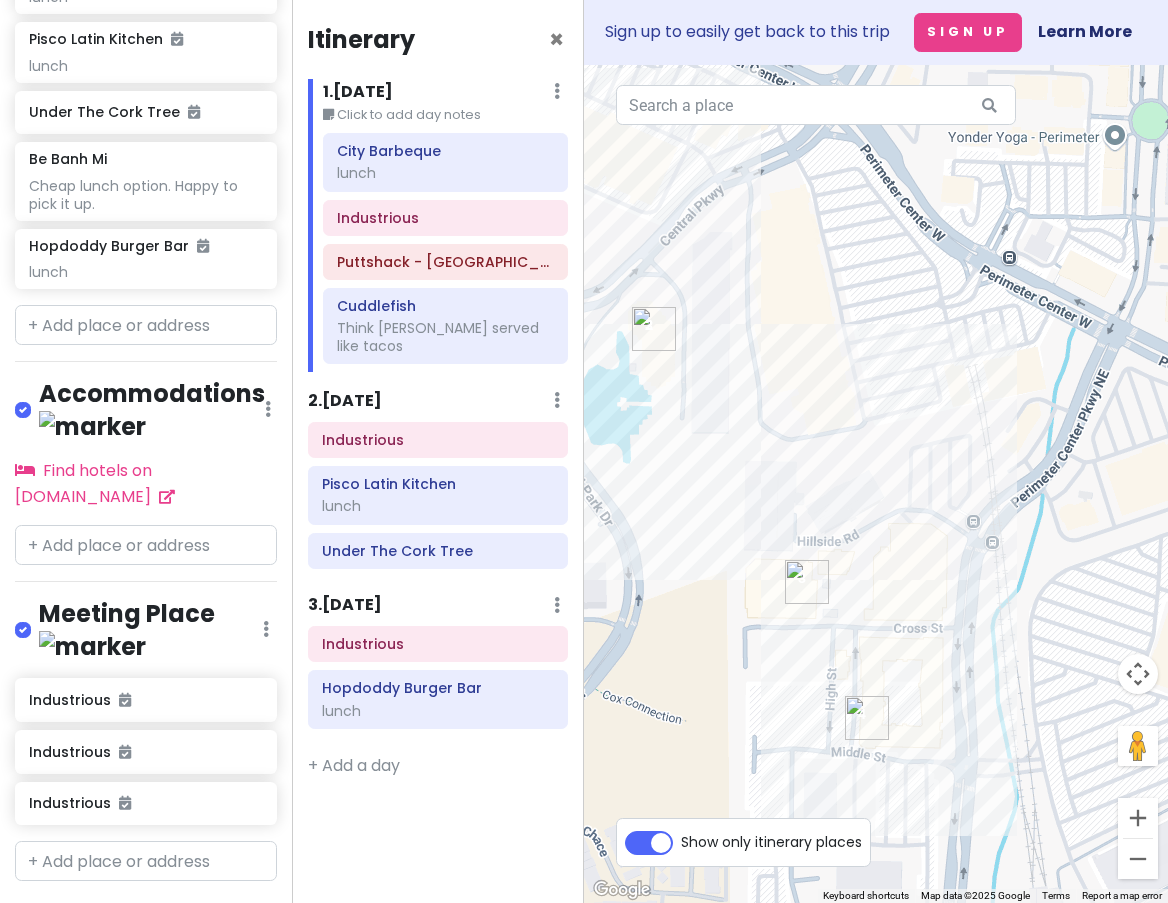 click at bounding box center (807, 582) 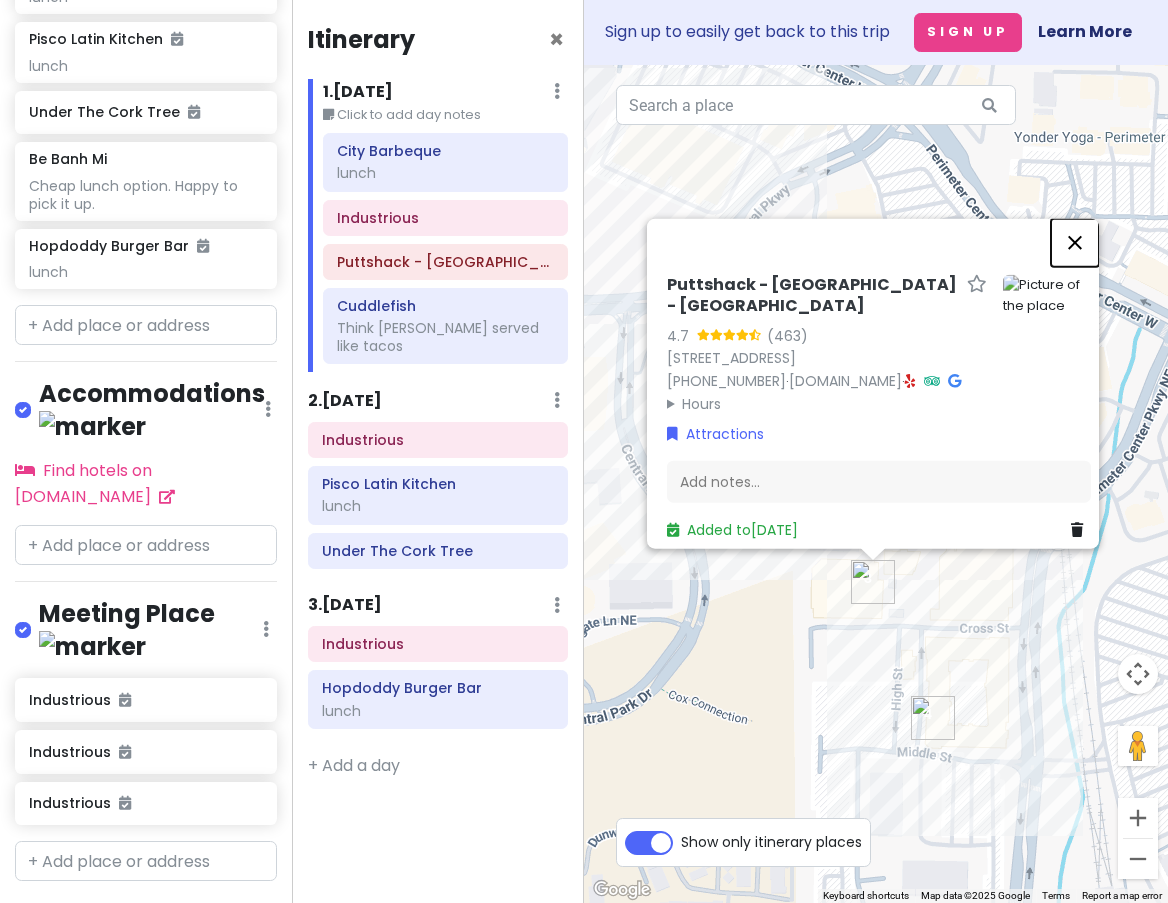 click at bounding box center [1075, 243] 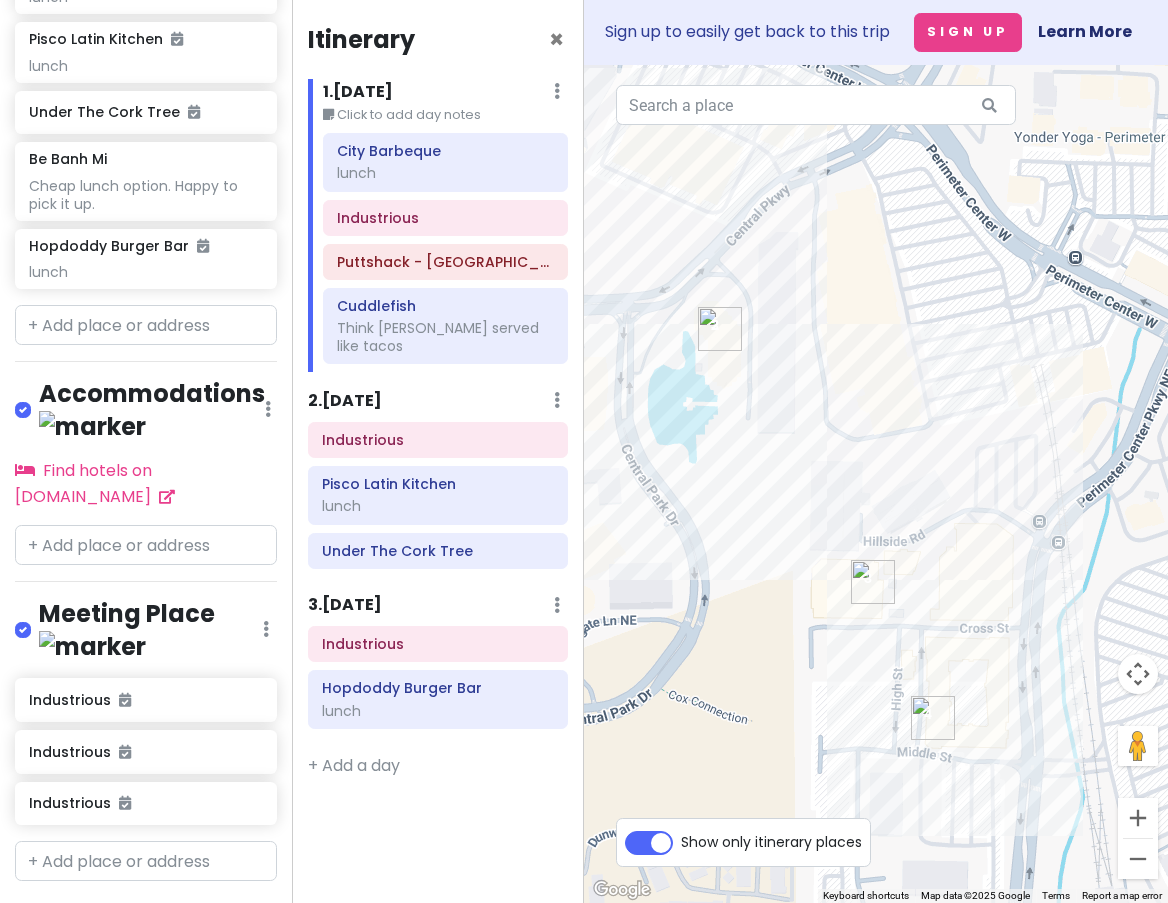 click at bounding box center [720, 329] 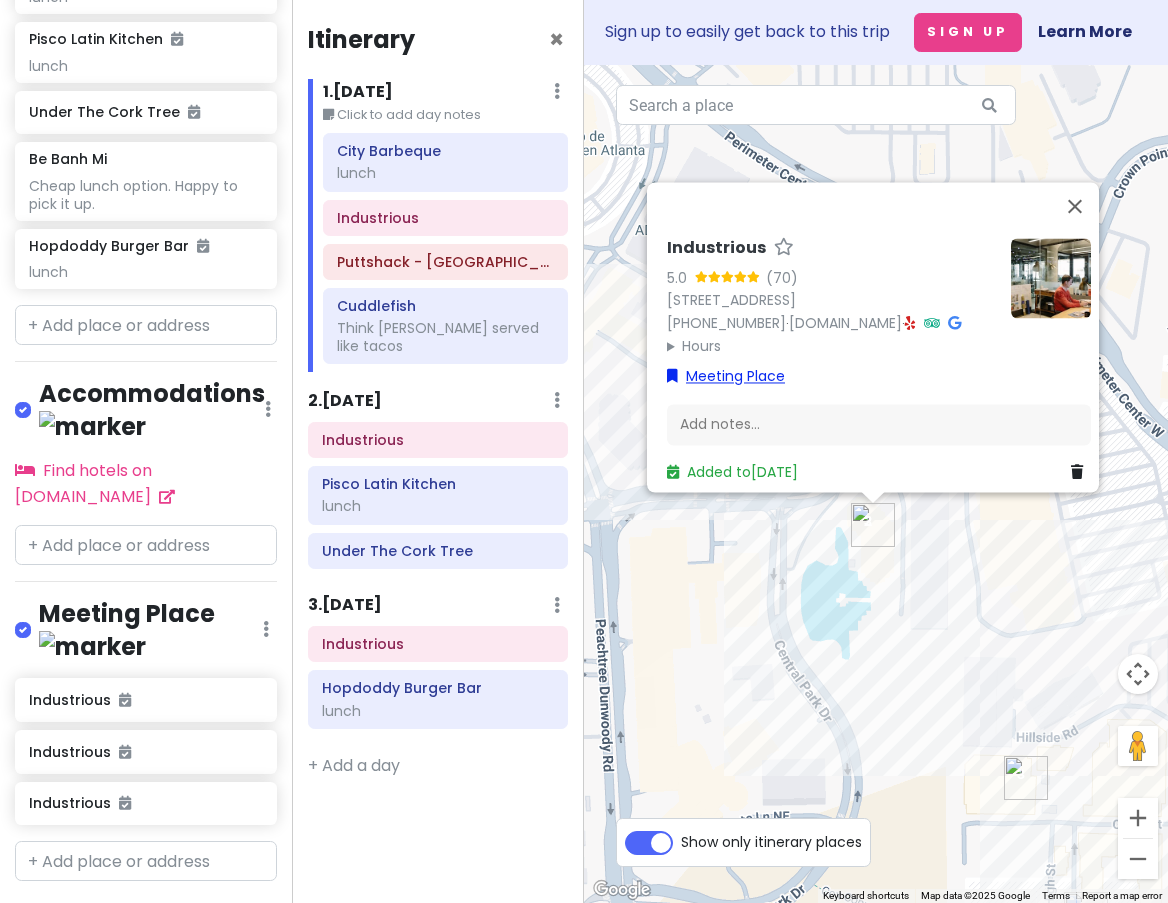 click on "Meeting Place" at bounding box center [726, 377] 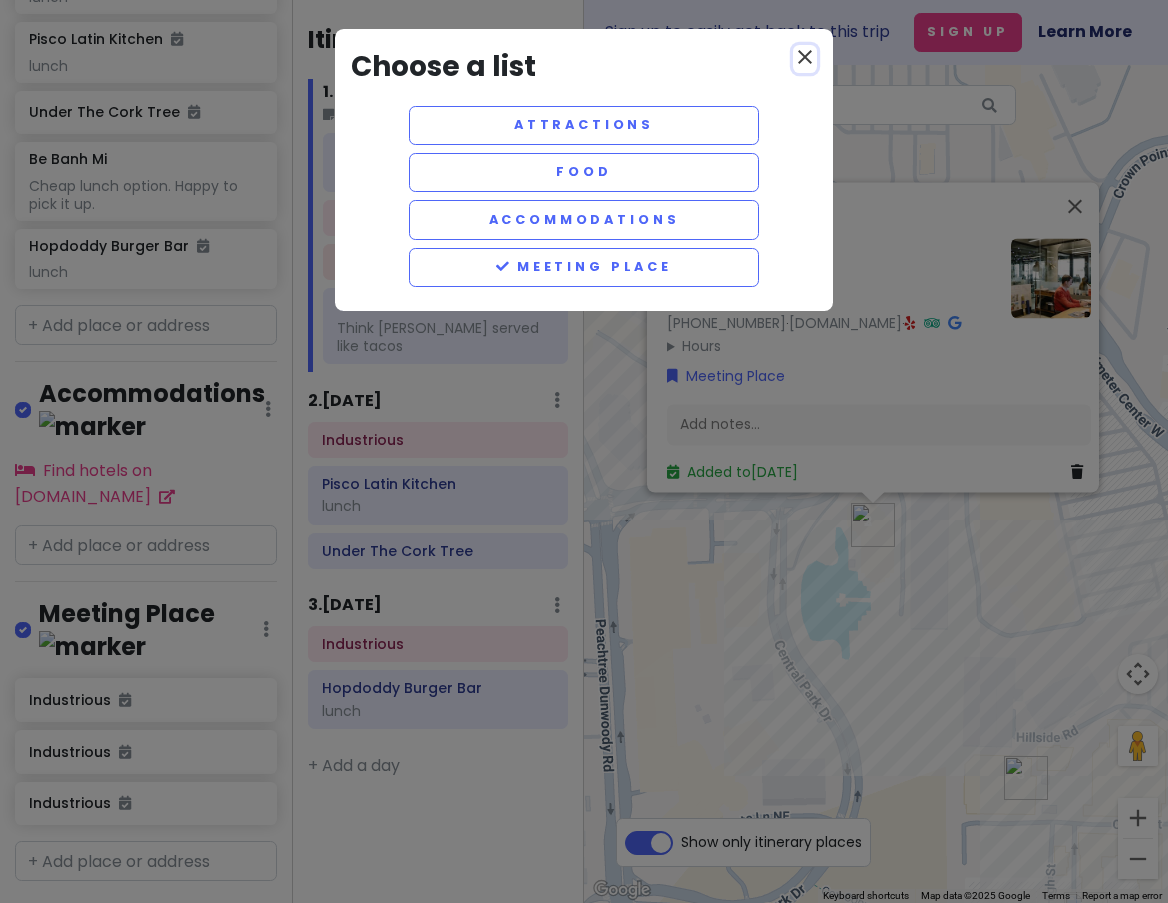 click on "close" at bounding box center (805, 57) 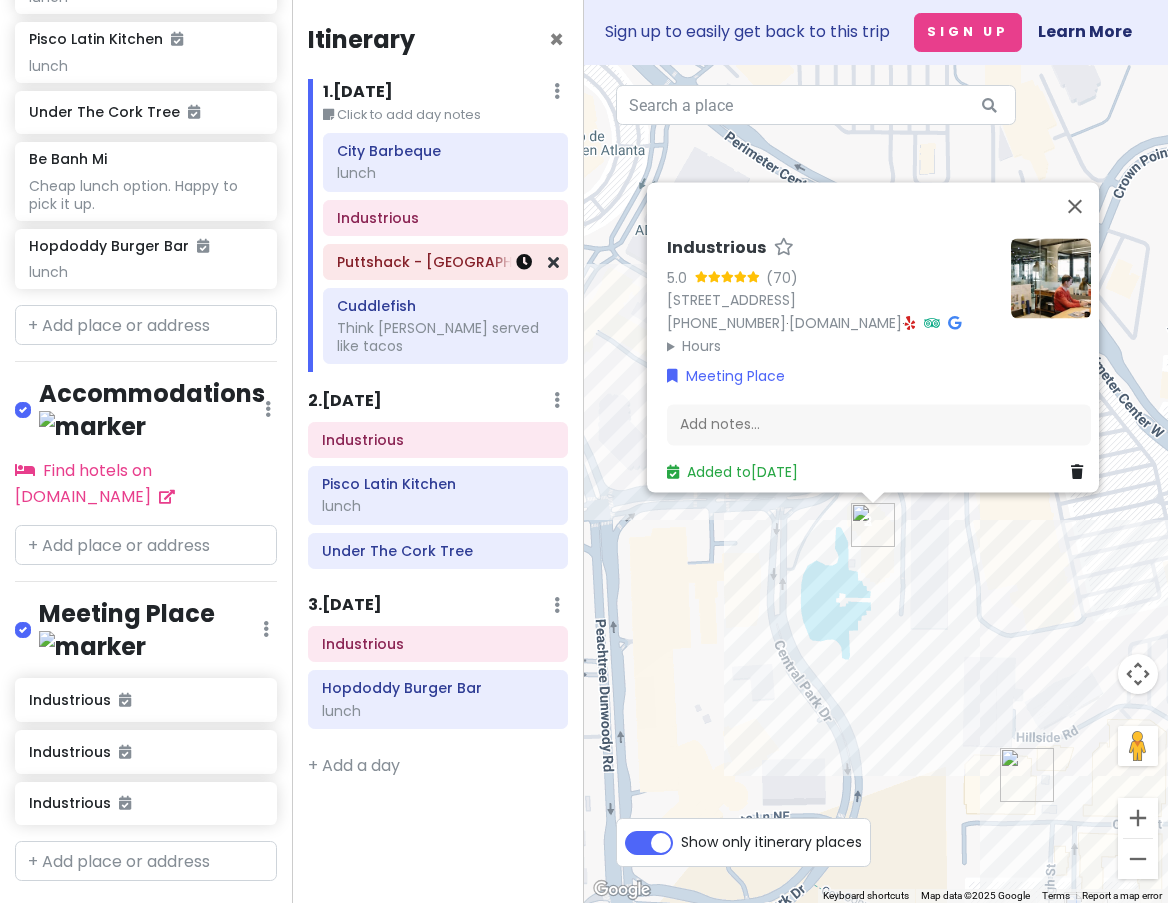 click at bounding box center [524, 262] 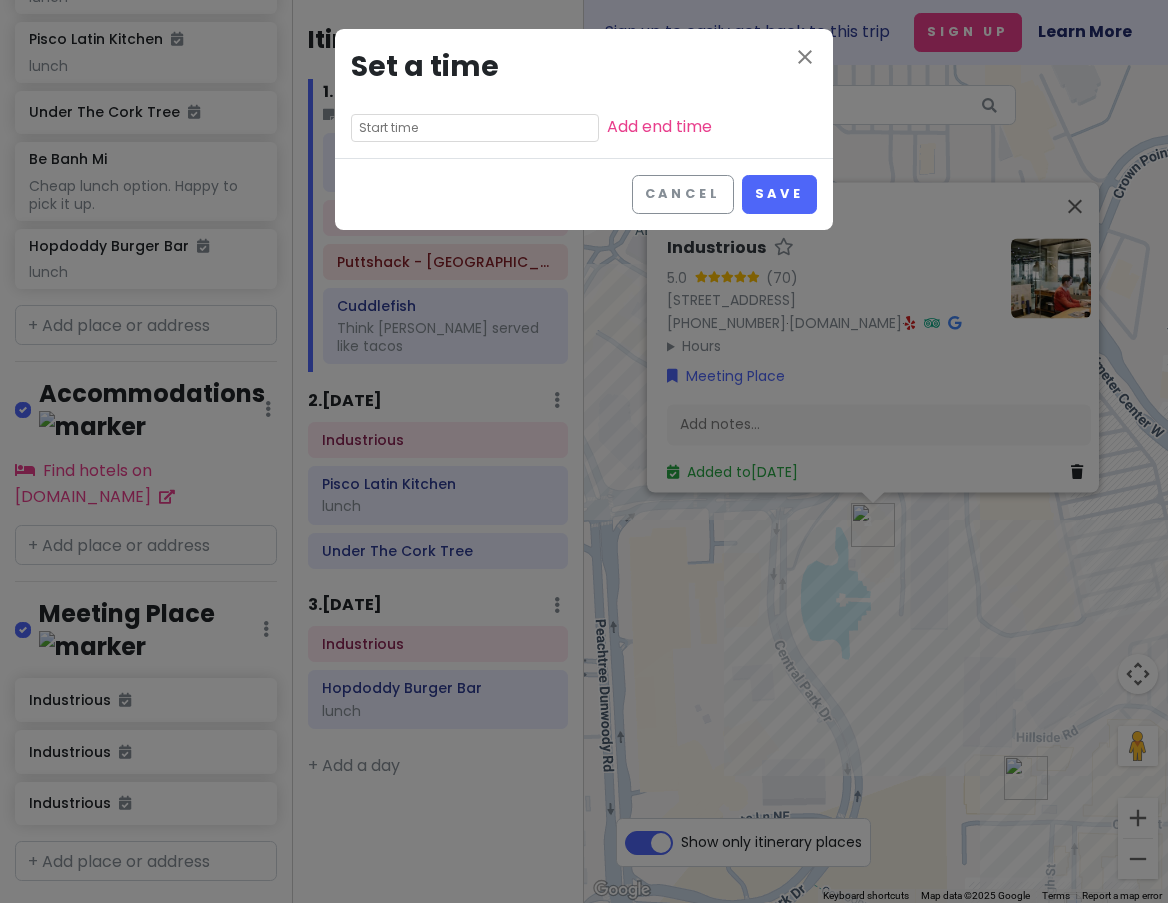 click at bounding box center (475, 128) 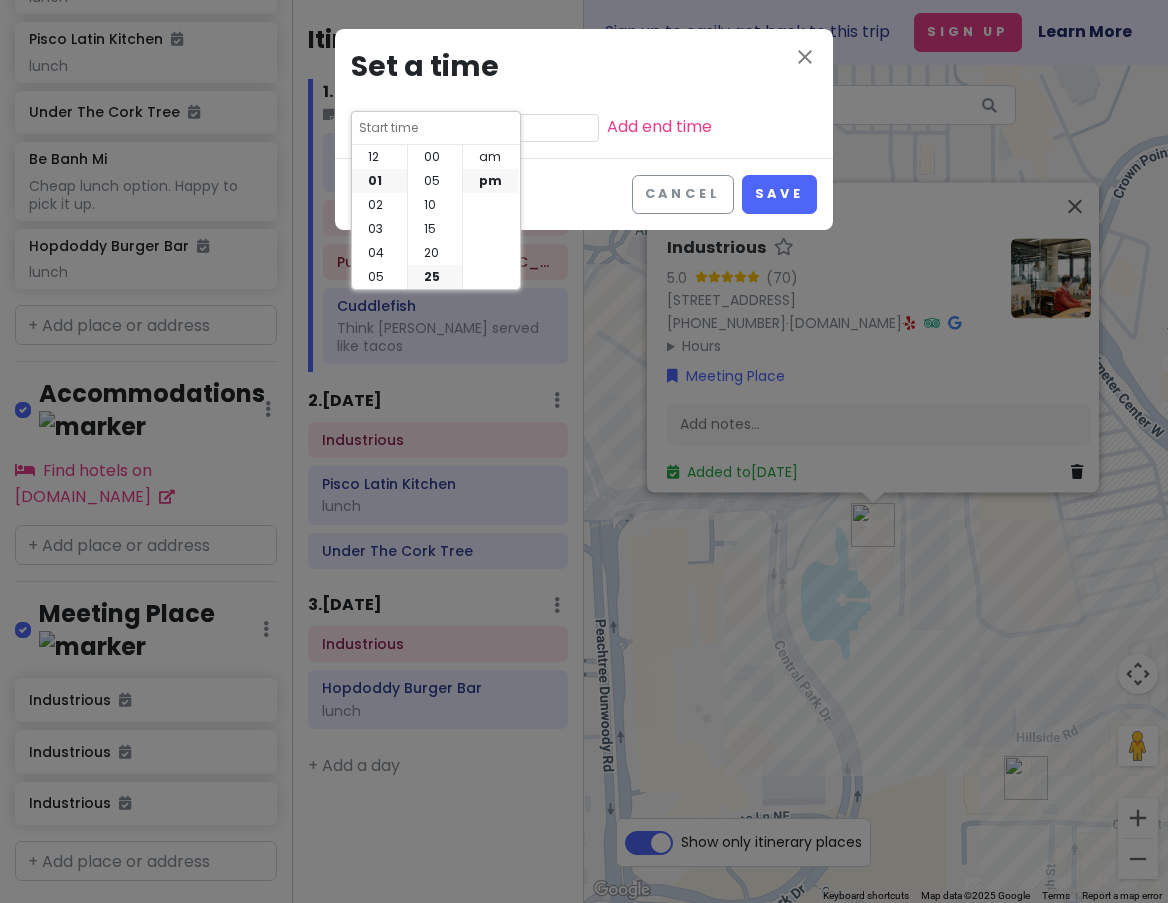 scroll, scrollTop: 24, scrollLeft: 0, axis: vertical 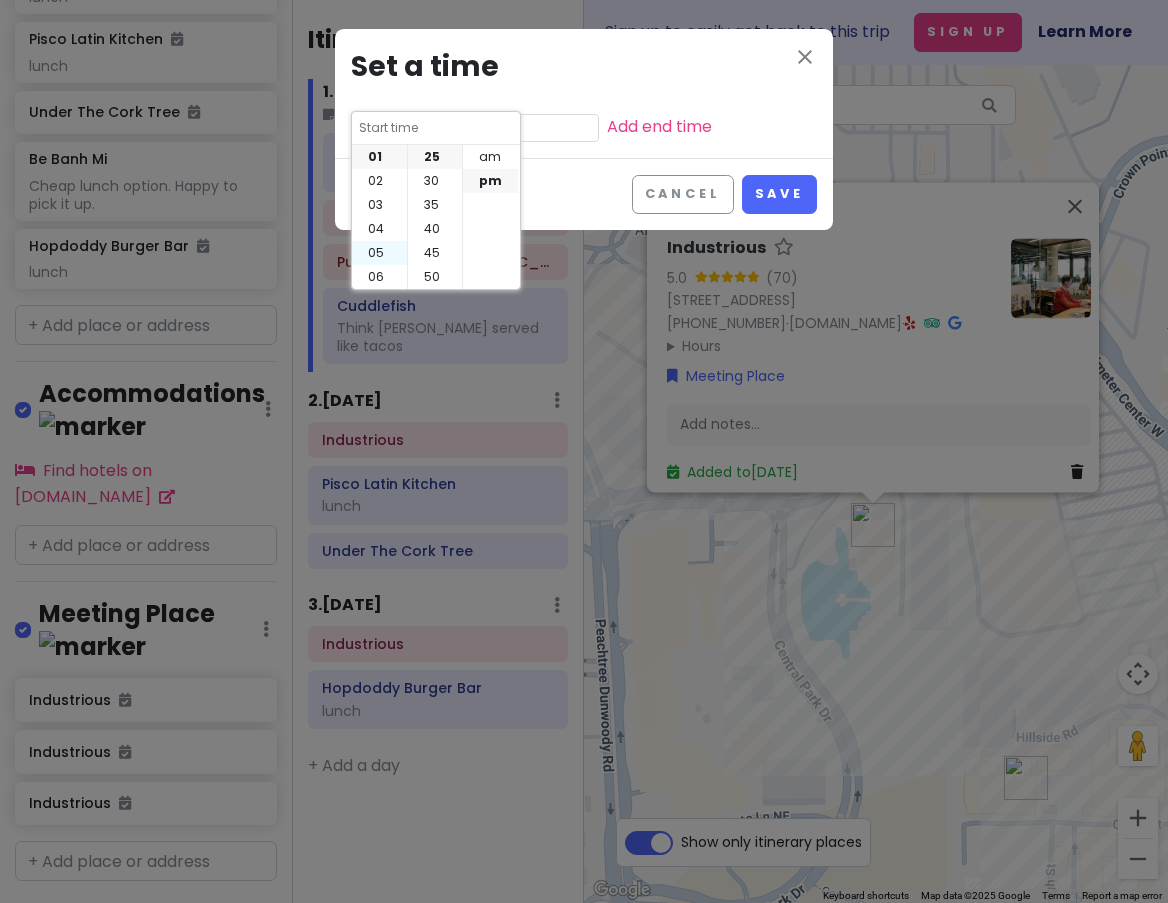 click on "05" at bounding box center [379, 253] 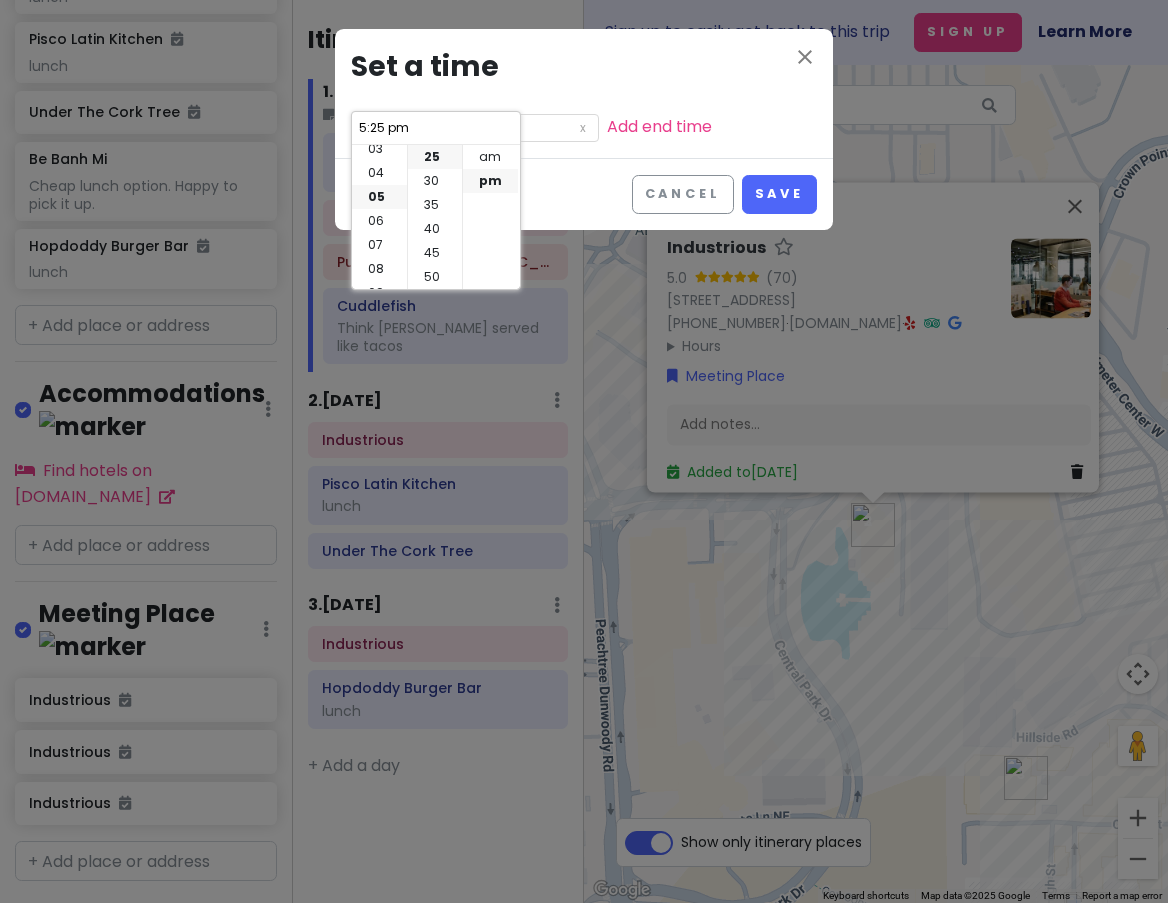 scroll, scrollTop: 120, scrollLeft: 0, axis: vertical 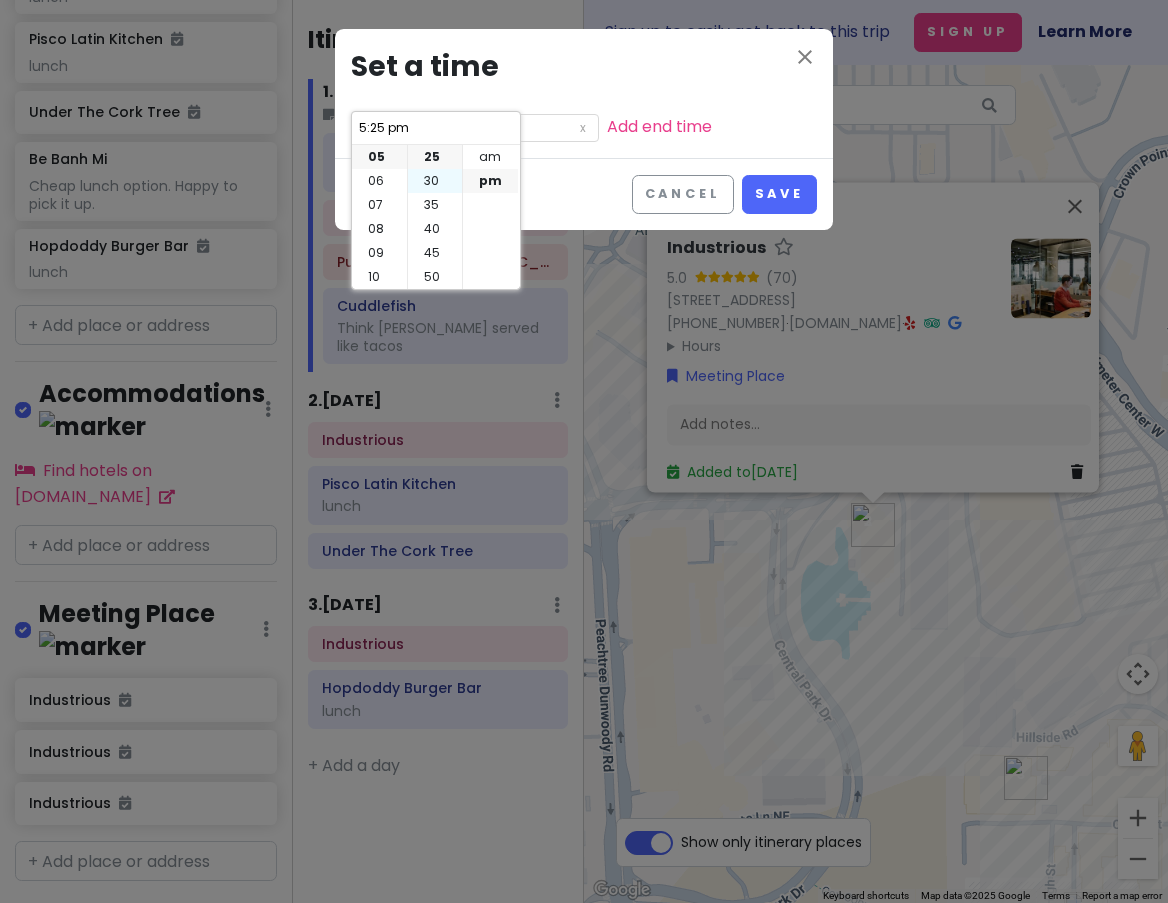 click on "30" at bounding box center (435, 181) 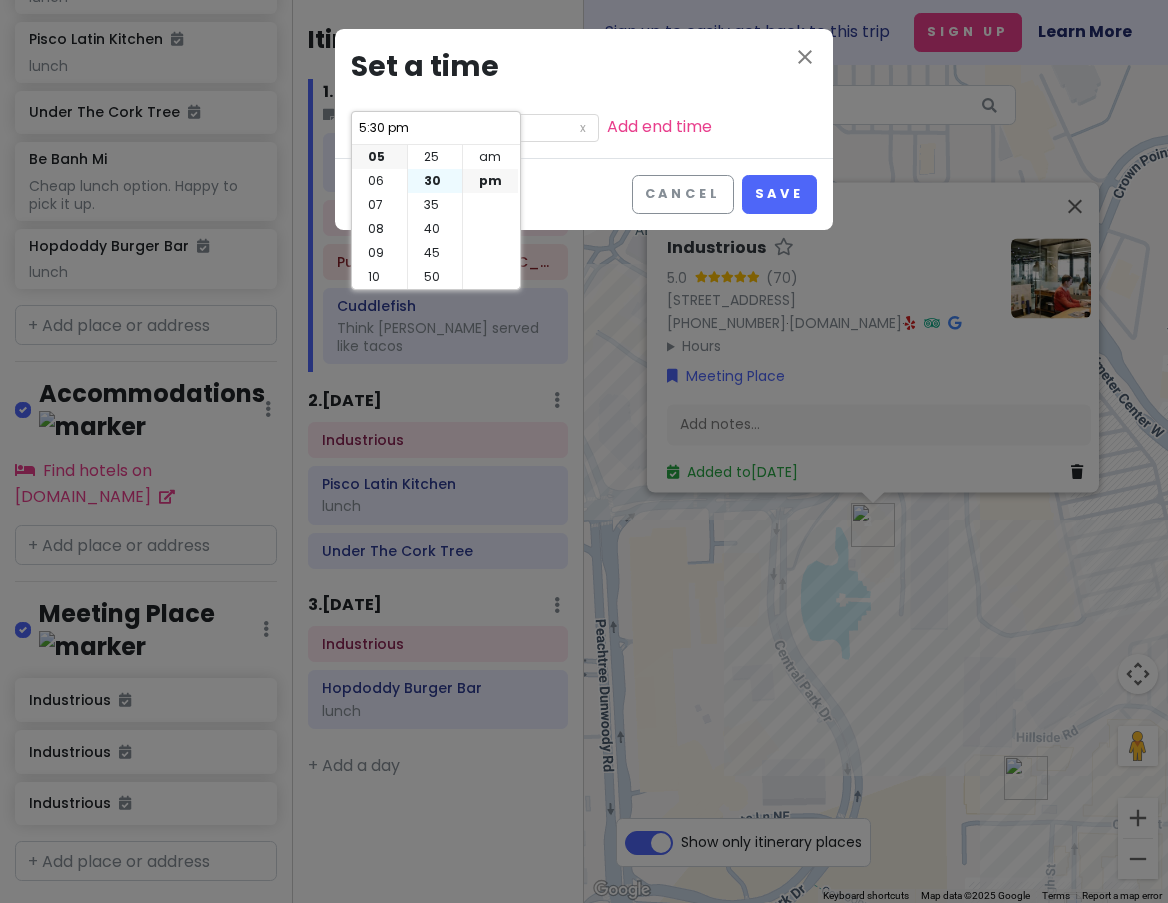 scroll, scrollTop: 144, scrollLeft: 0, axis: vertical 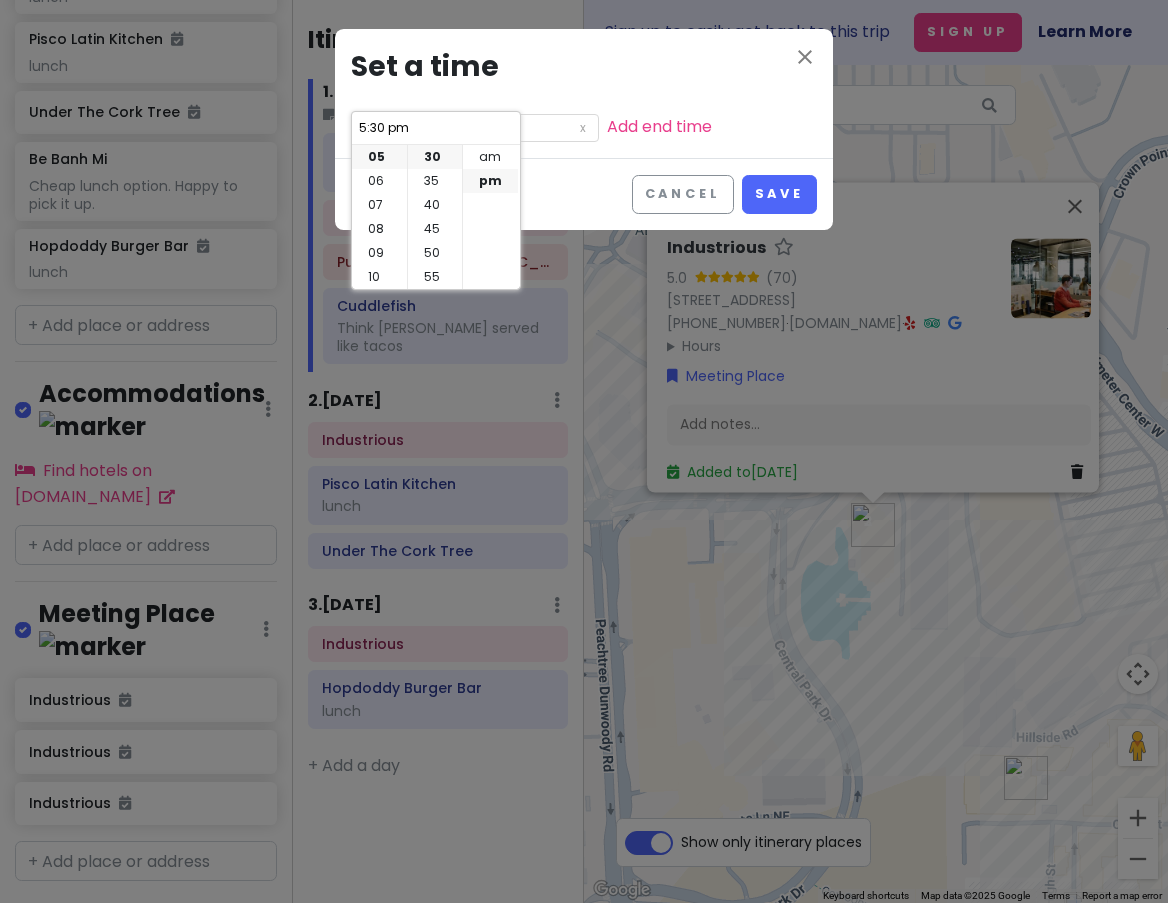 click on "Cancel Save" at bounding box center (584, 194) 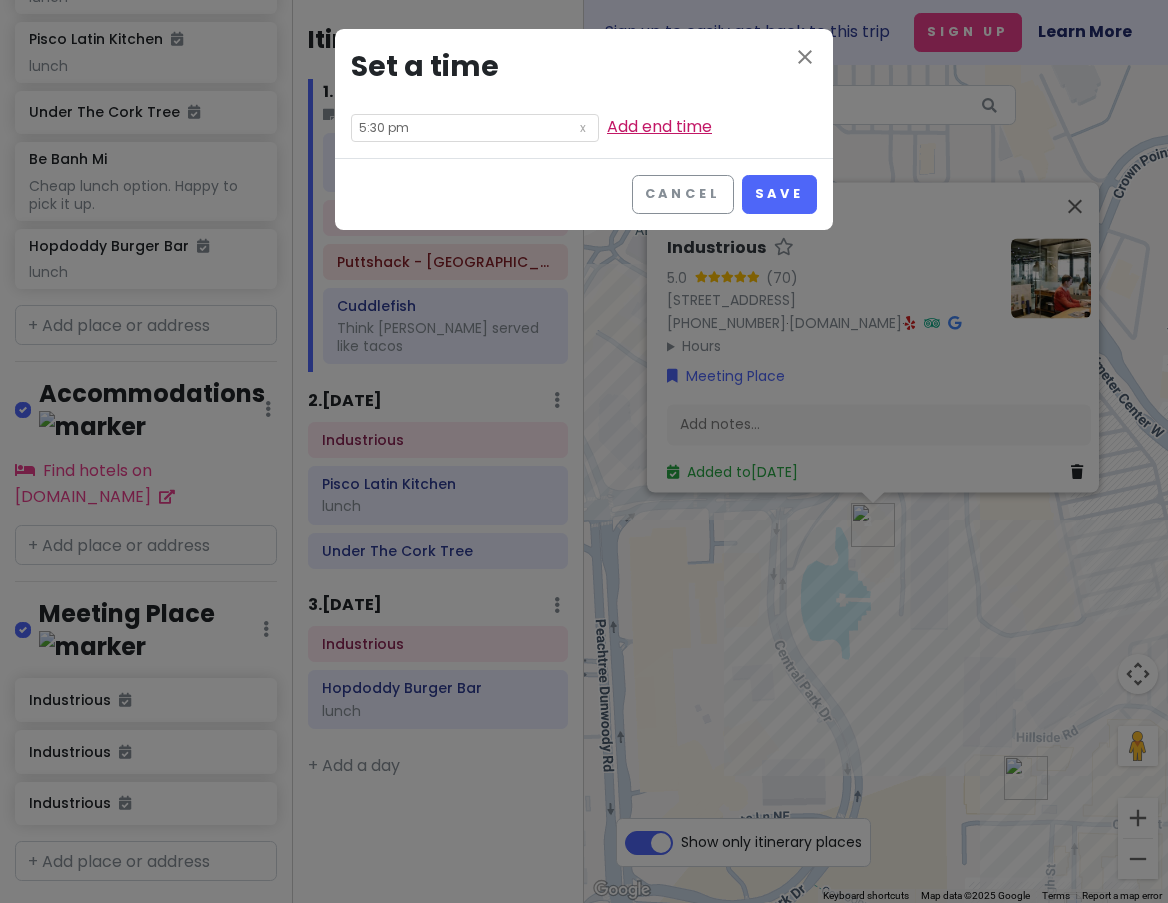 click on "Add end time" at bounding box center [659, 126] 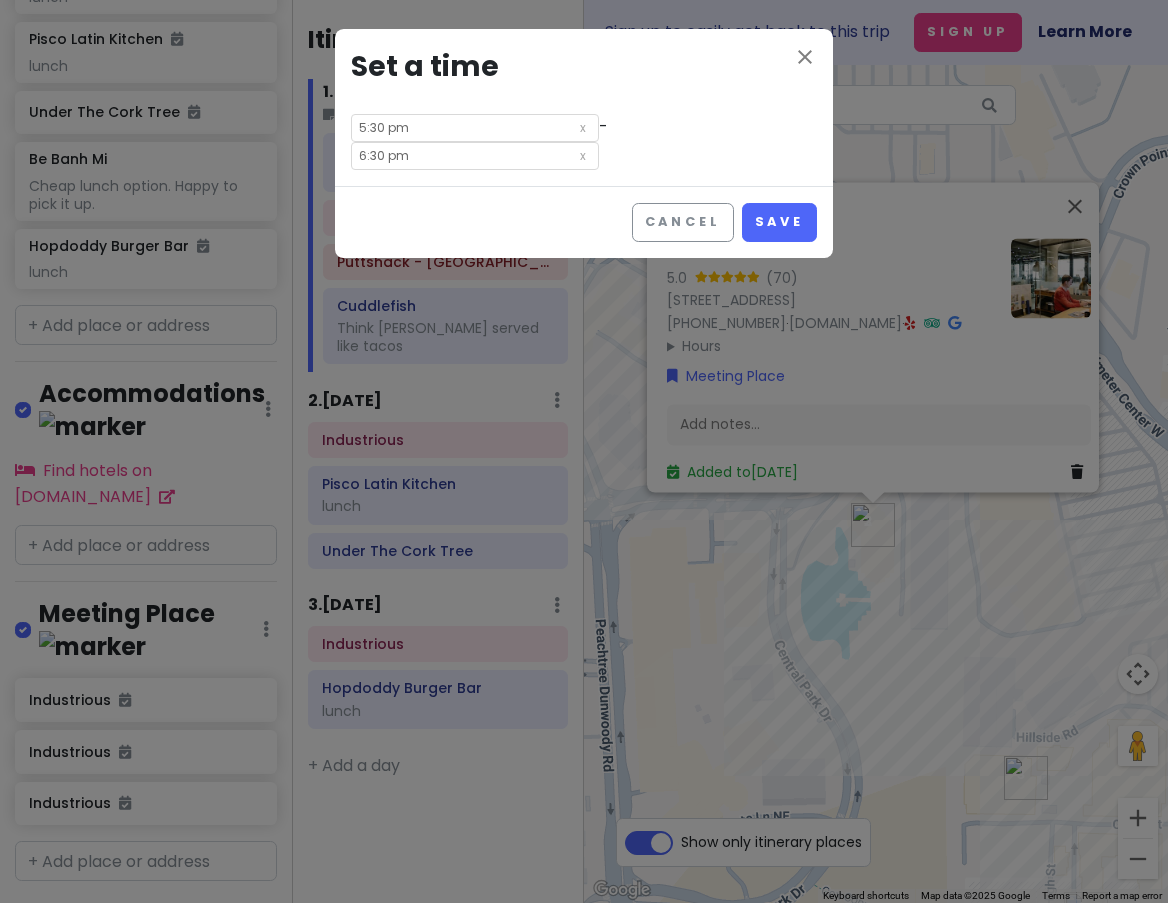 click on "6:30 pm" at bounding box center [475, 156] 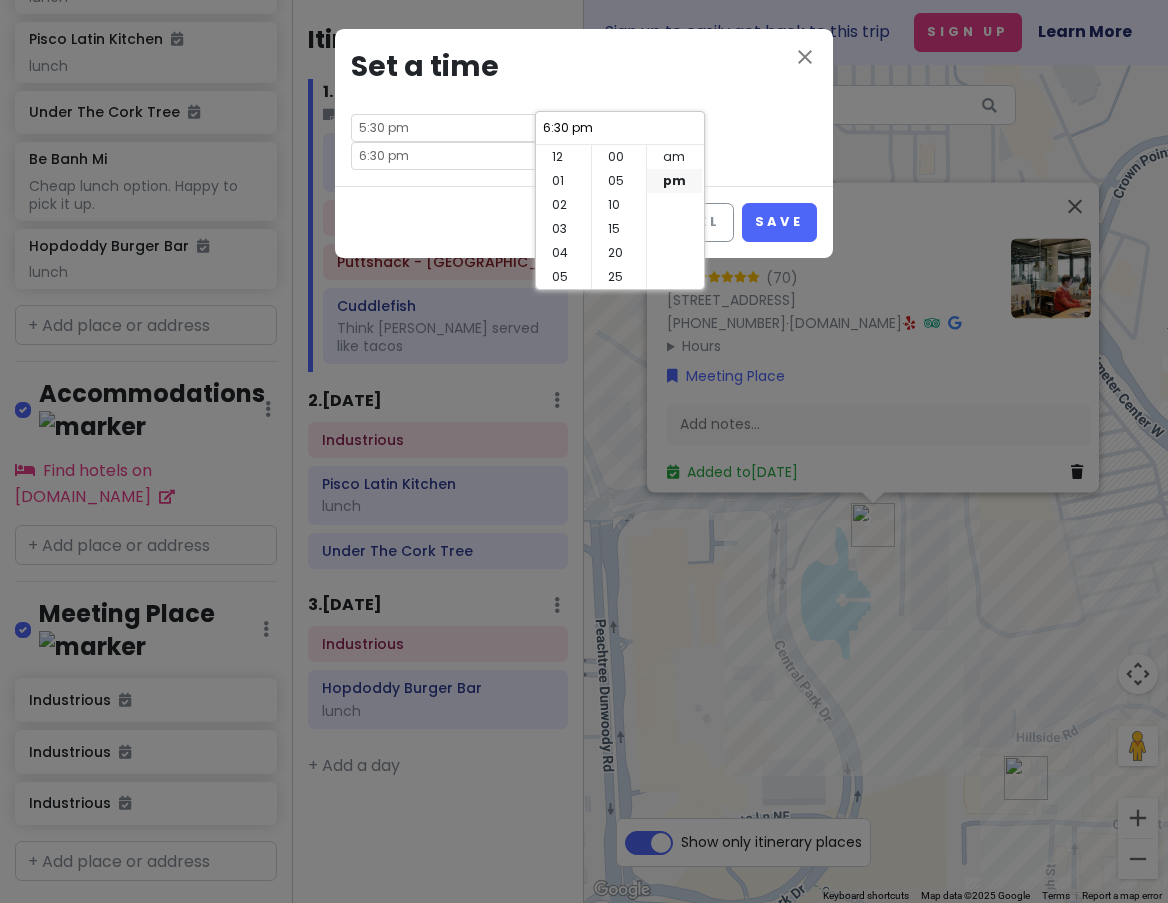 scroll, scrollTop: 144, scrollLeft: 0, axis: vertical 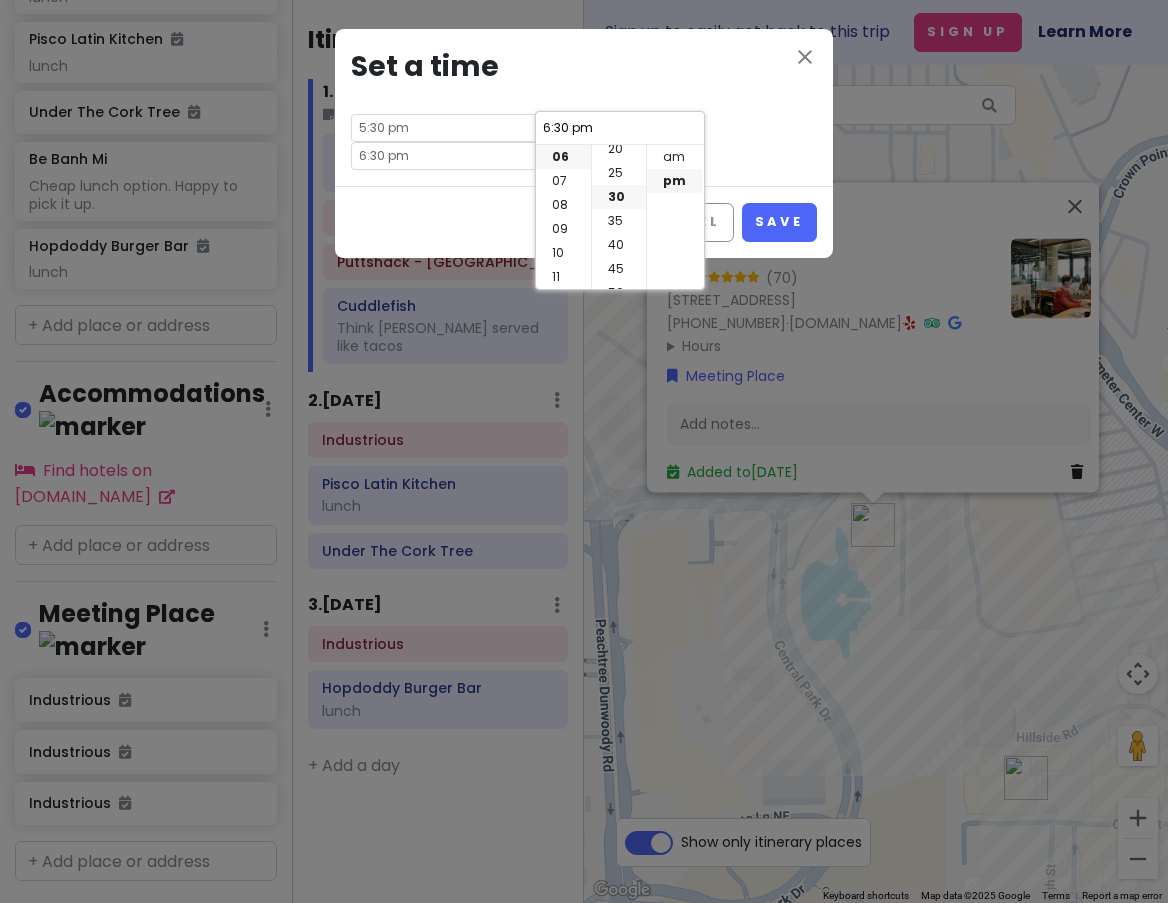 click on "6:30 pm" at bounding box center [620, 128] 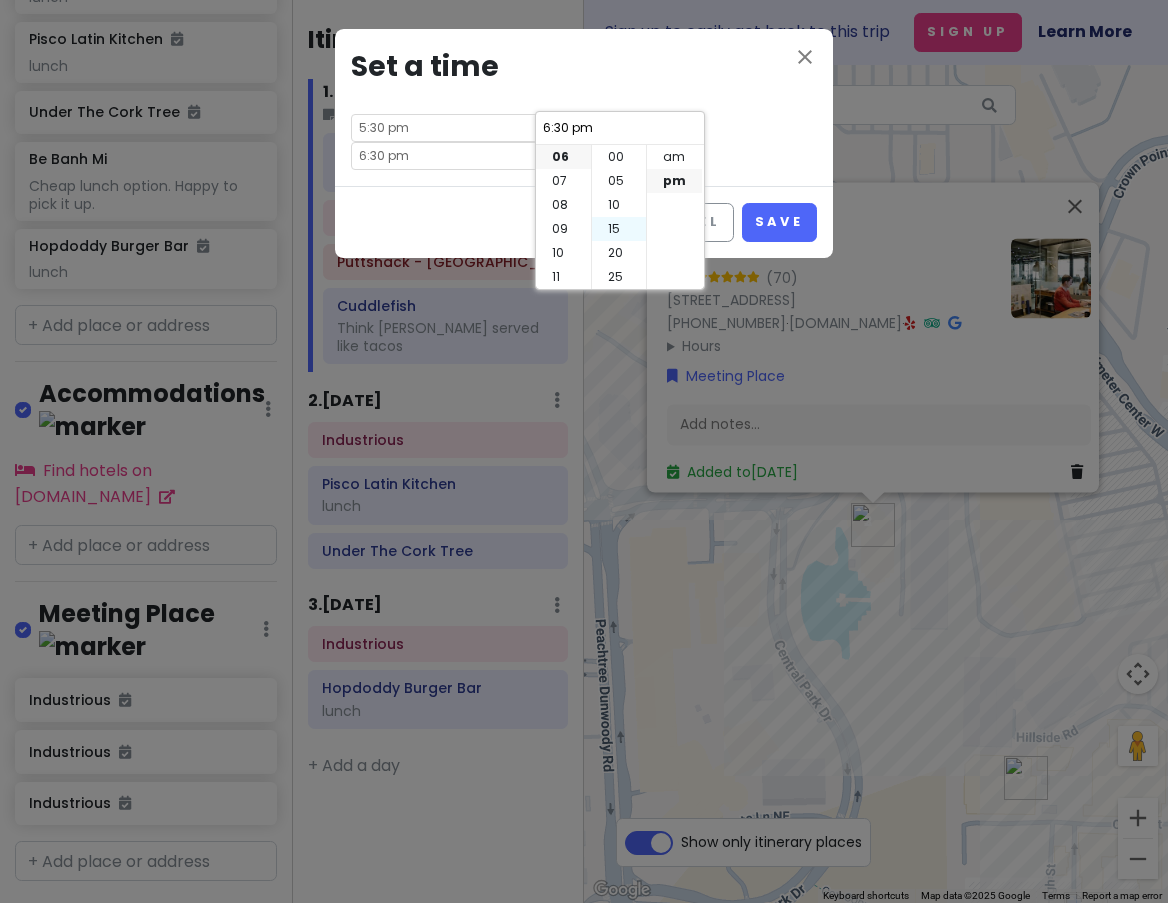 click on "15" at bounding box center [619, 229] 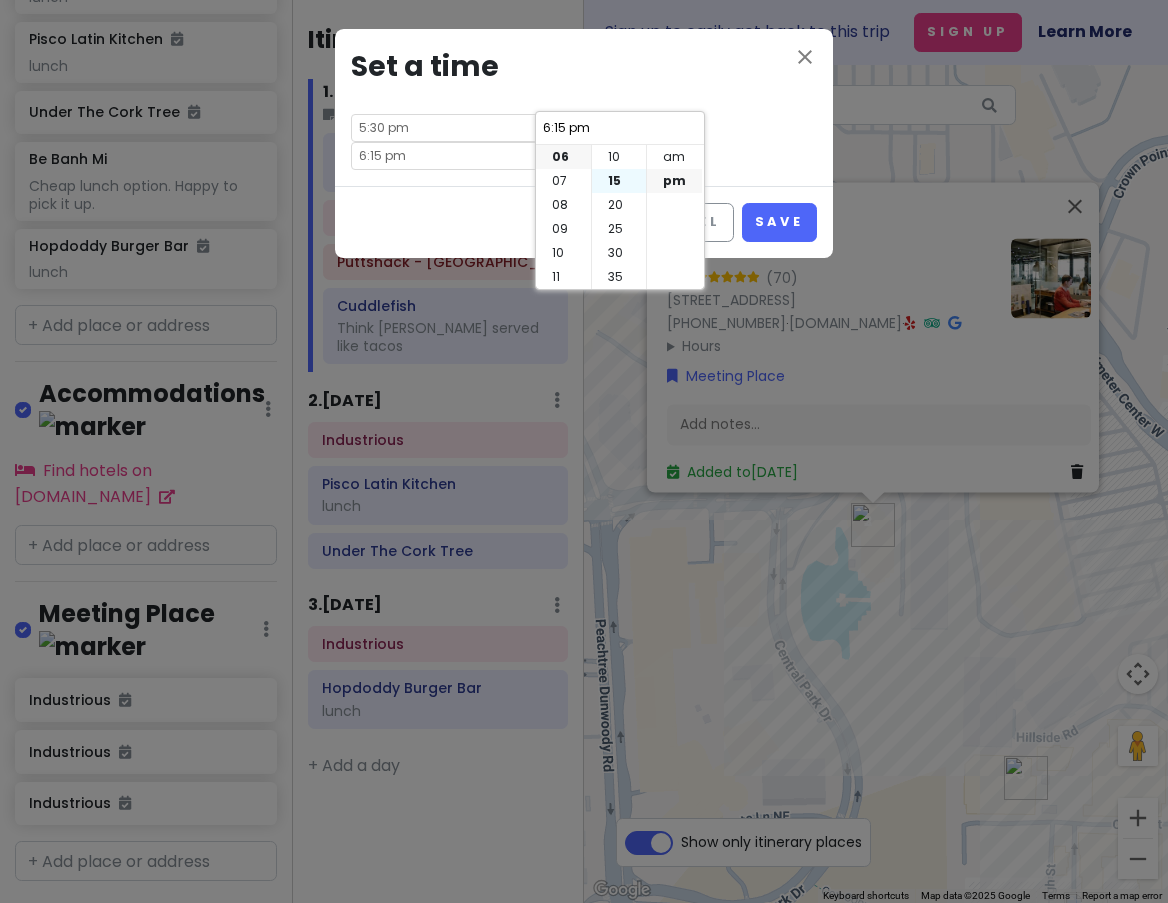 scroll, scrollTop: 72, scrollLeft: 0, axis: vertical 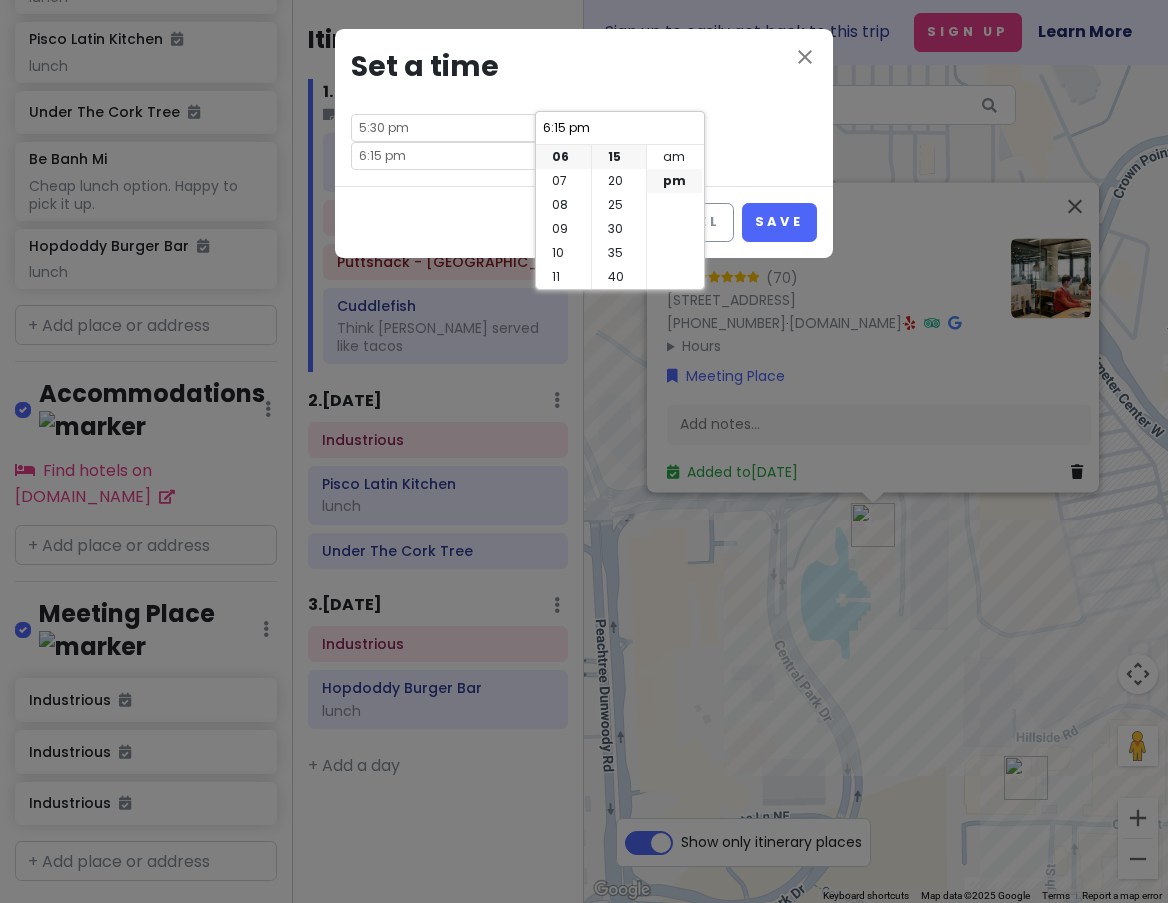 click on "Cancel Save" at bounding box center (584, 222) 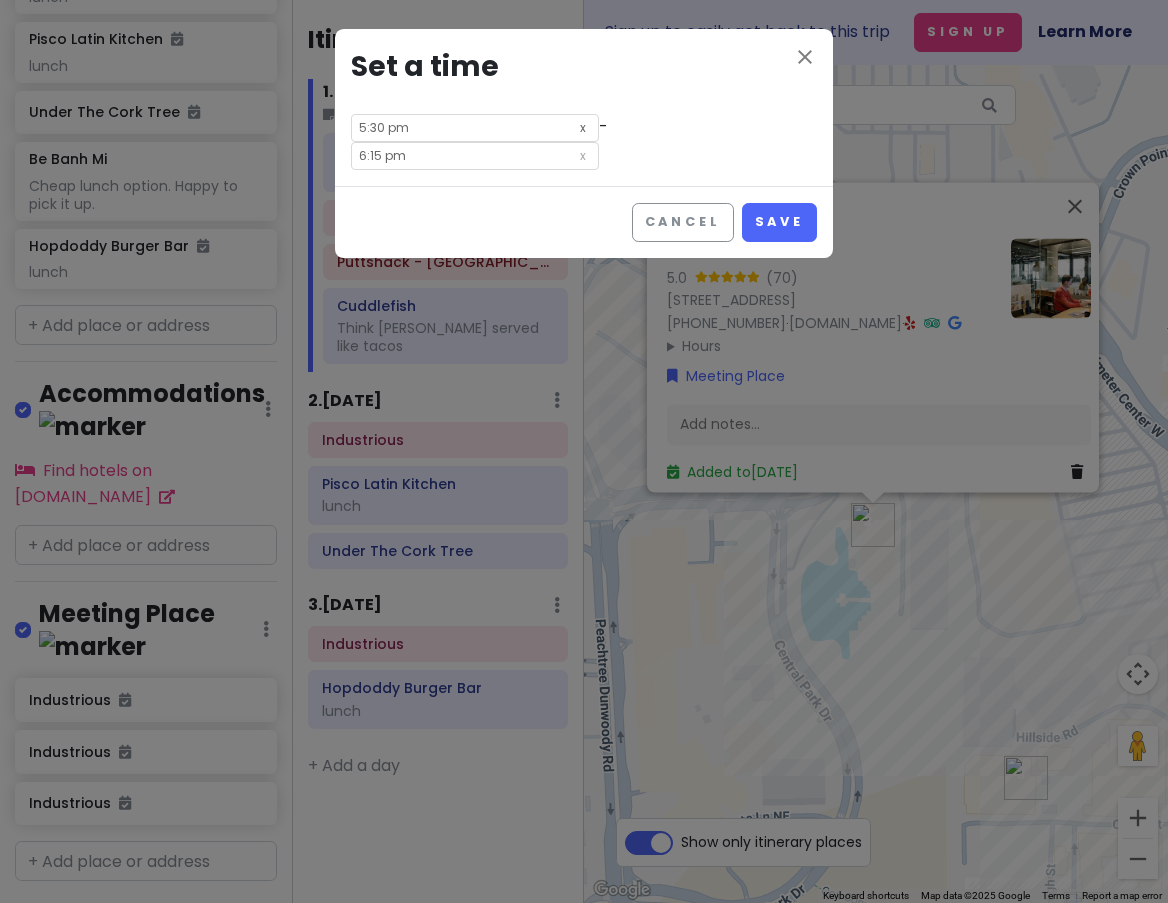 click at bounding box center [583, 126] 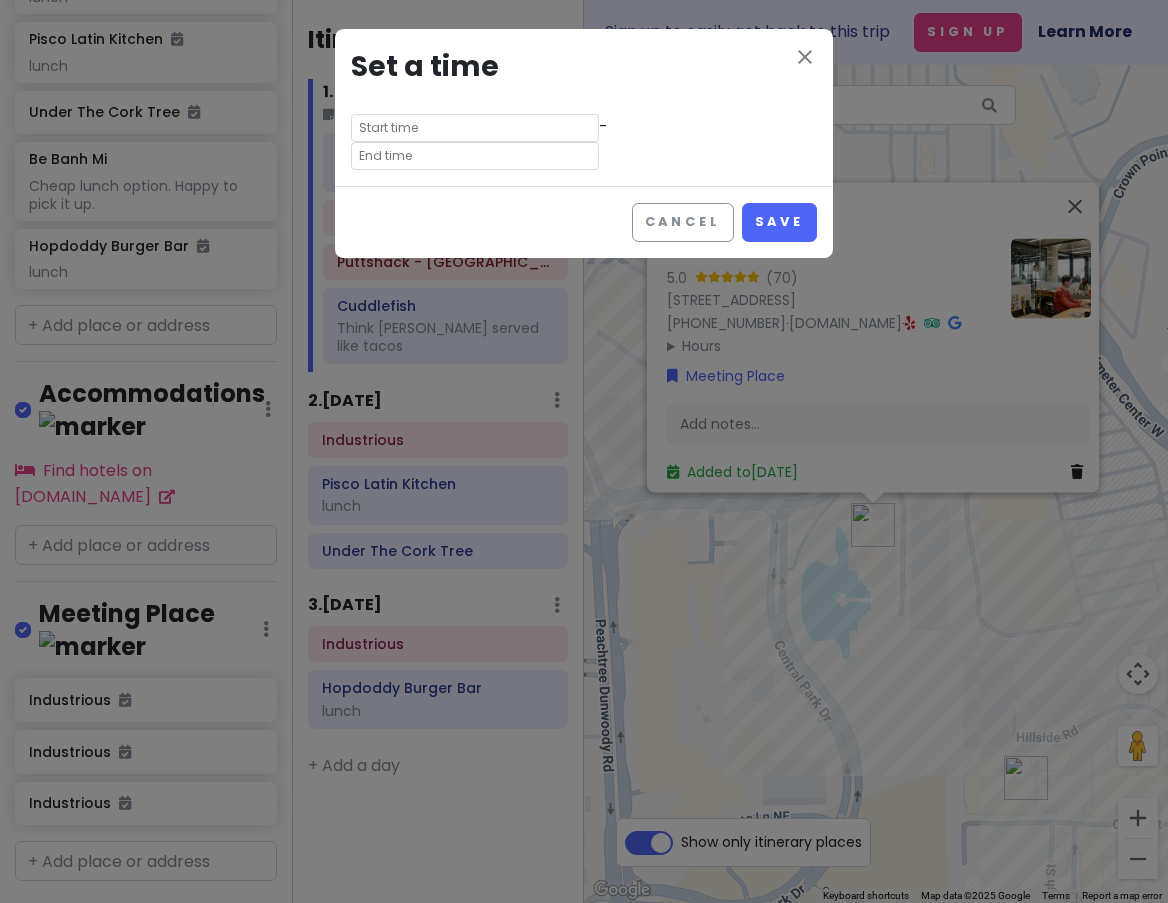 click at bounding box center [475, 128] 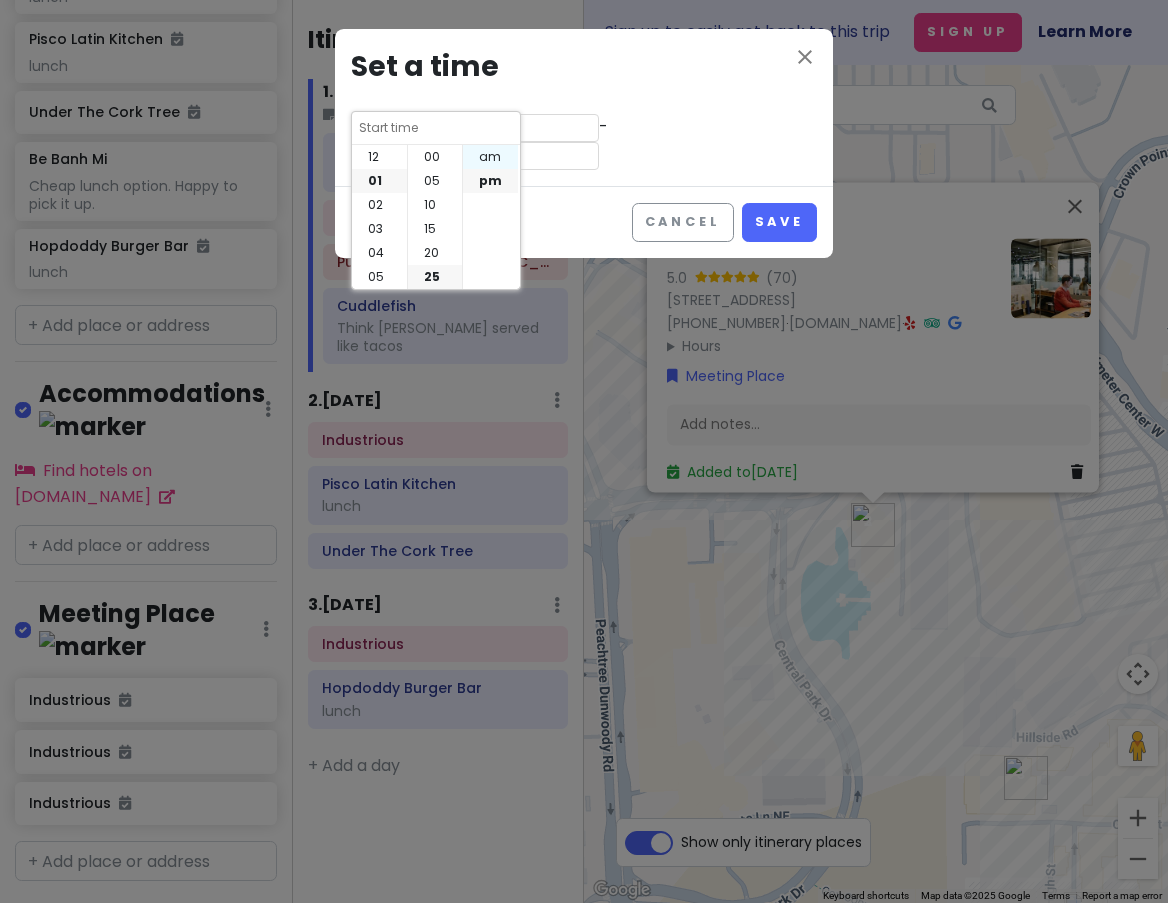 scroll, scrollTop: 24, scrollLeft: 0, axis: vertical 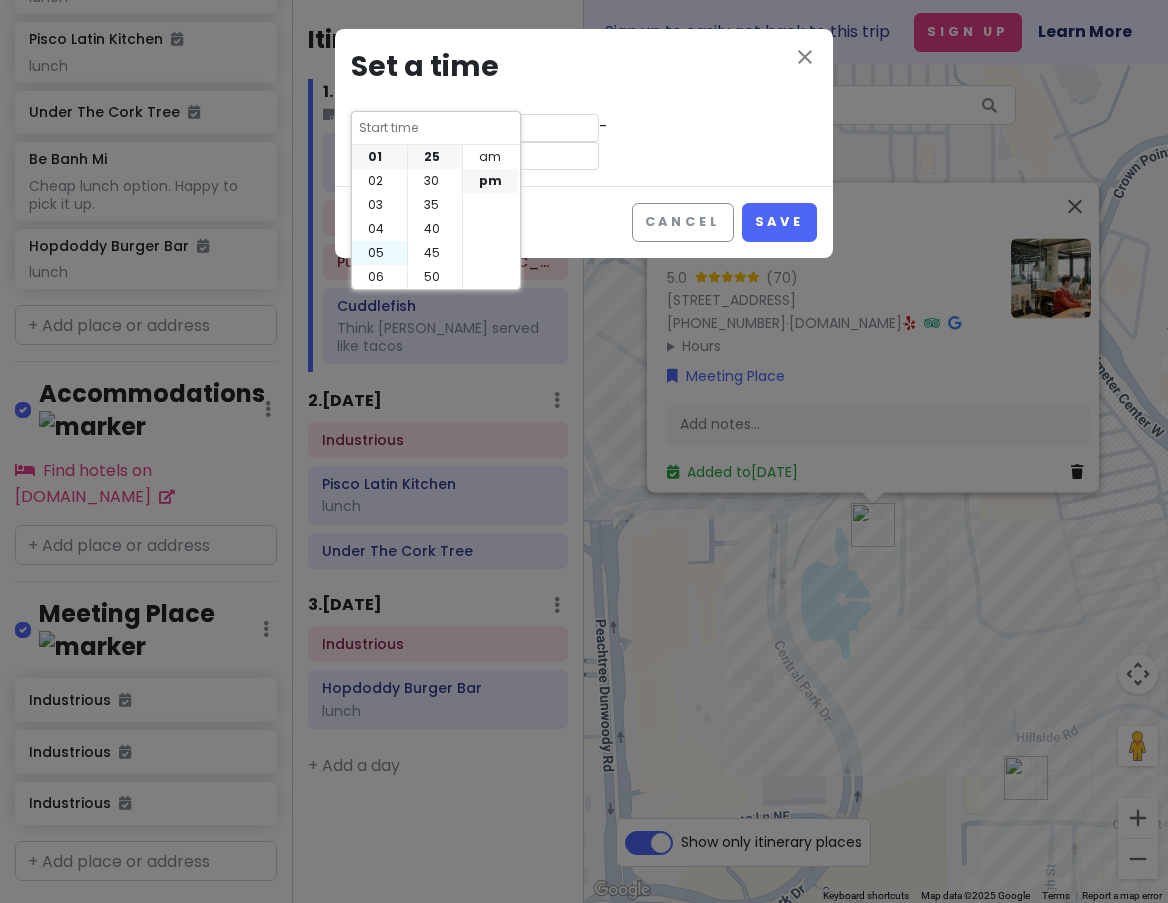 click on "05" at bounding box center (379, 253) 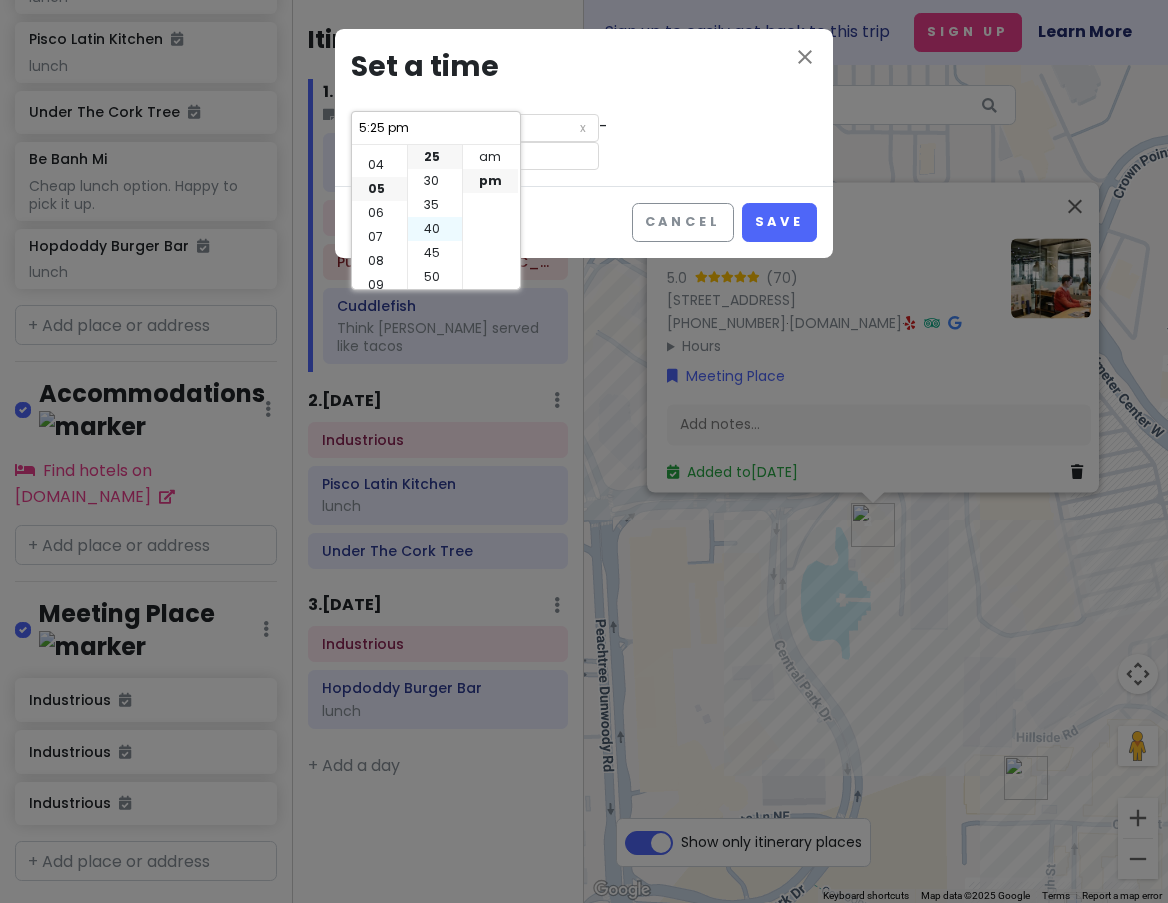 scroll, scrollTop: 120, scrollLeft: 0, axis: vertical 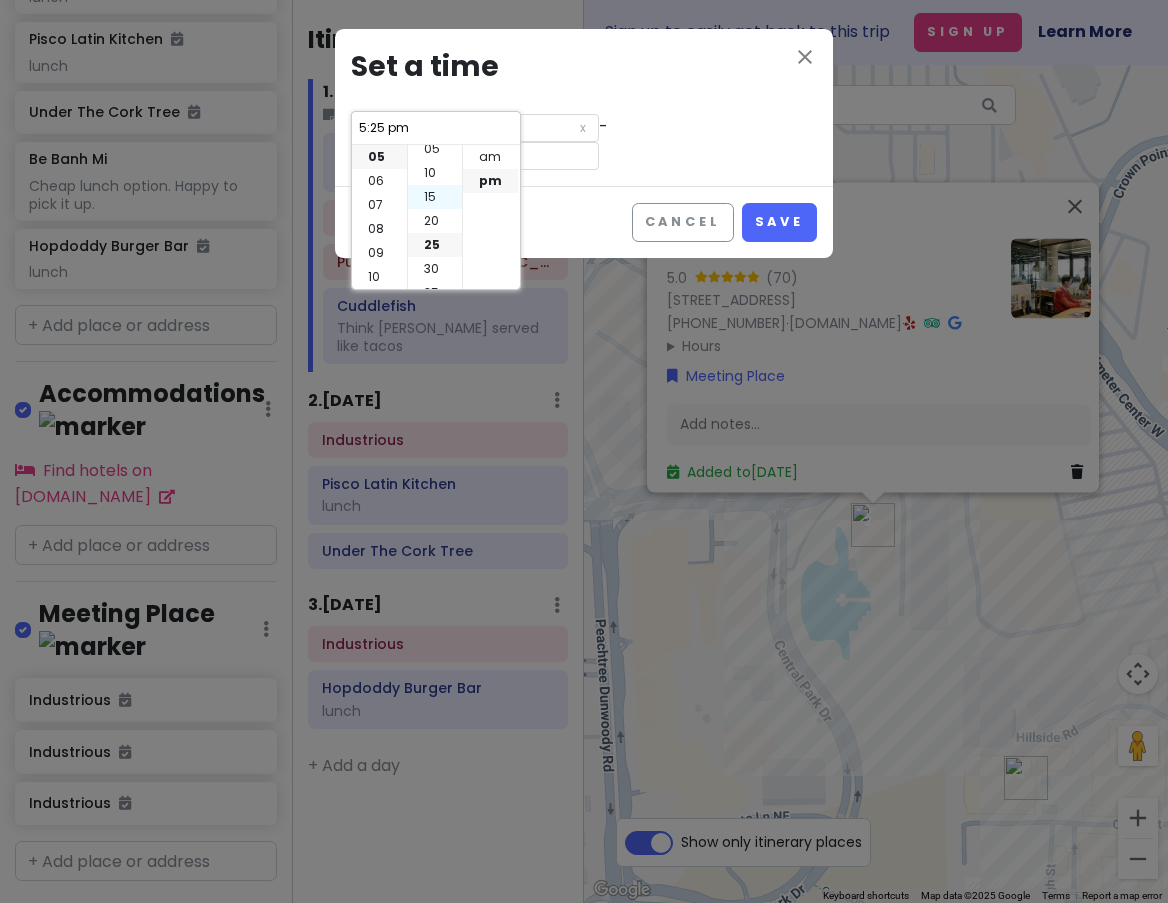 click on "15" at bounding box center [435, 197] 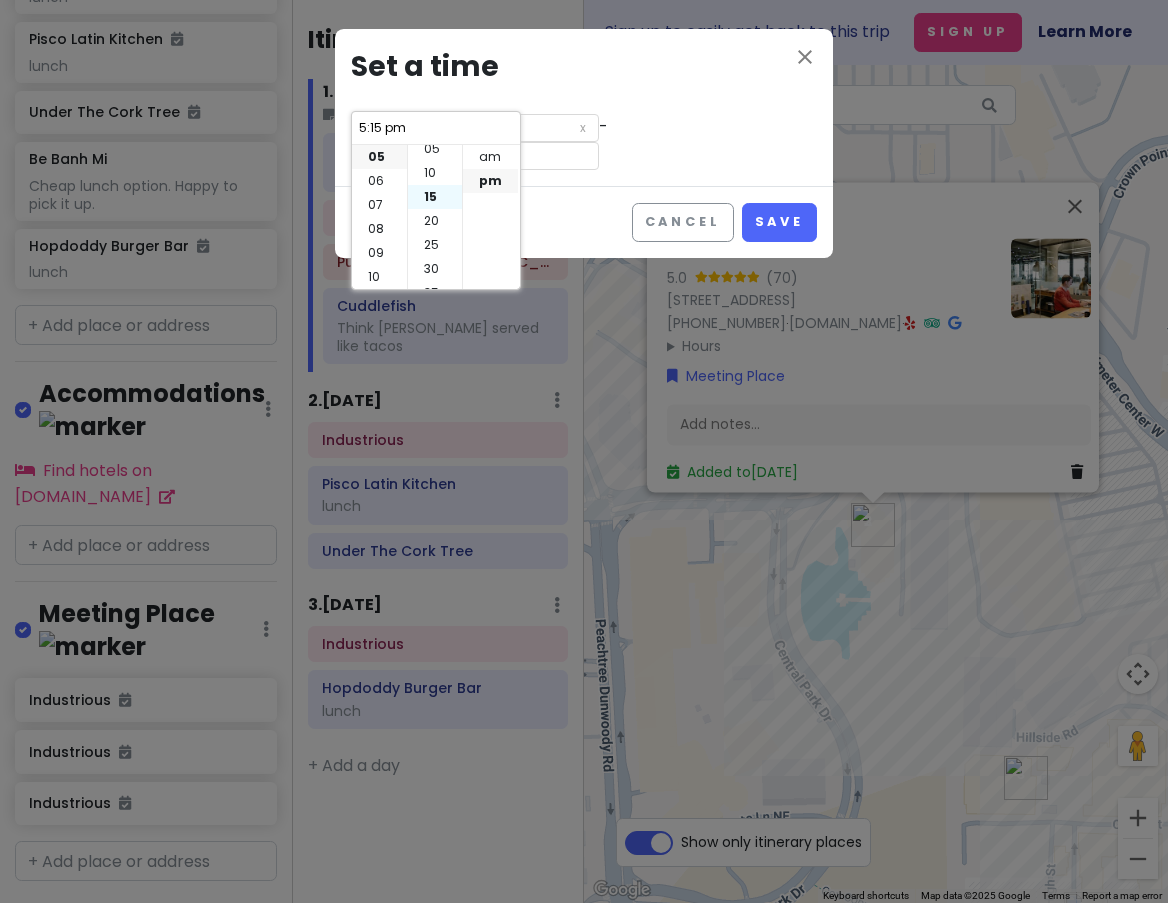 scroll, scrollTop: 72, scrollLeft: 0, axis: vertical 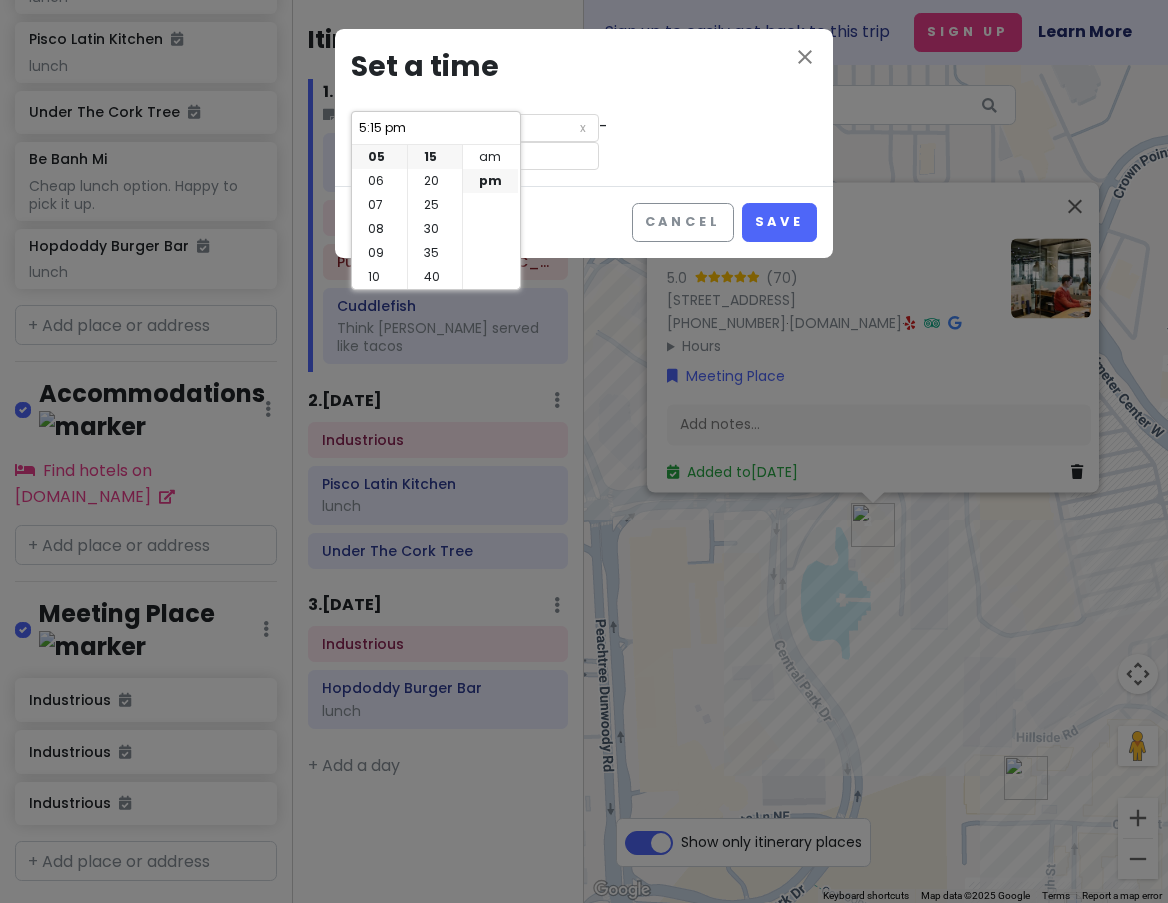 click at bounding box center [475, 156] 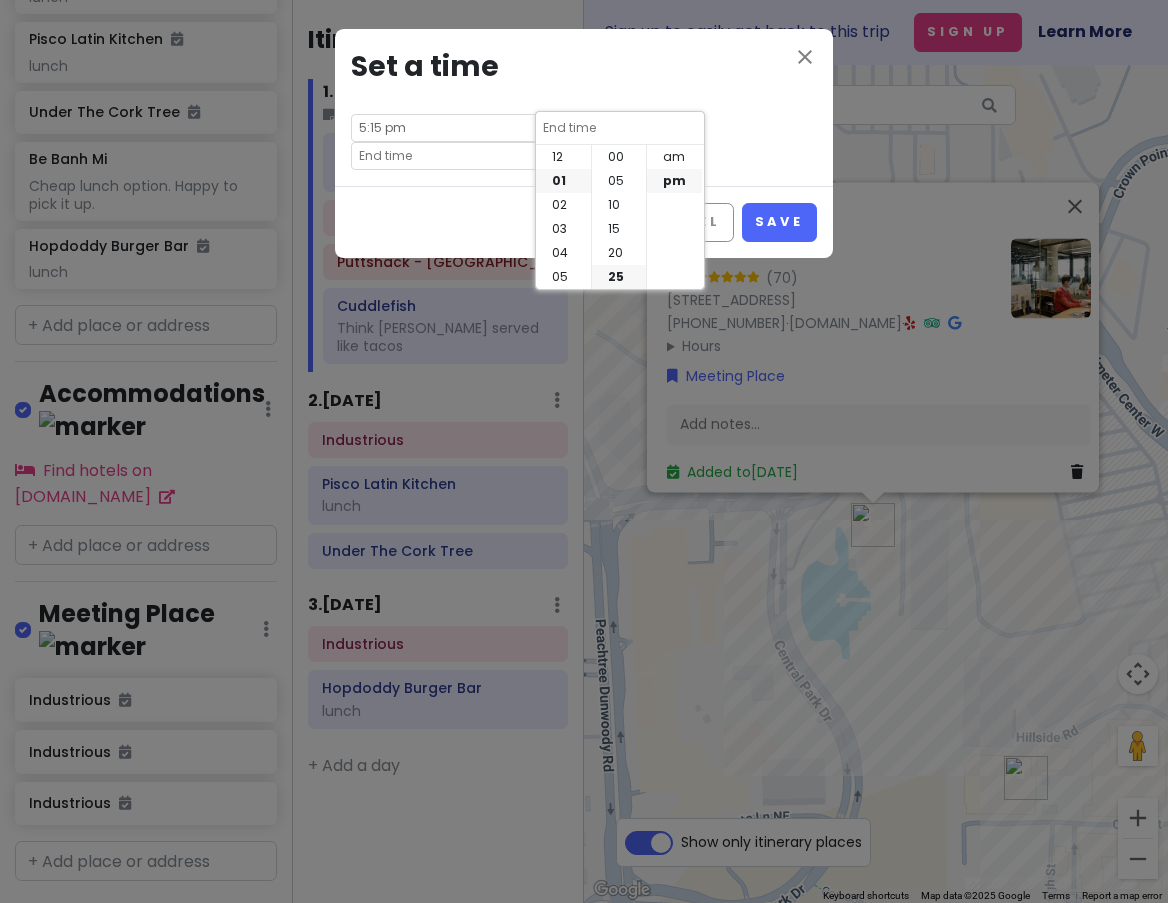 scroll, scrollTop: 24, scrollLeft: 0, axis: vertical 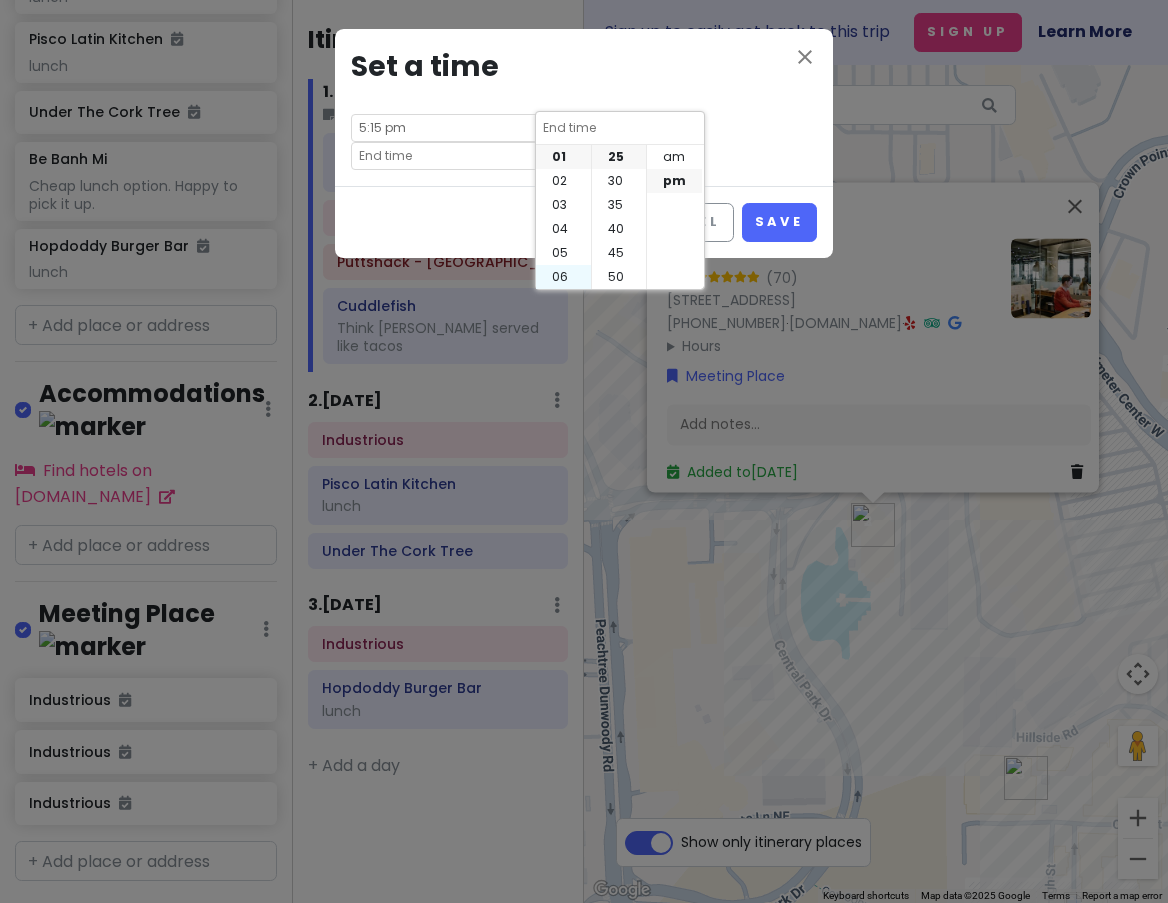 click on "06" at bounding box center (563, 277) 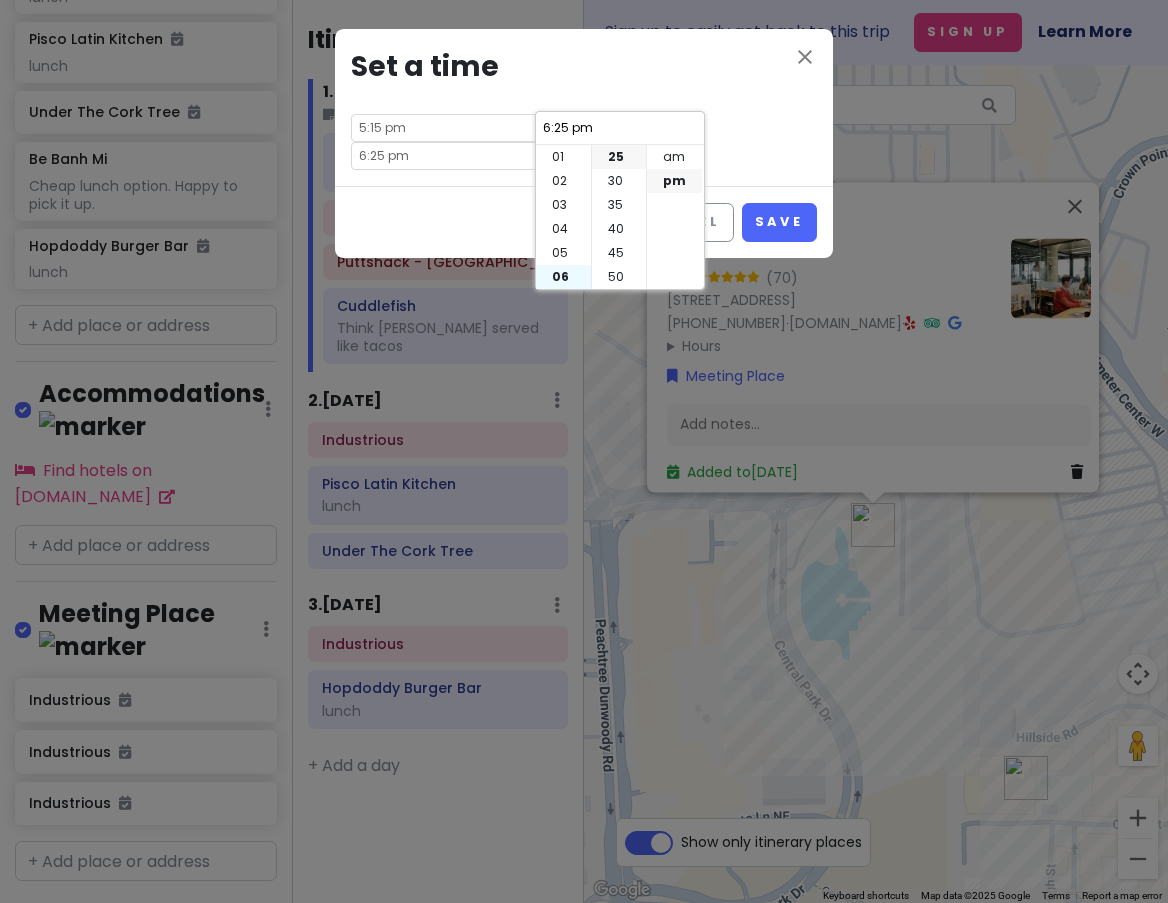 scroll, scrollTop: 144, scrollLeft: 0, axis: vertical 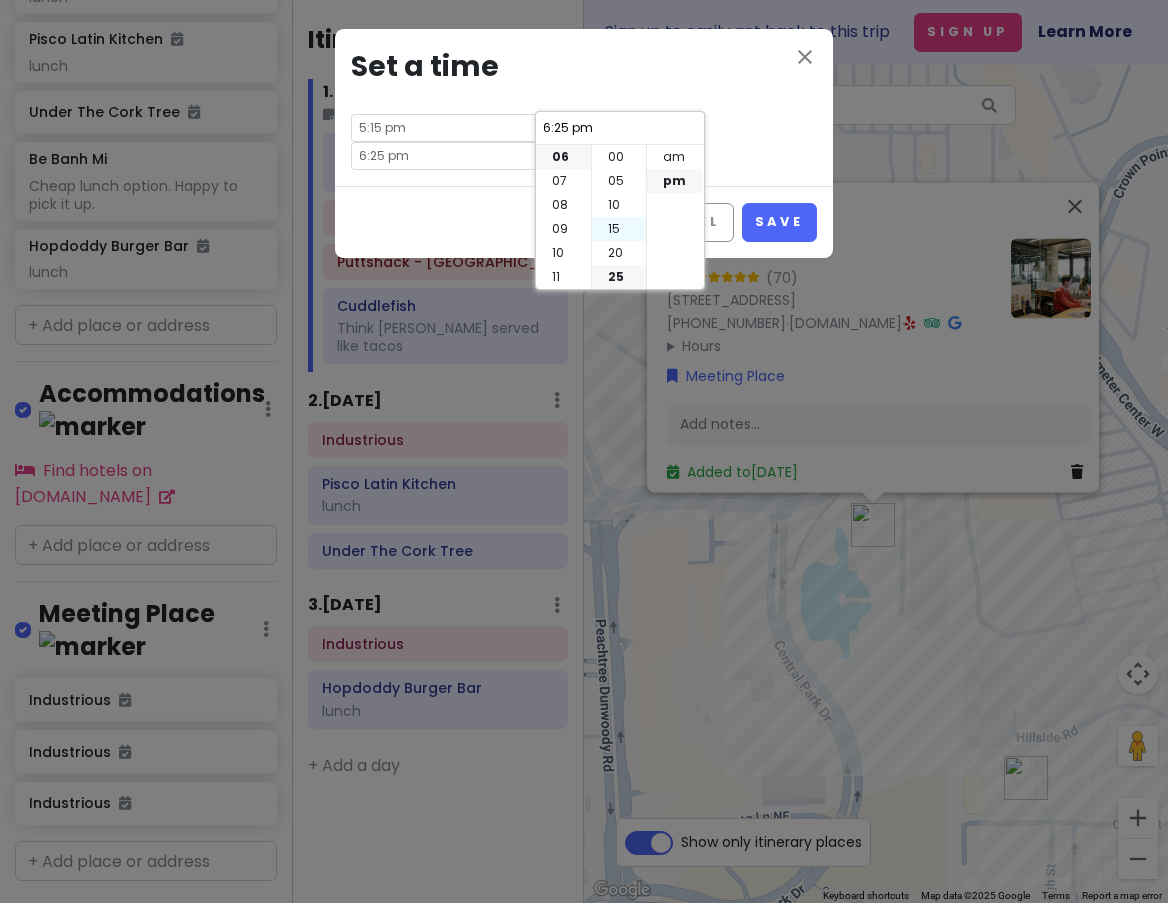 click on "15" at bounding box center [619, 229] 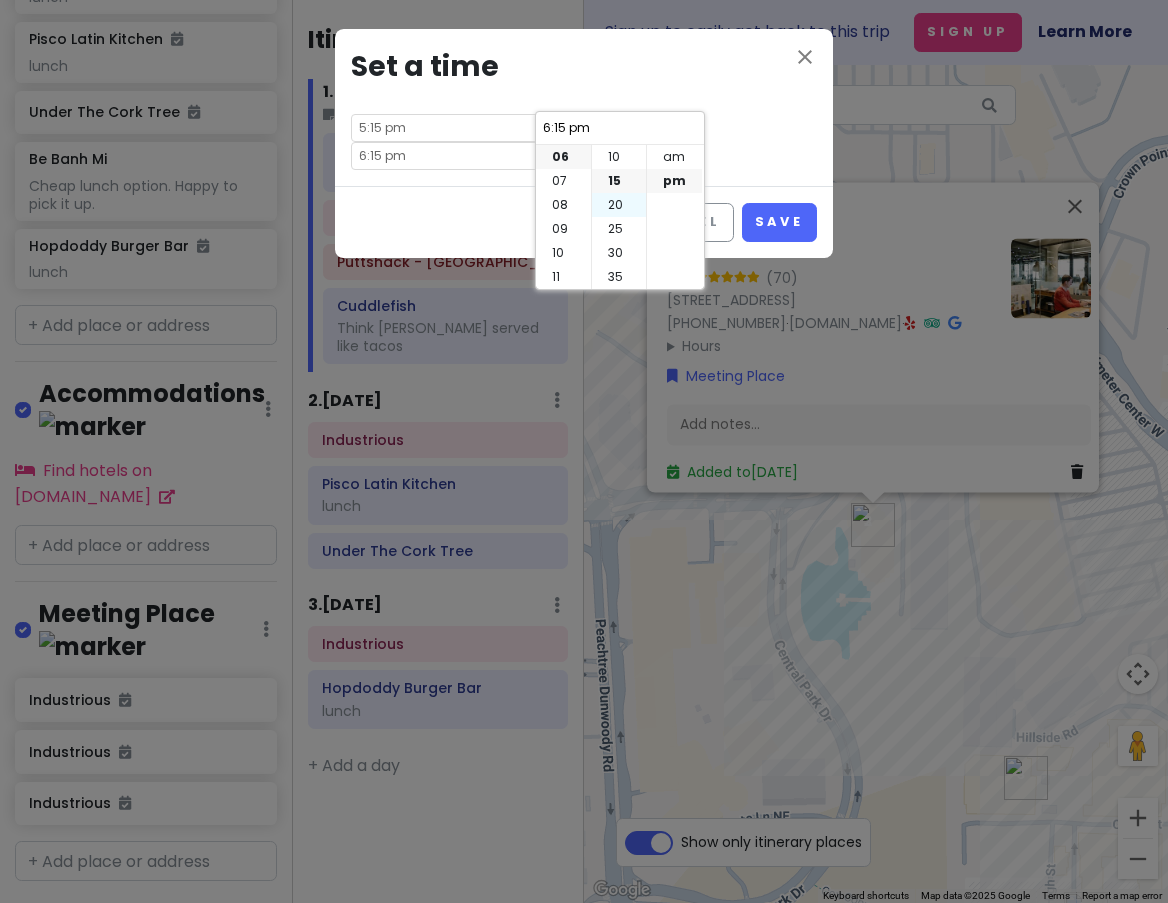 scroll, scrollTop: 72, scrollLeft: 0, axis: vertical 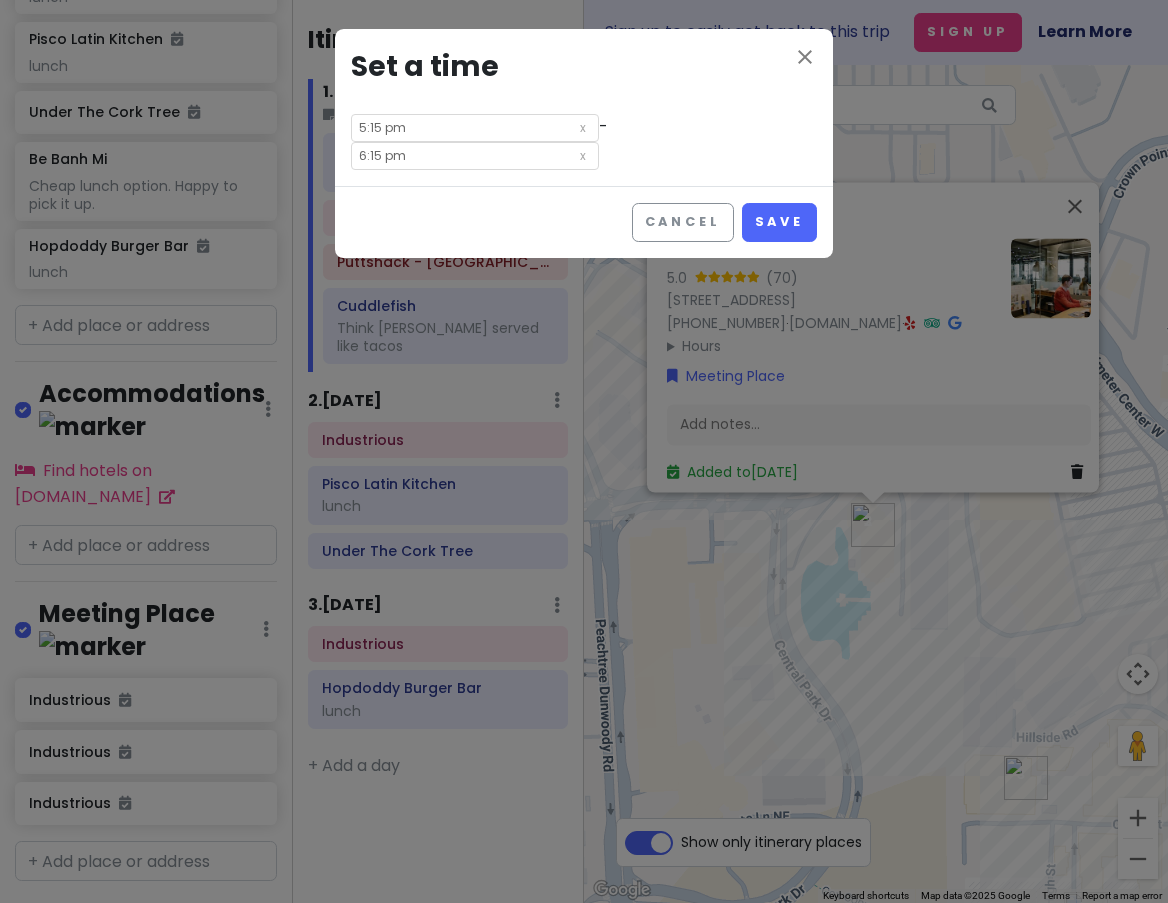 click on "Cancel Save" at bounding box center (584, 222) 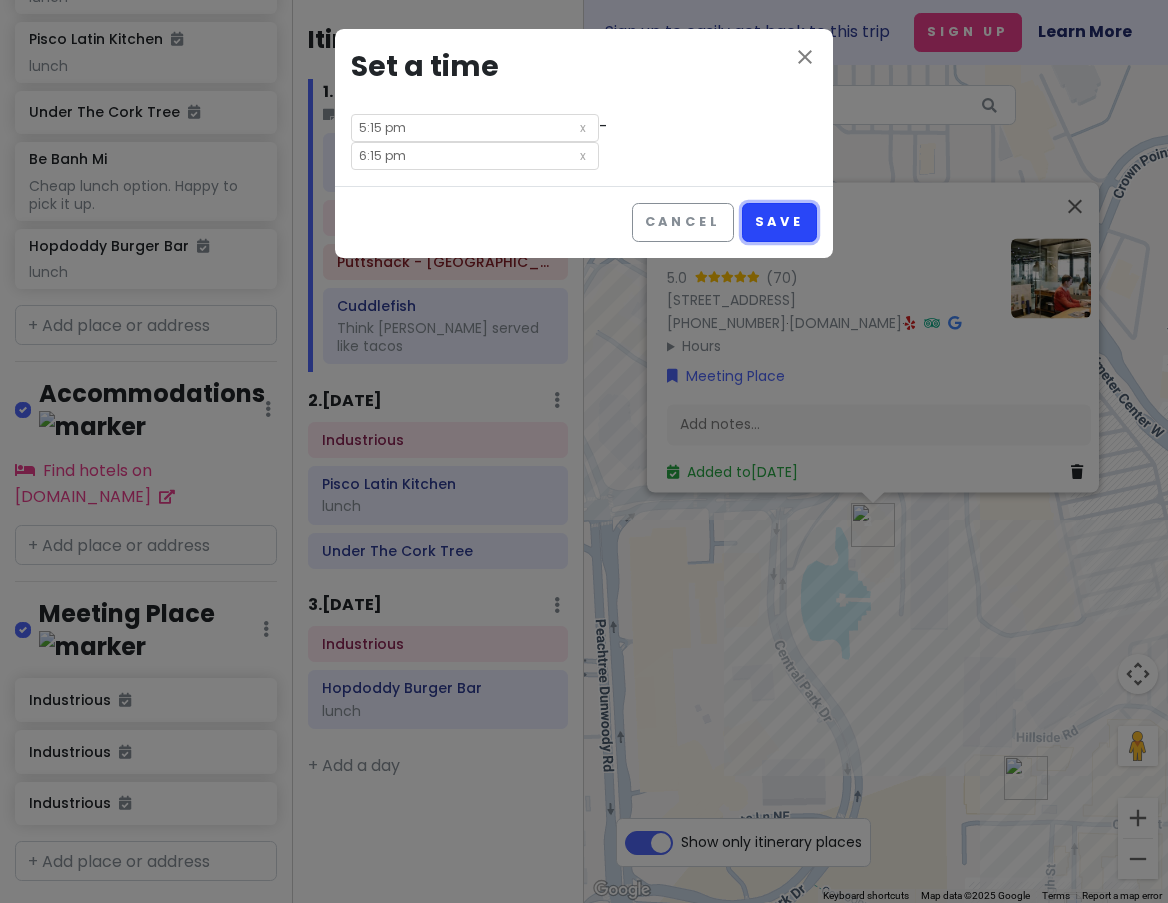 click on "Save" at bounding box center (779, 222) 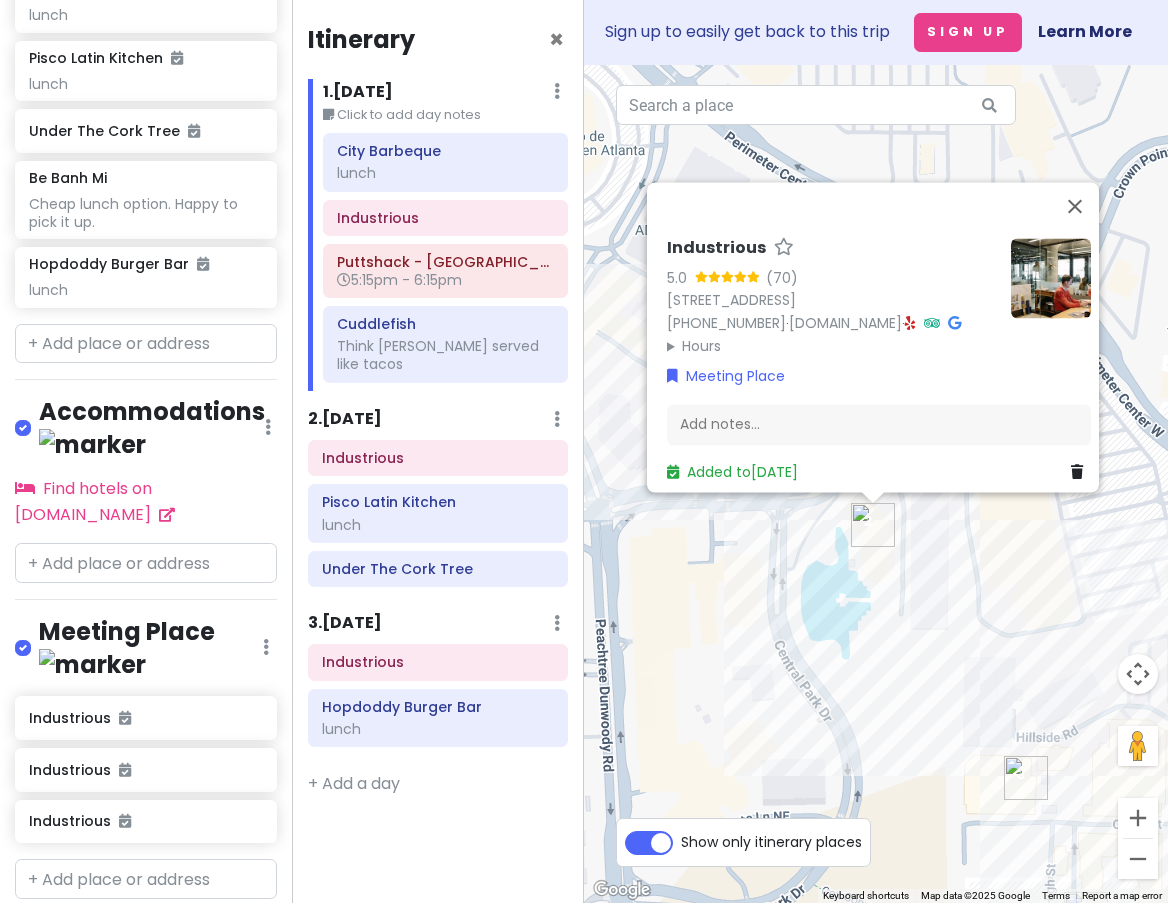 scroll, scrollTop: 1530, scrollLeft: 0, axis: vertical 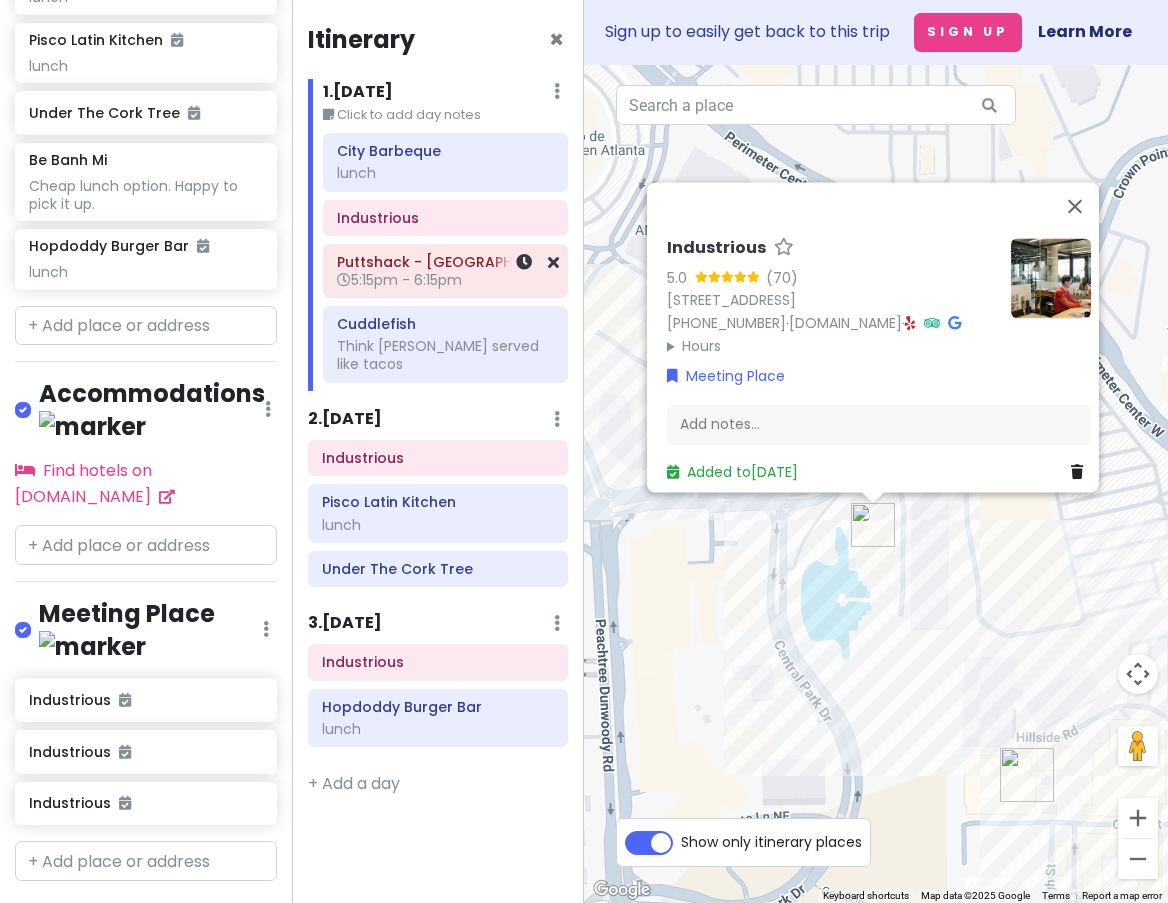 click on "5:15pm - 6:15pm" at bounding box center (399, 280) 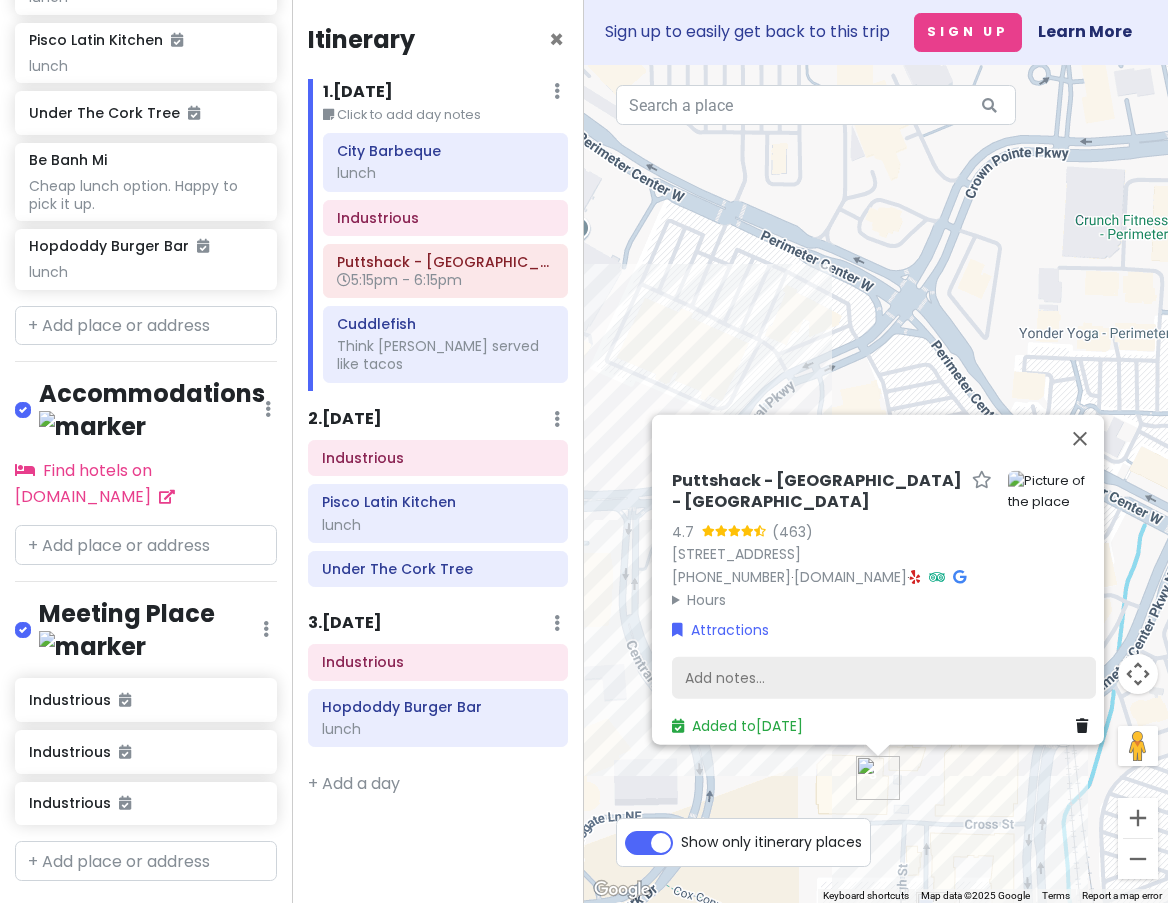 click on "Add notes..." at bounding box center [884, 678] 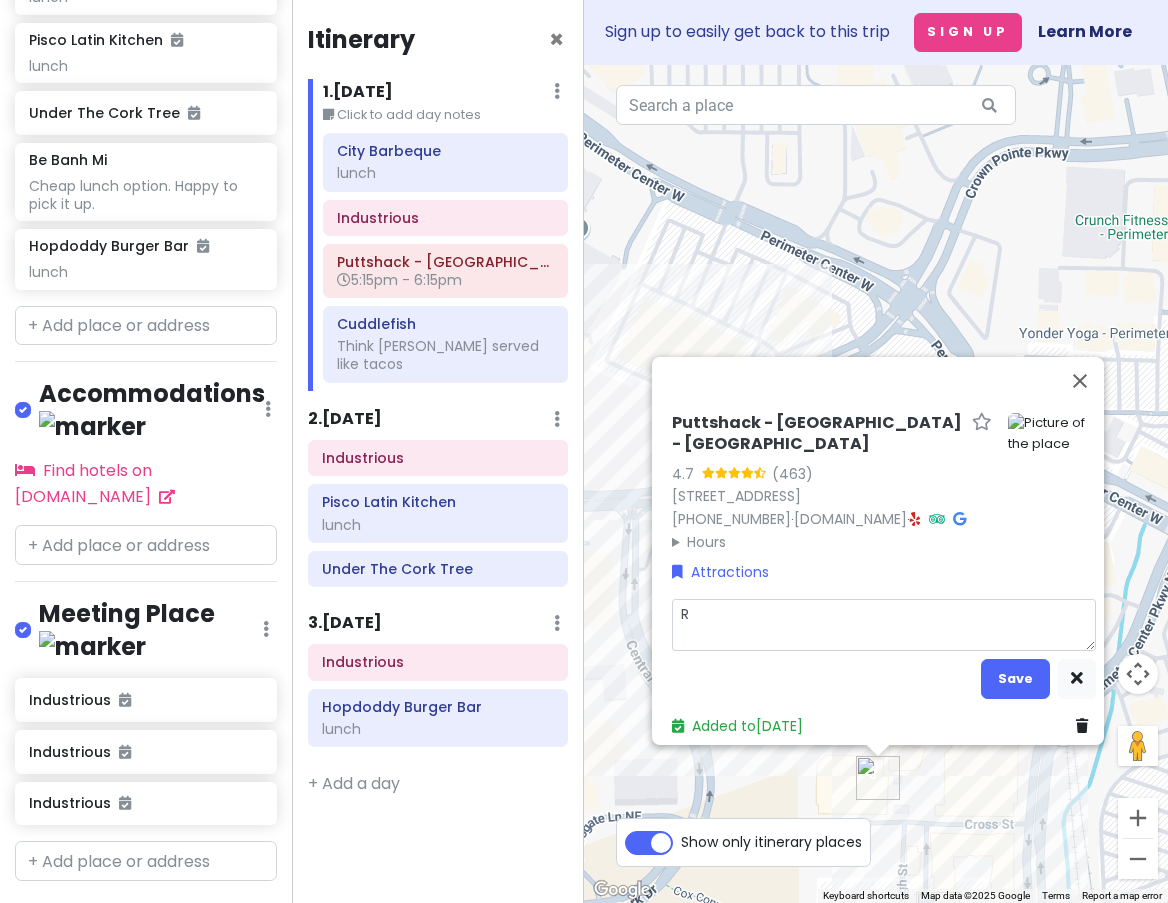 type on "x" 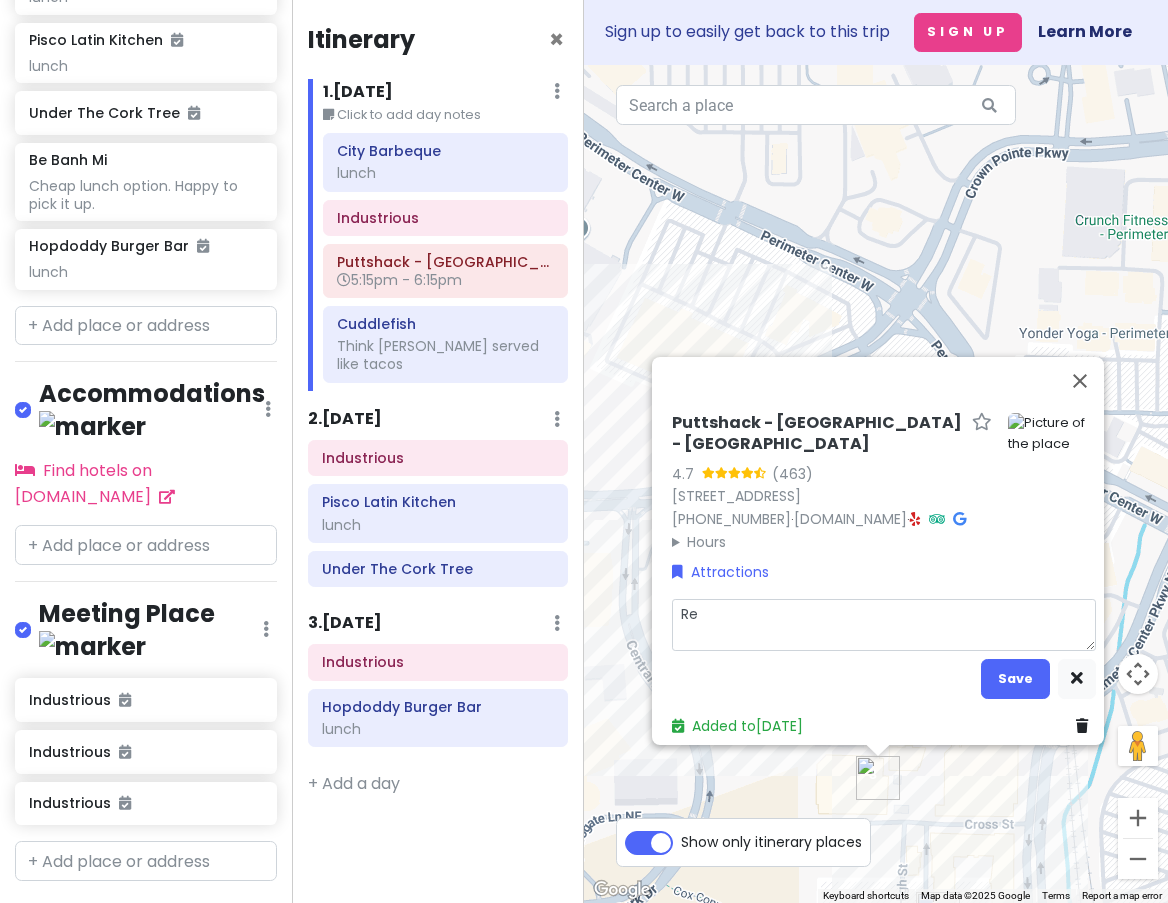 type on "x" 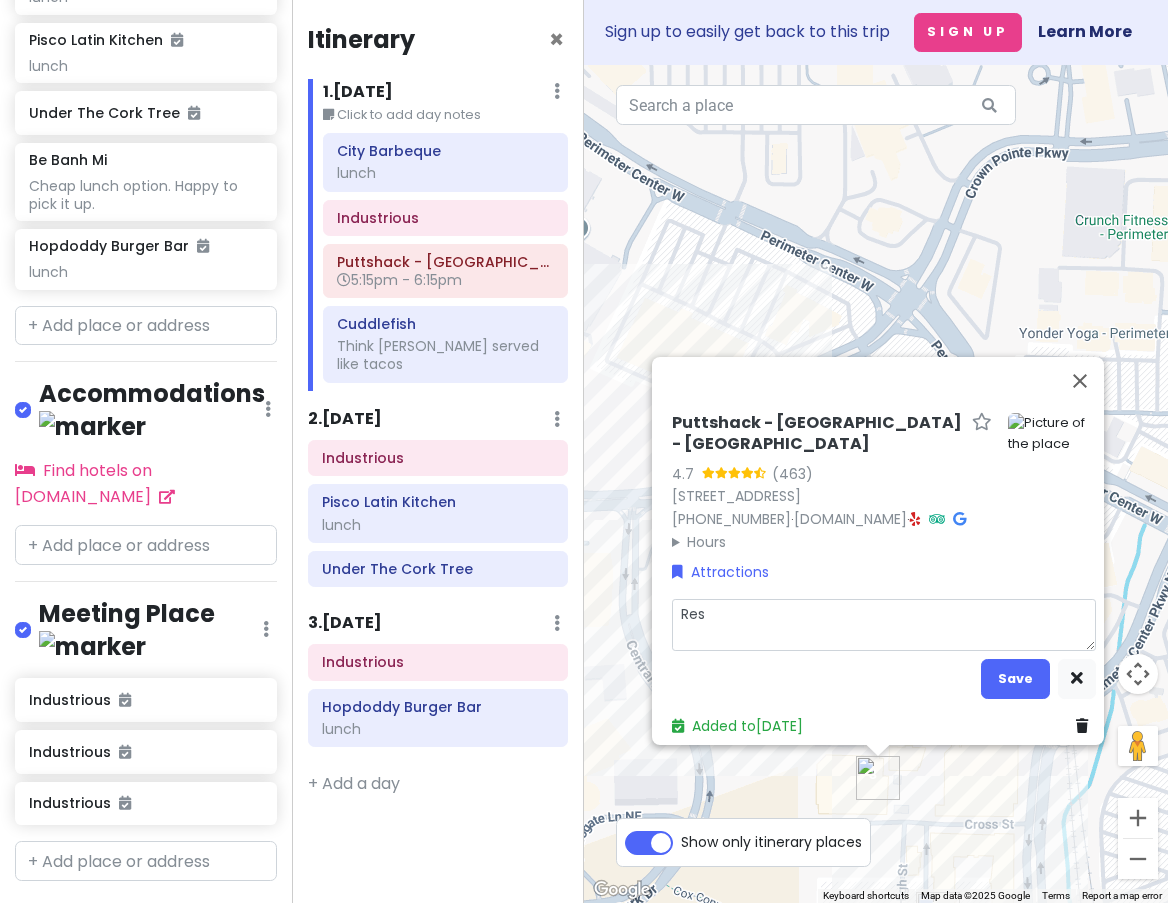 type on "x" 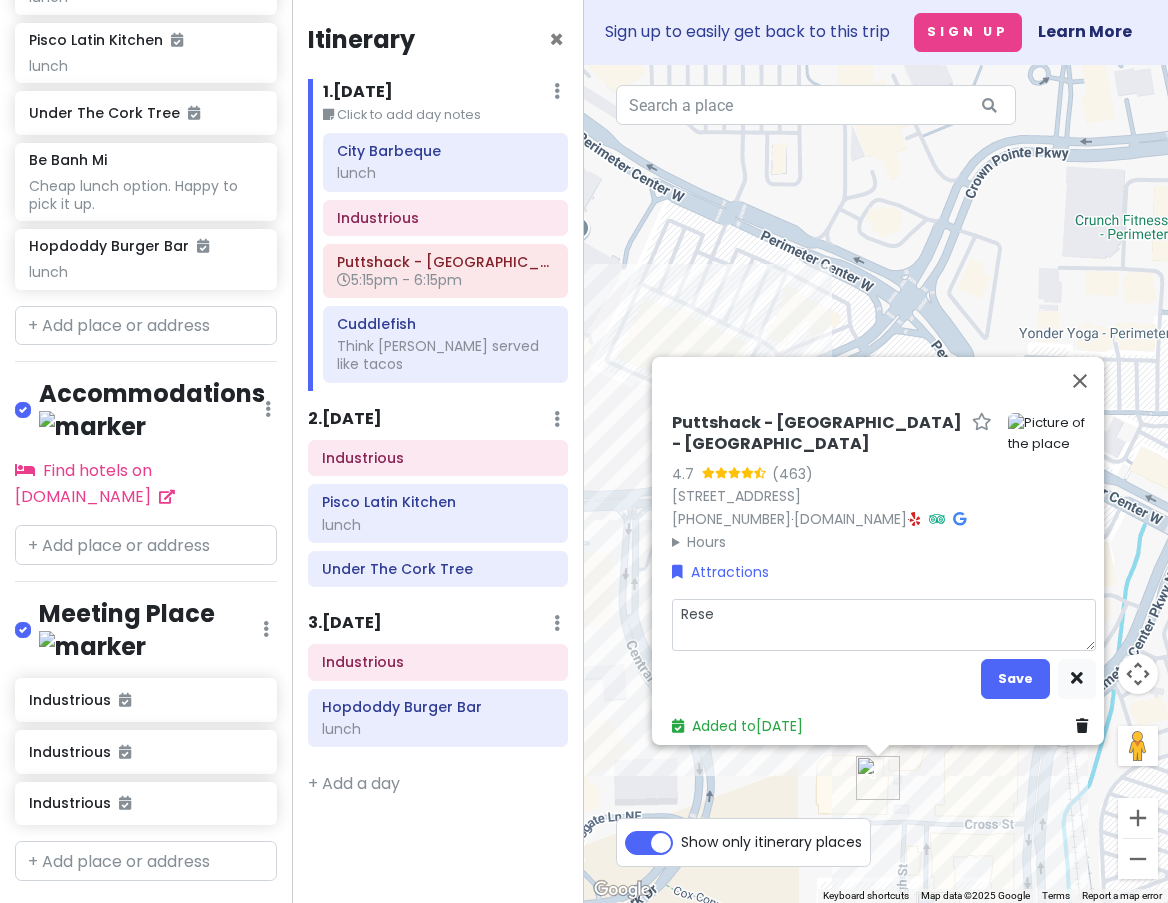 type on "x" 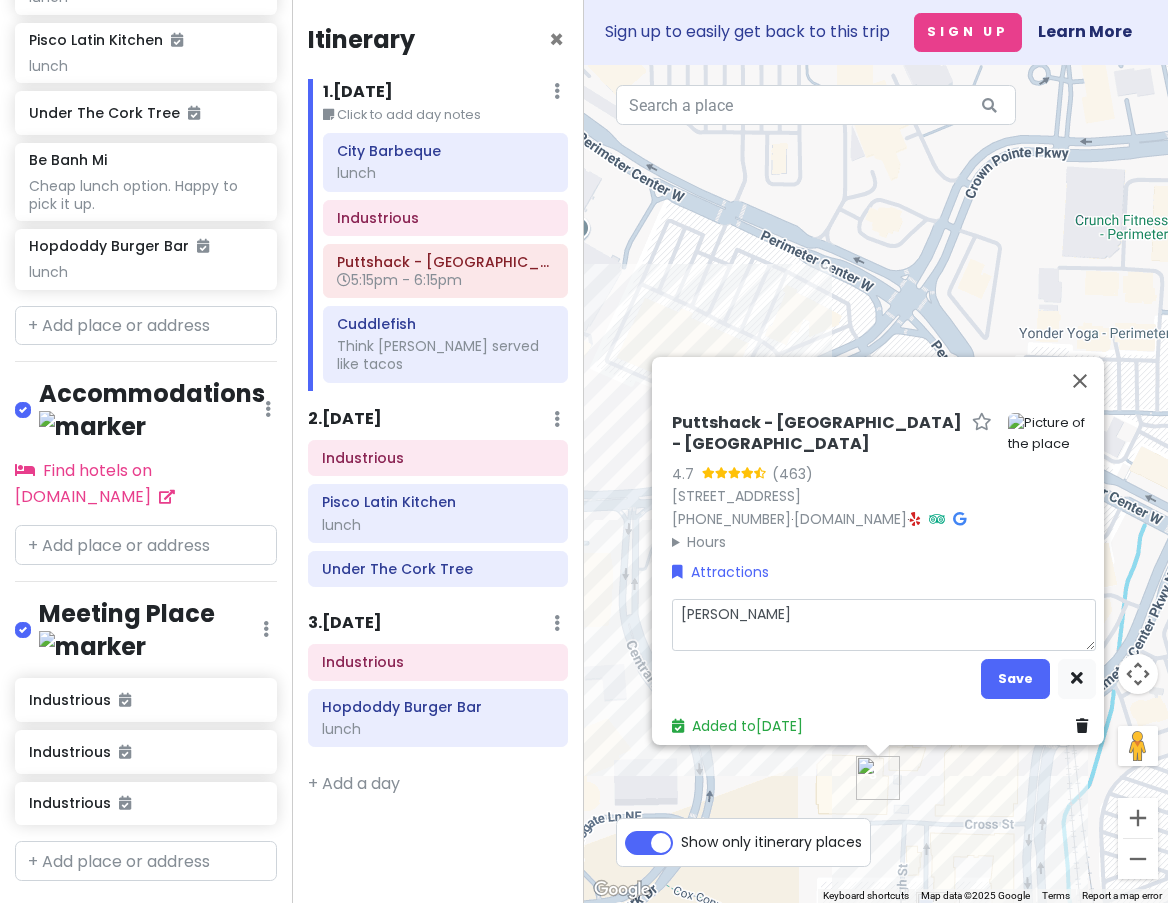 type on "x" 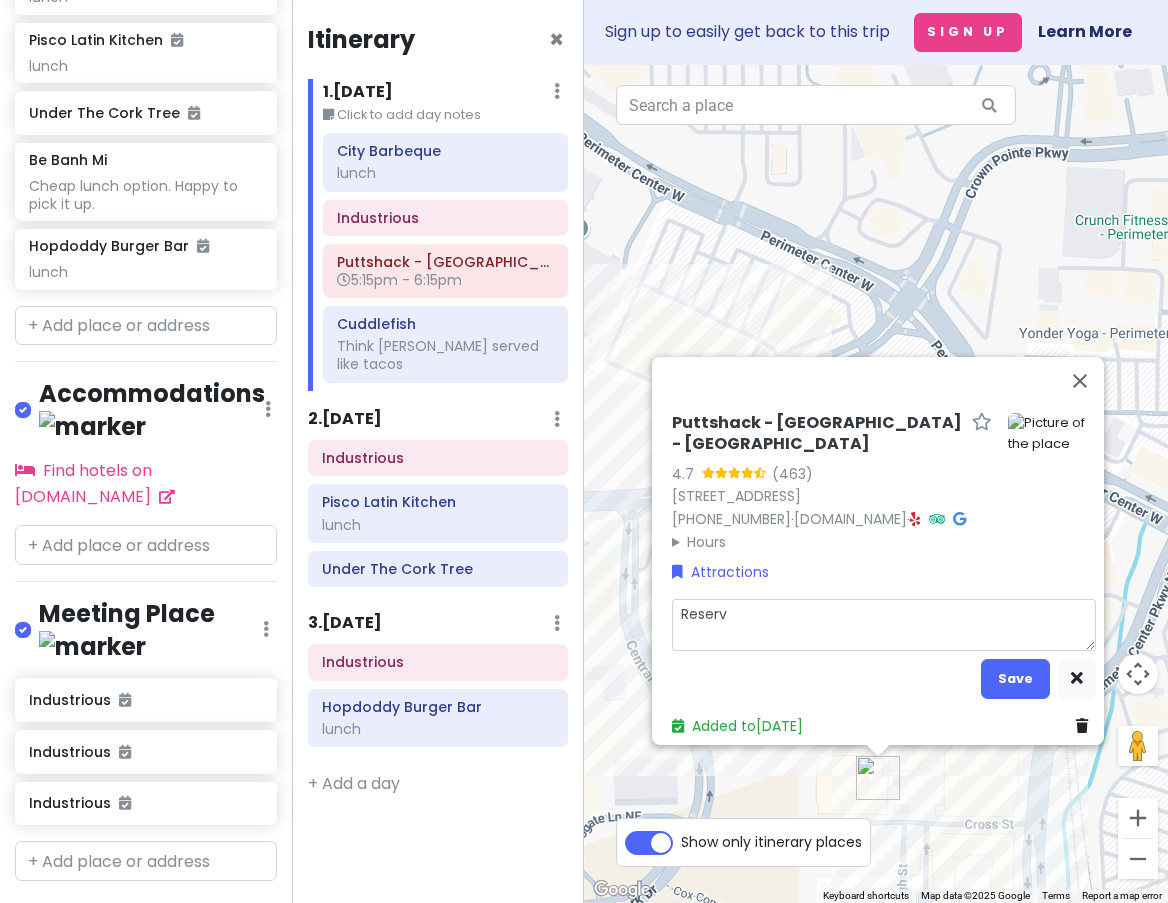 type on "x" 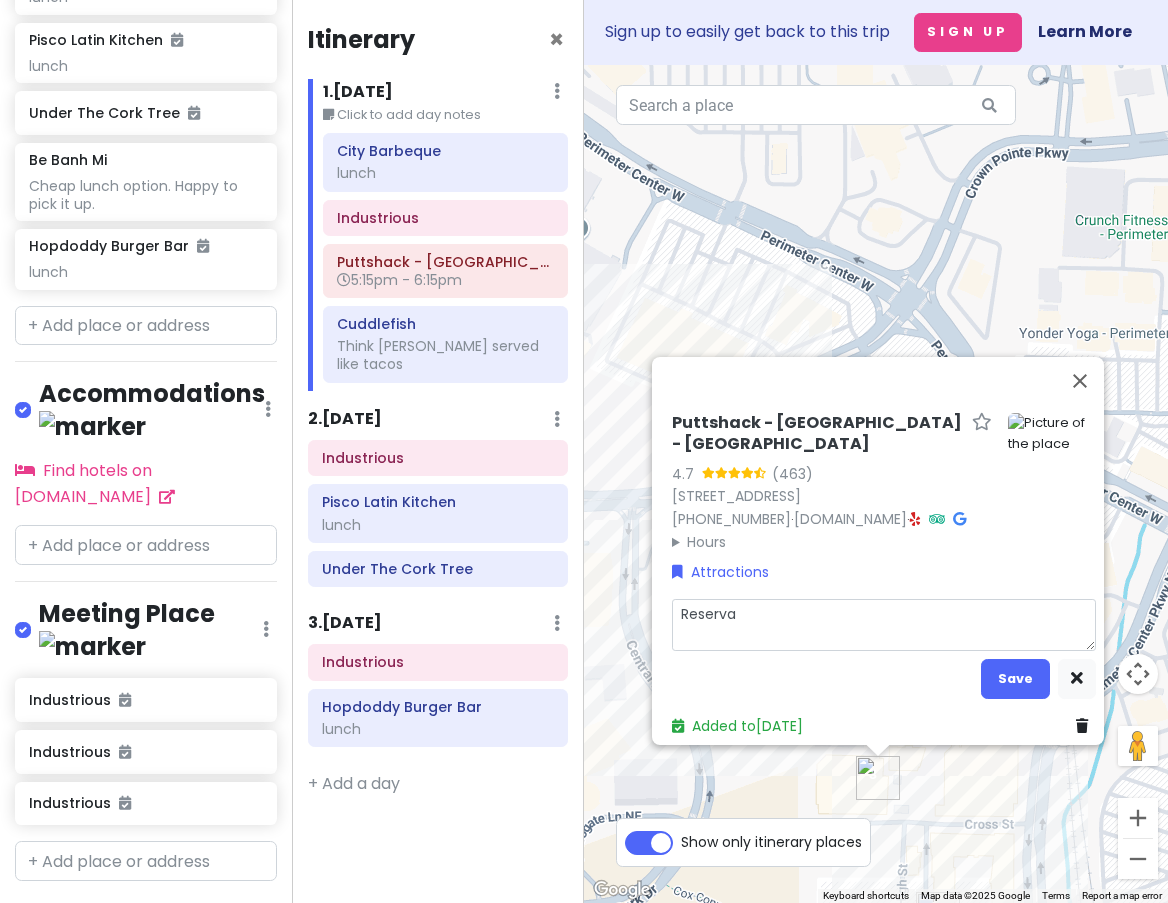 type on "x" 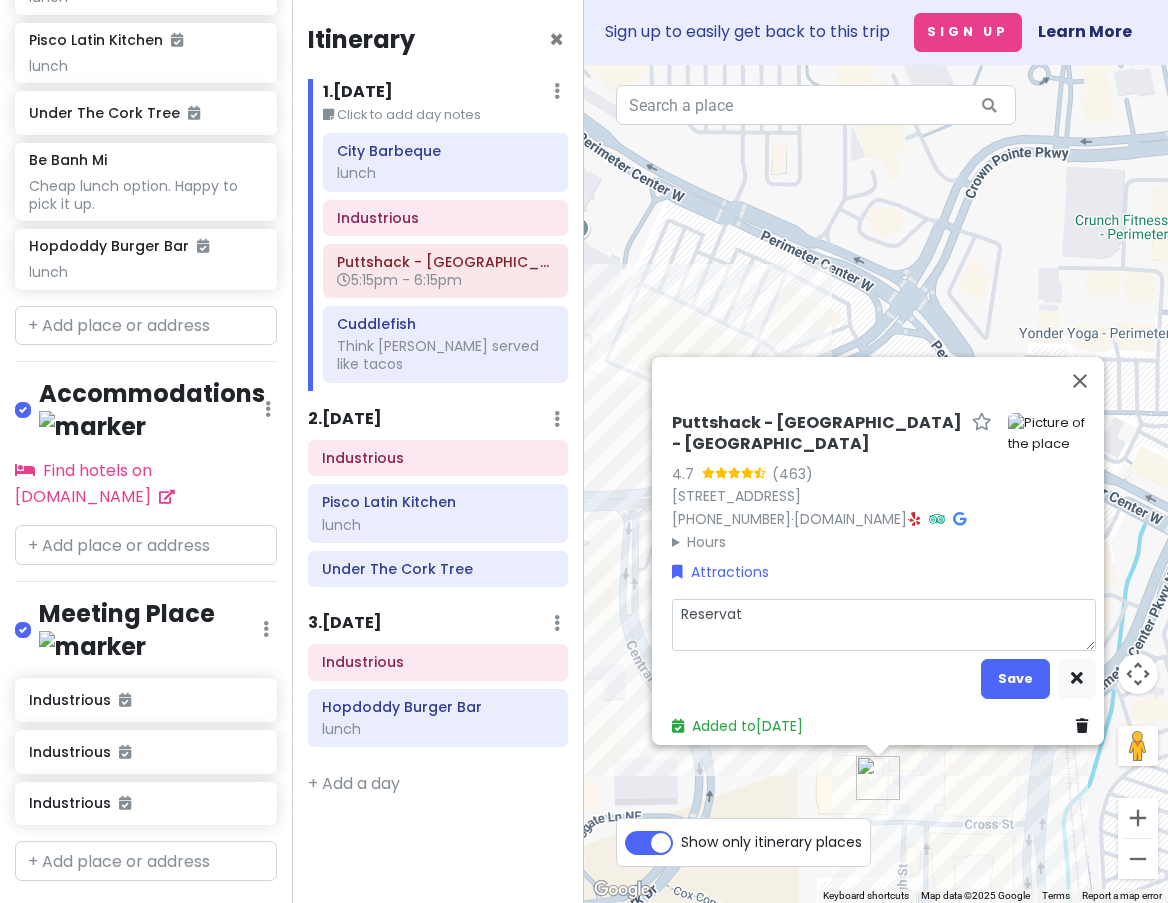 type on "x" 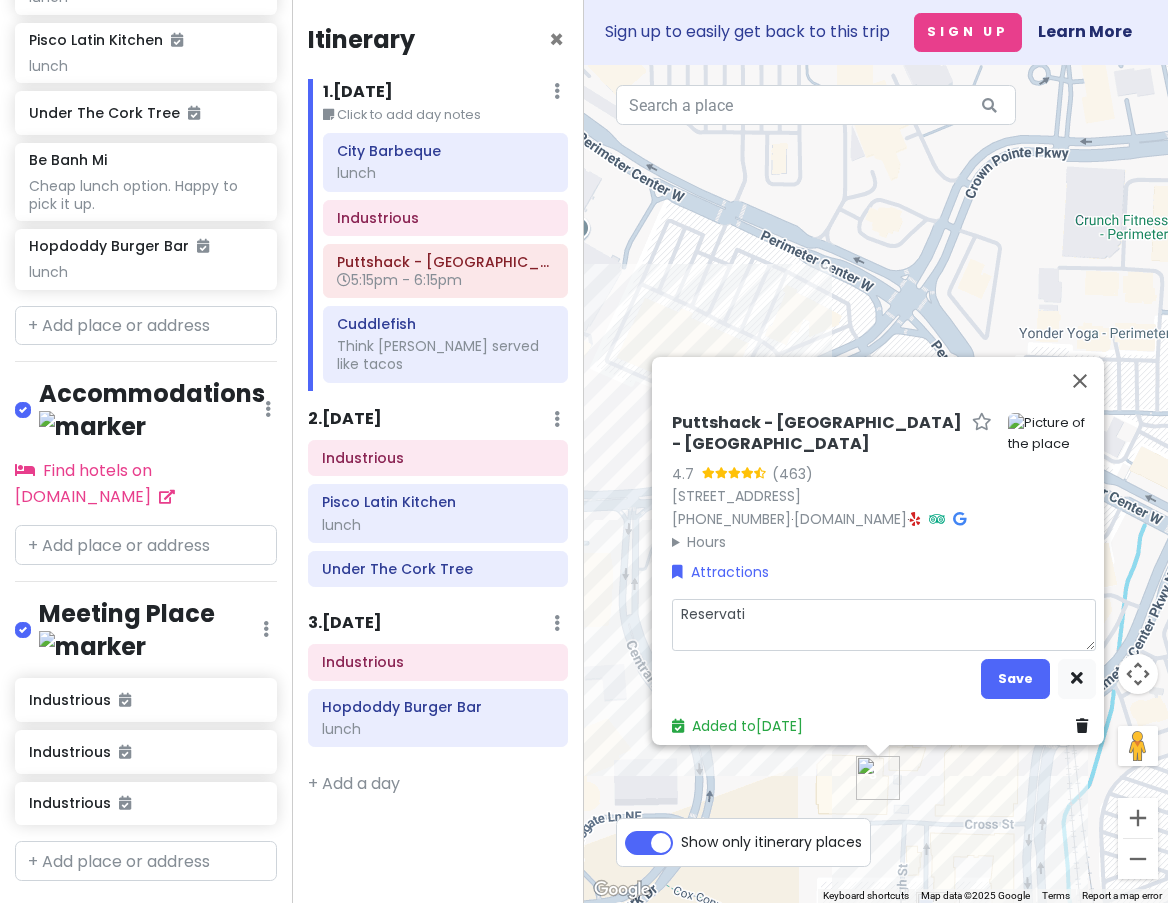 type on "x" 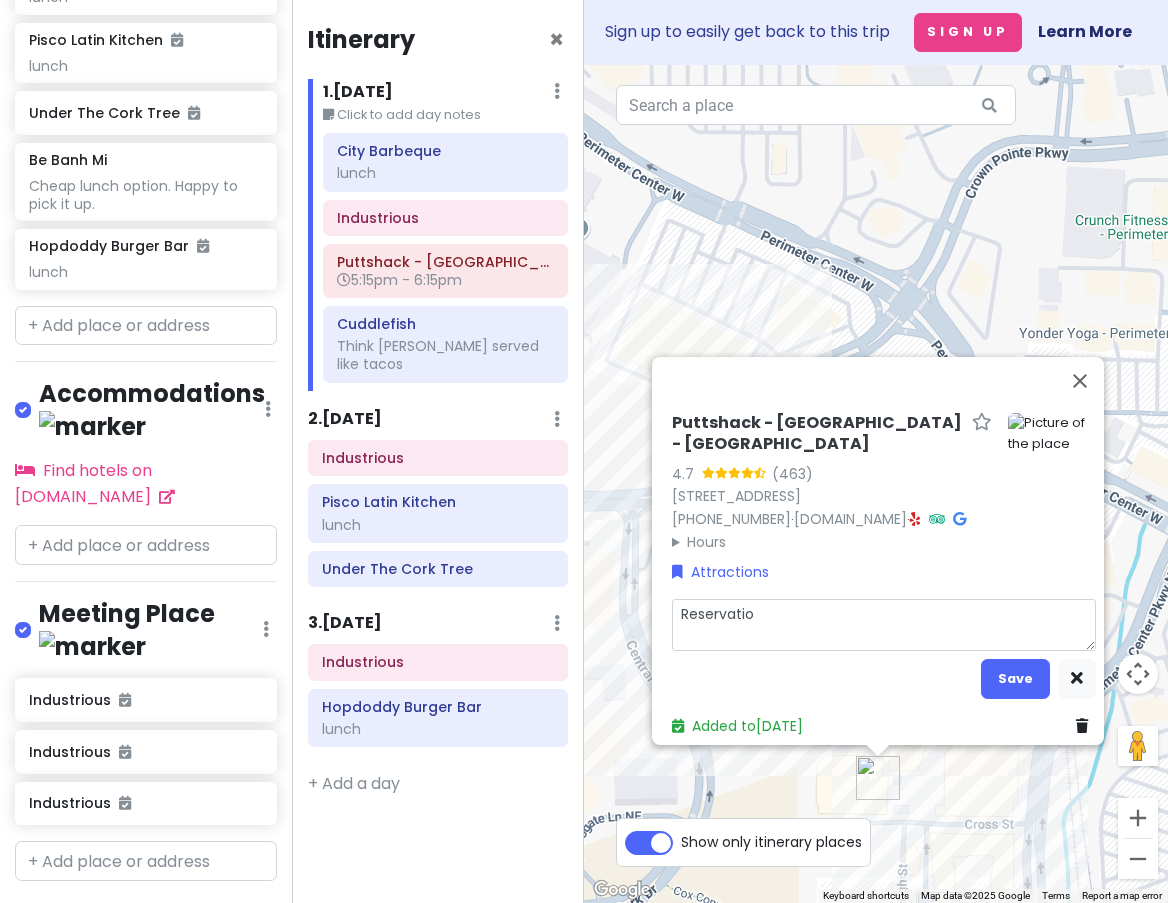 type on "x" 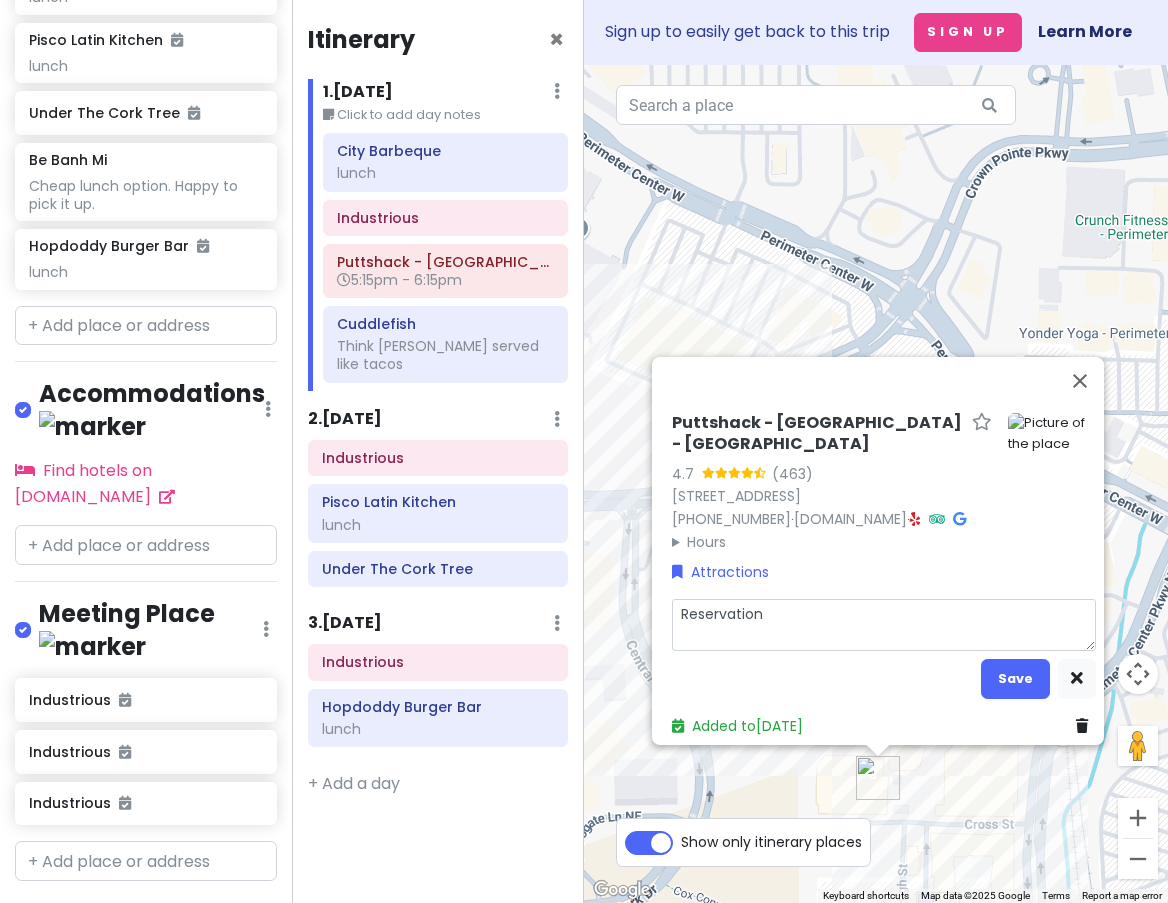 type on "x" 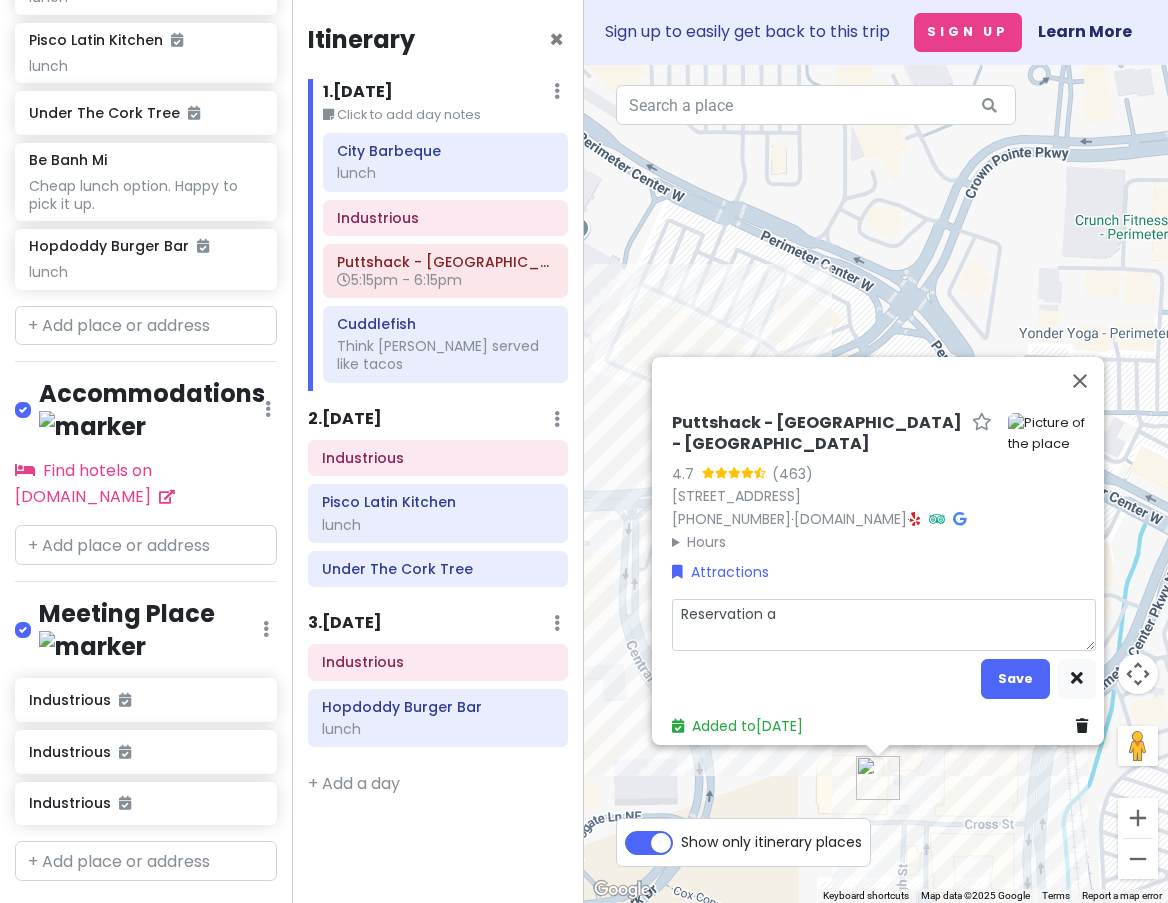 type on "x" 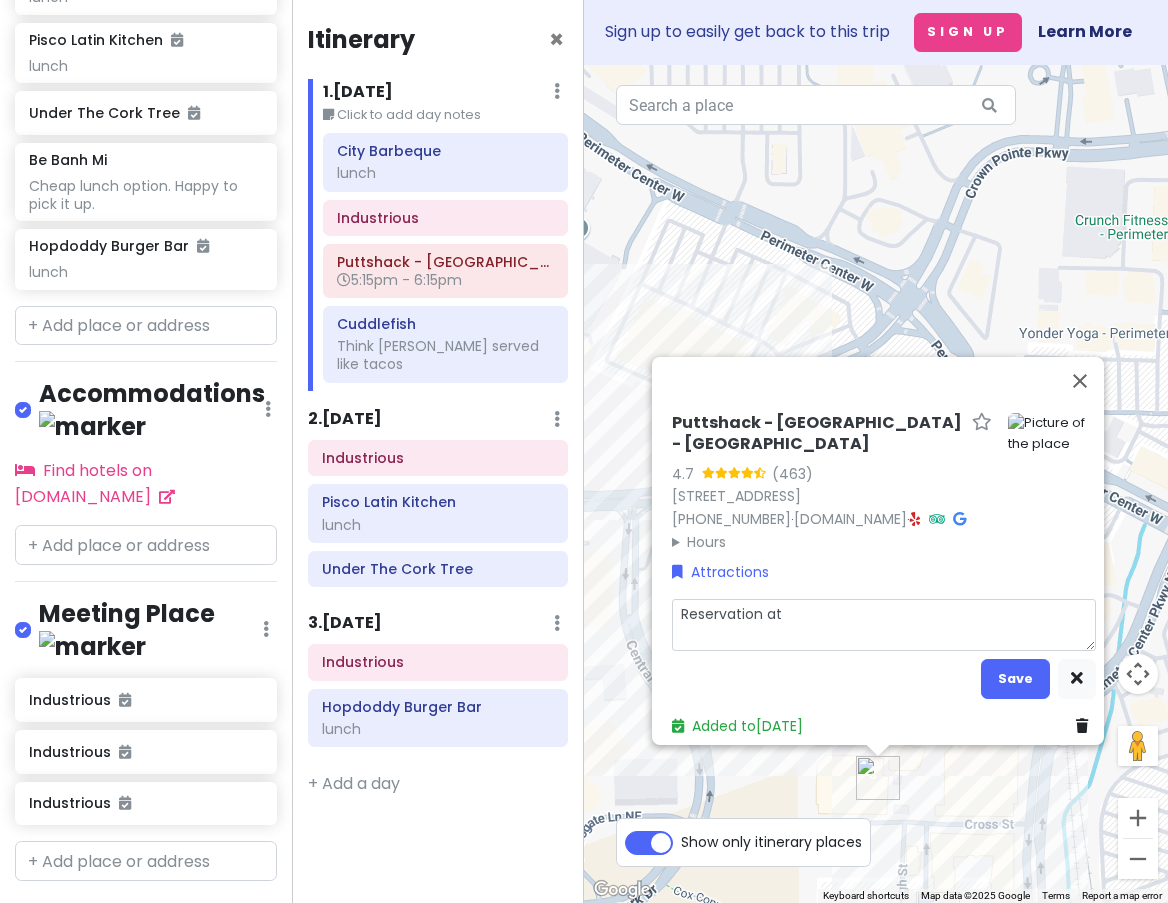 type on "Reservation at" 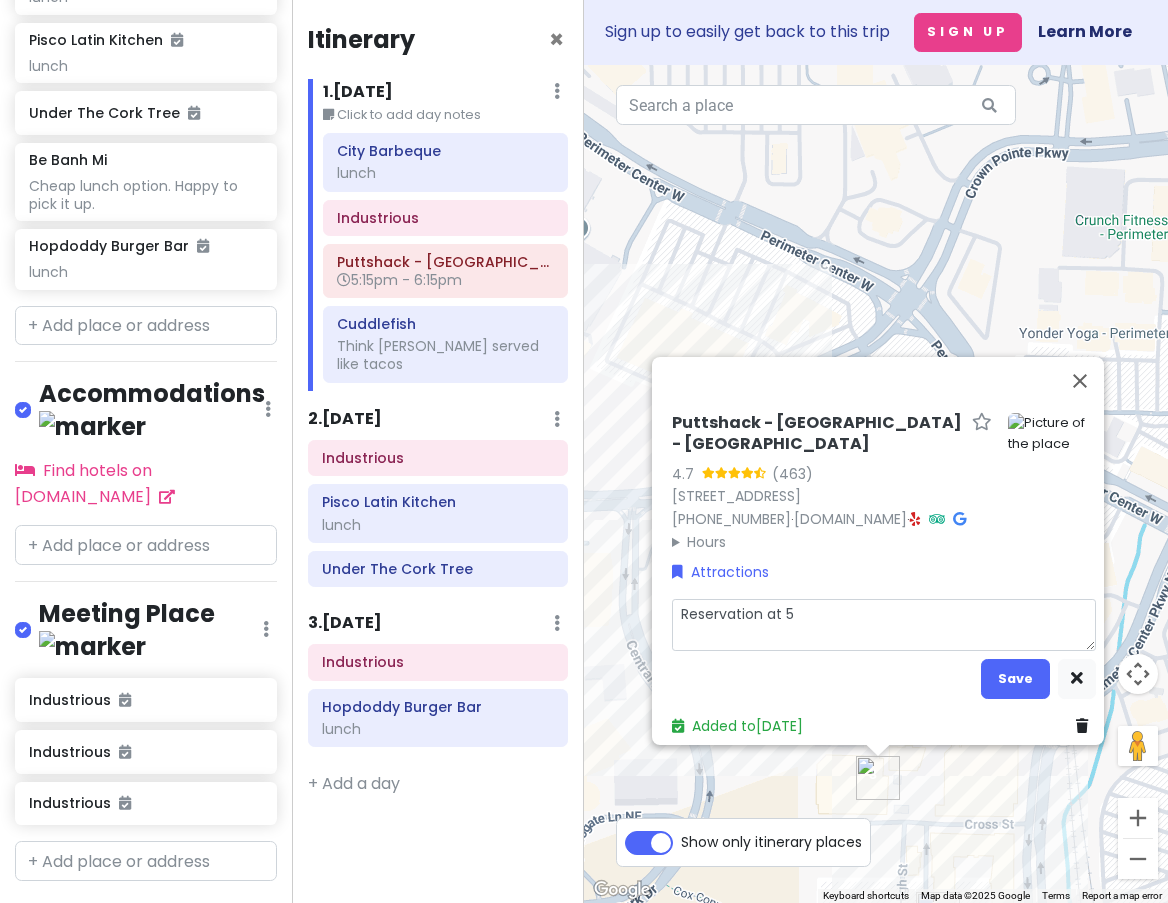 type on "x" 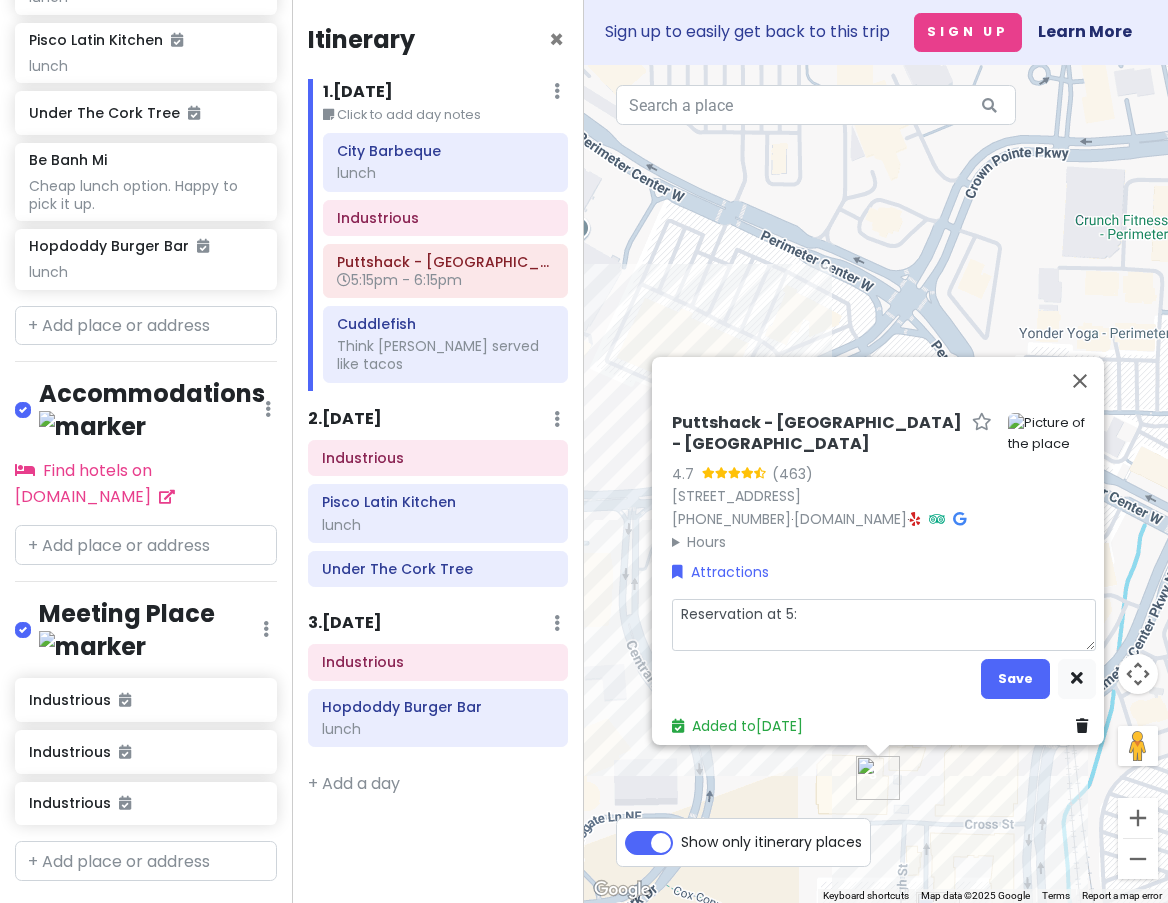 type on "x" 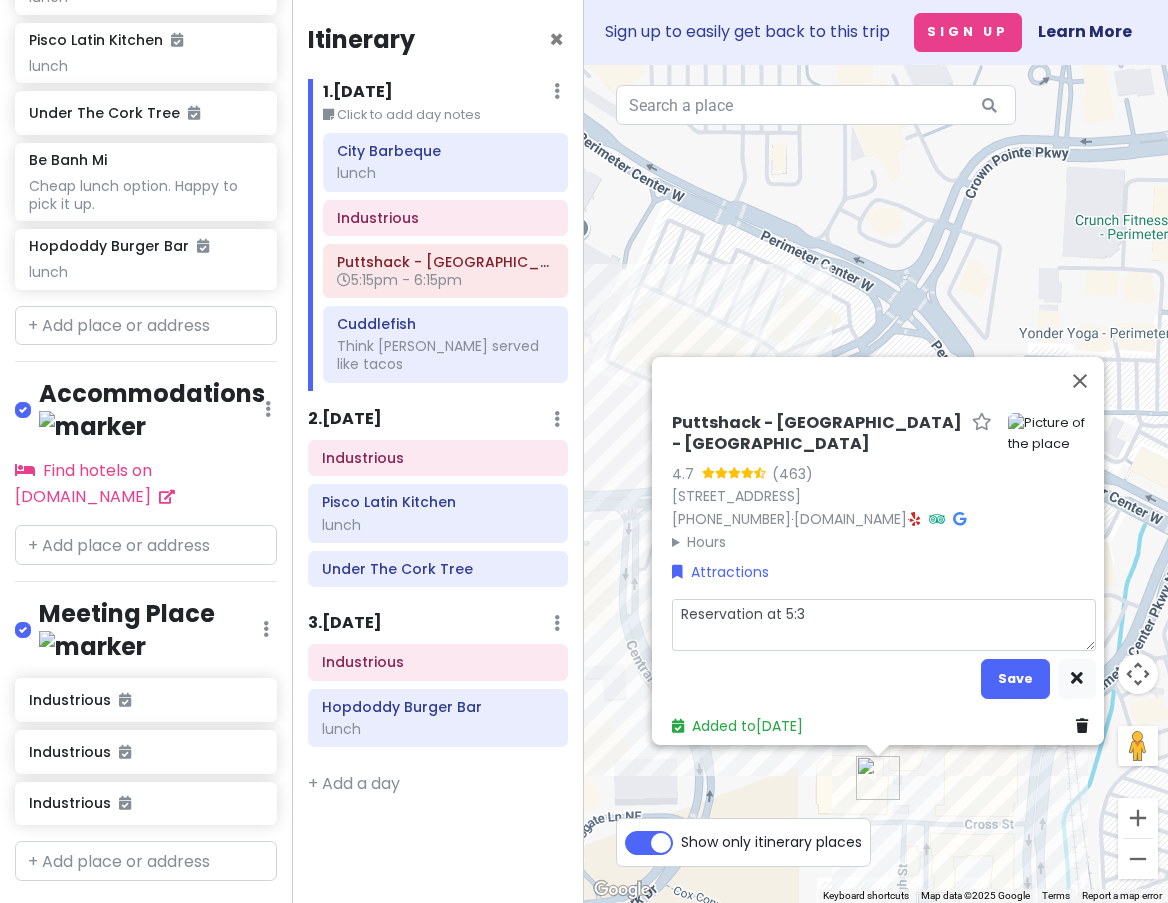 type on "x" 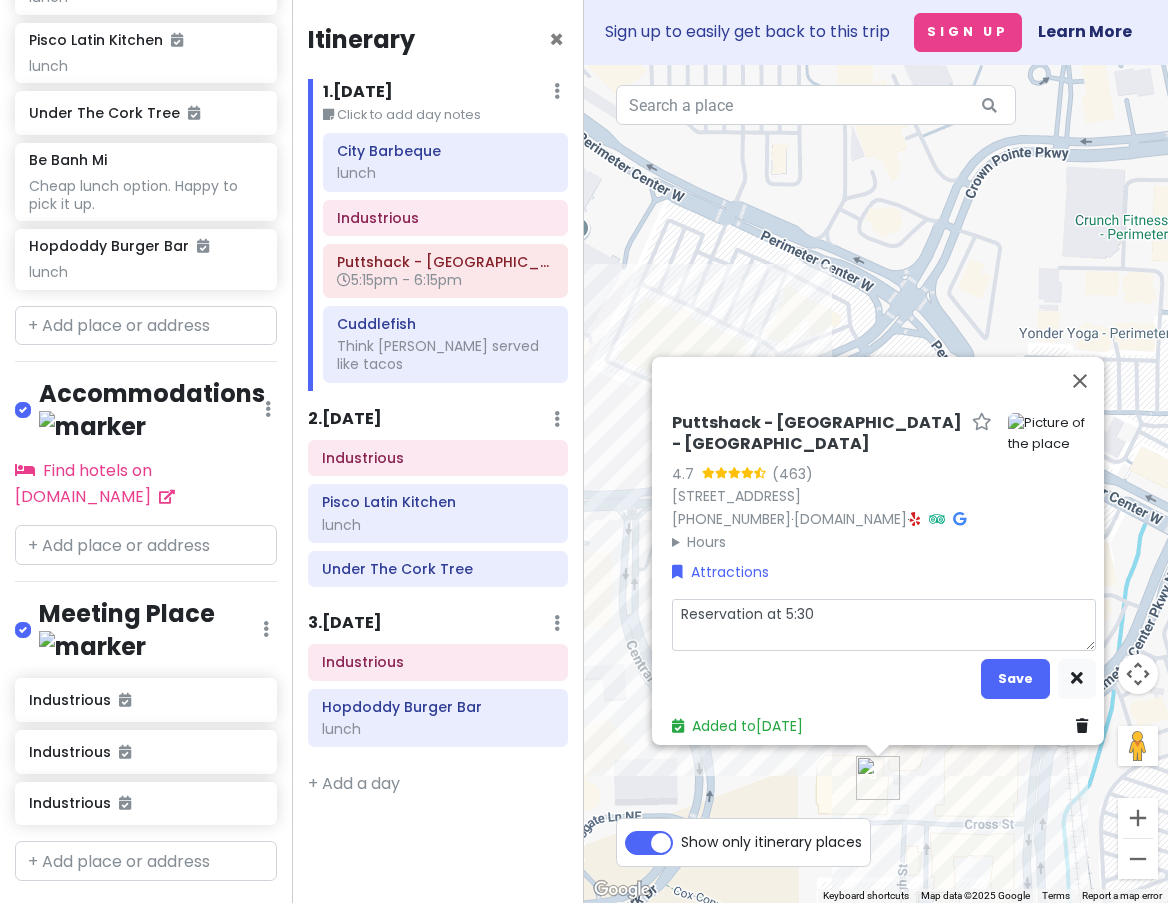 type on "x" 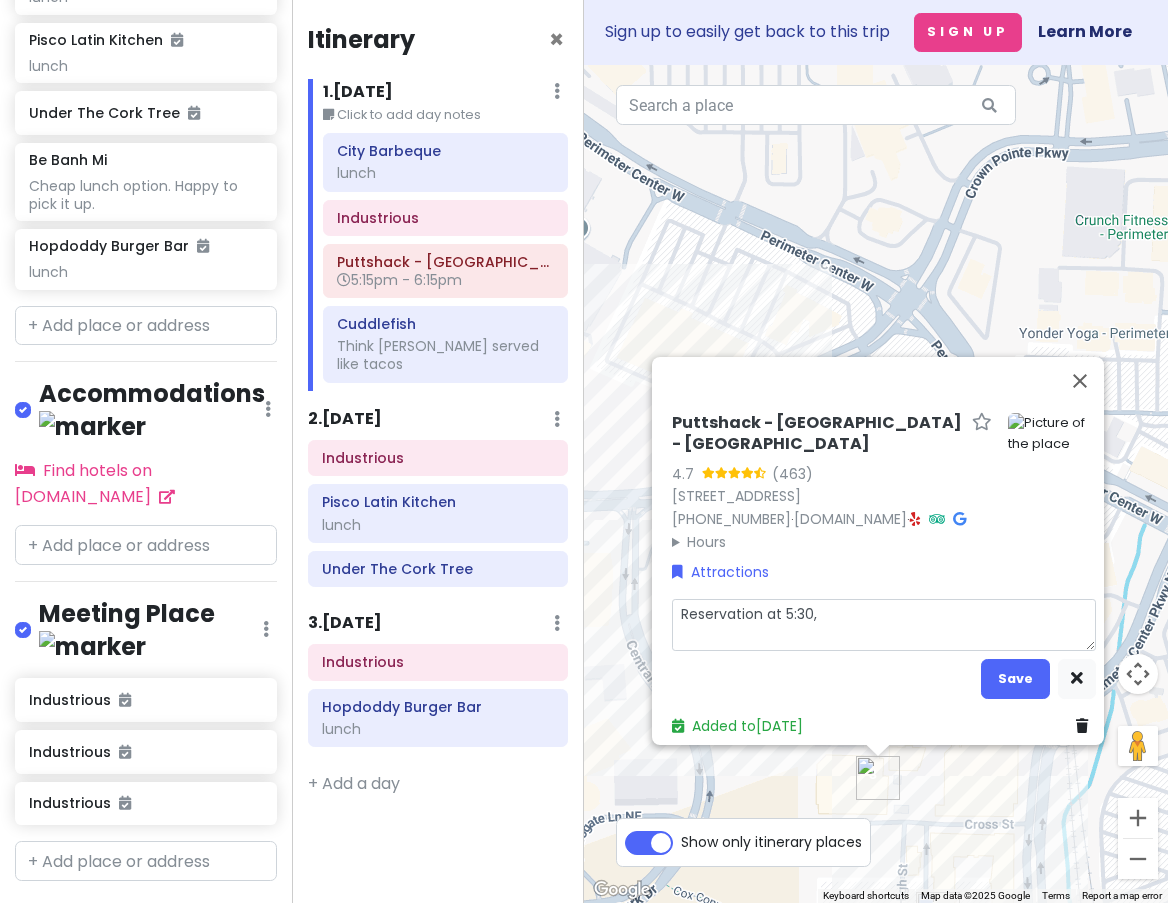 type on "x" 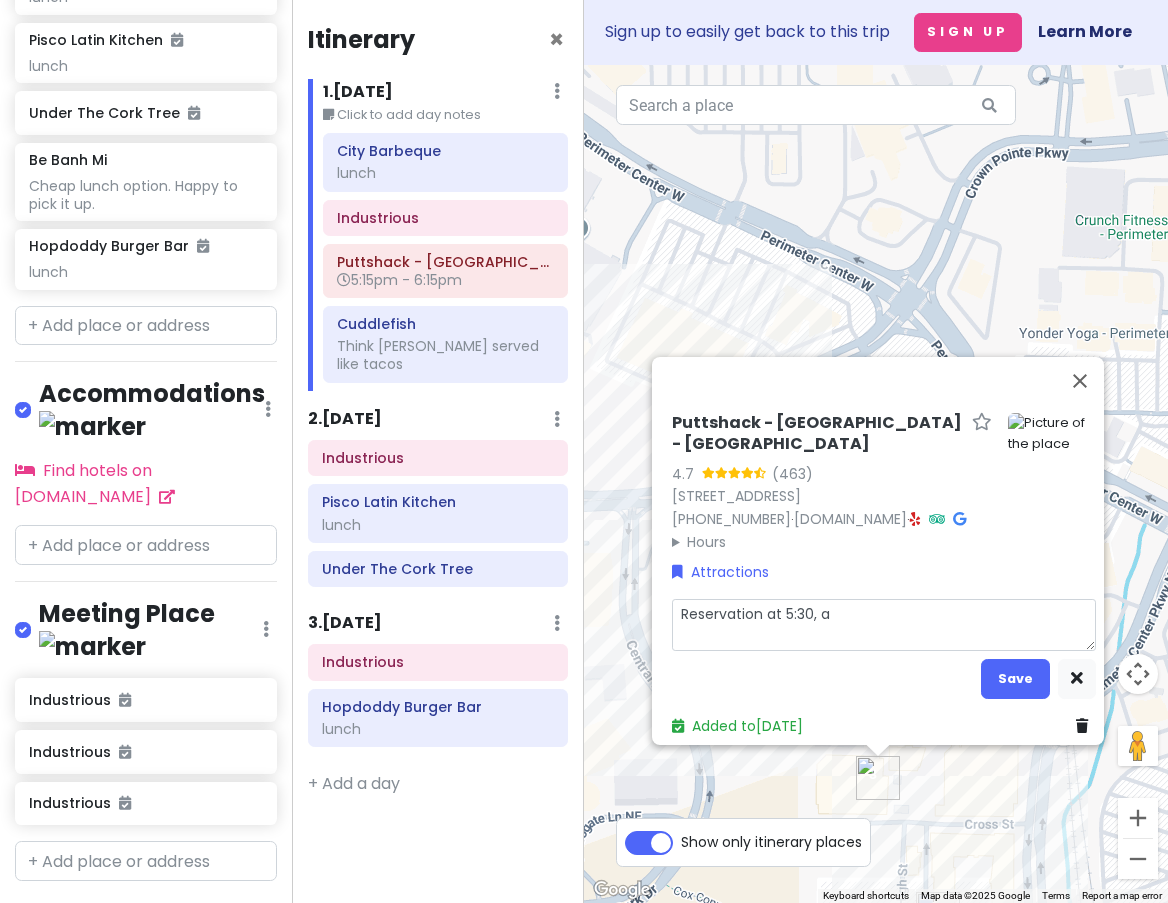type on "x" 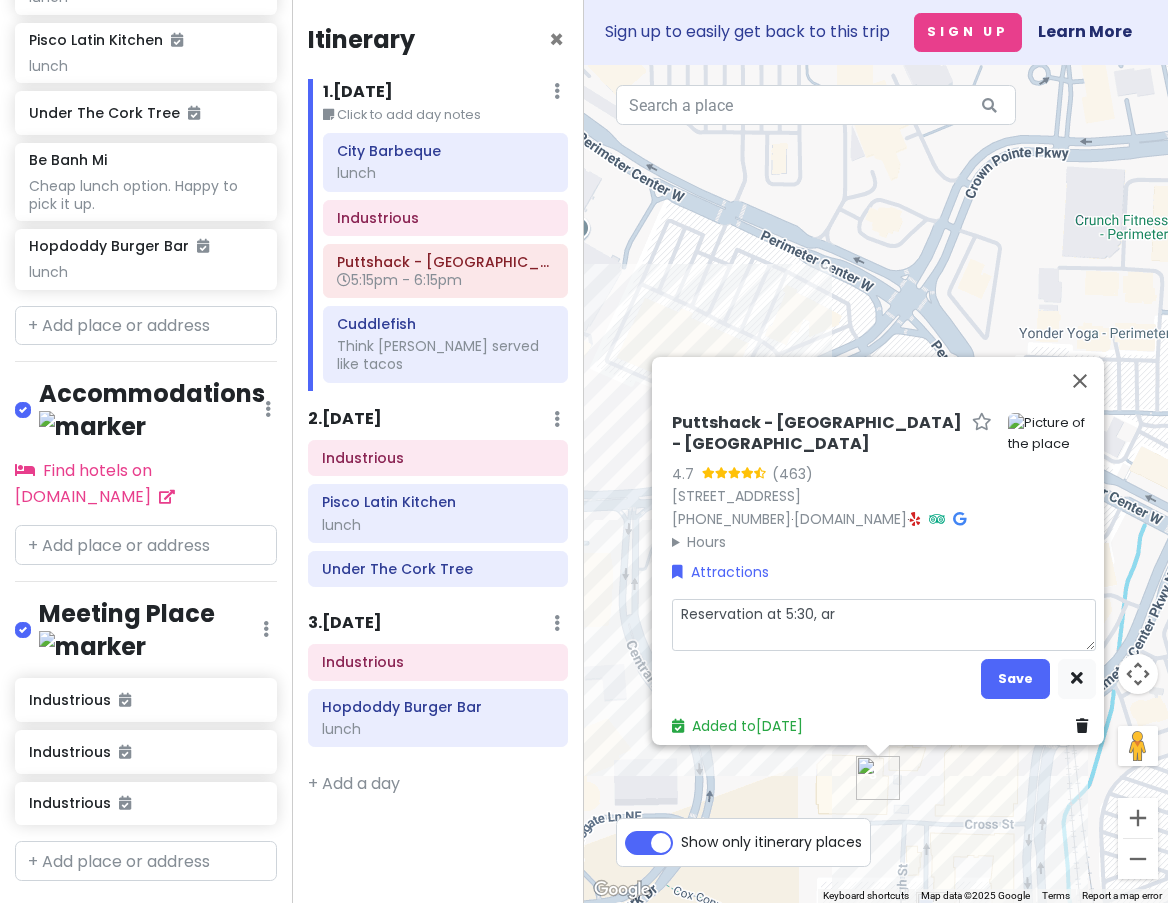 type on "x" 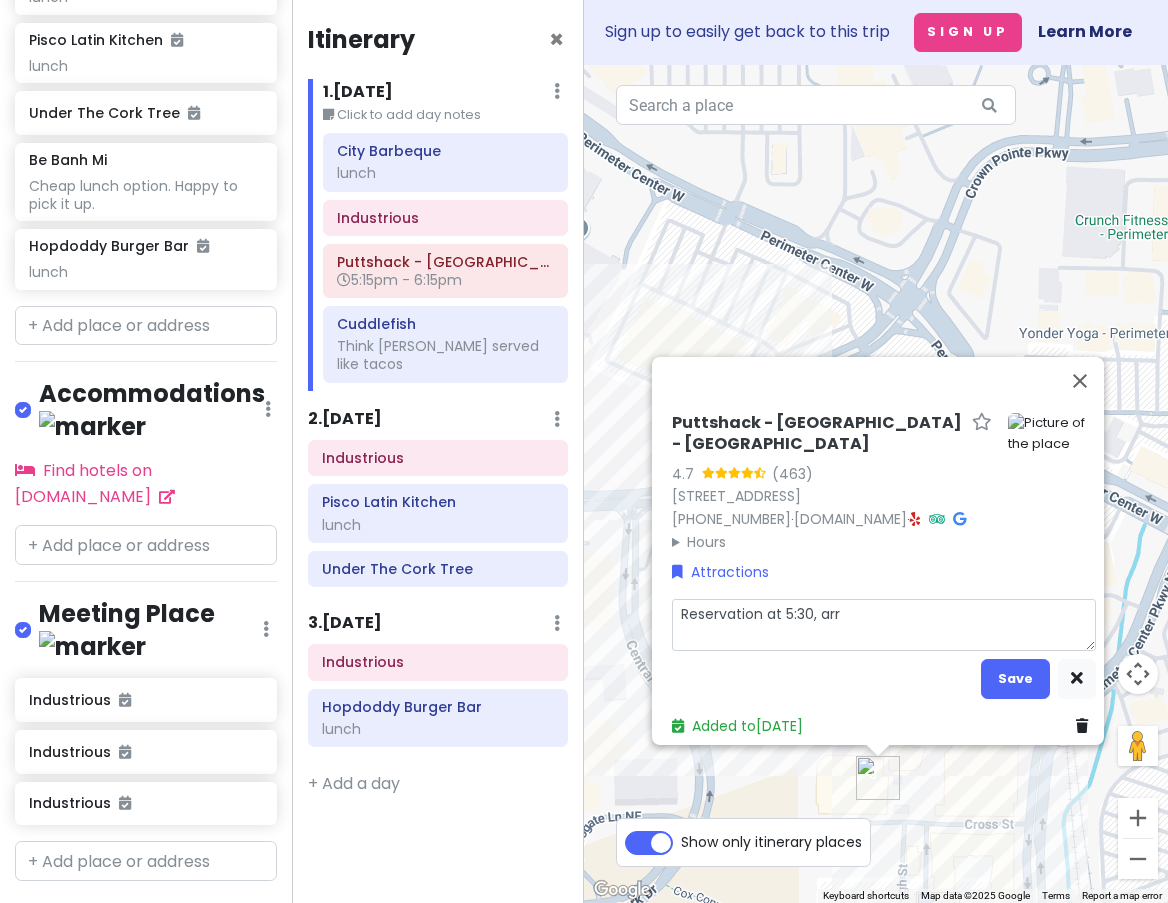 type on "x" 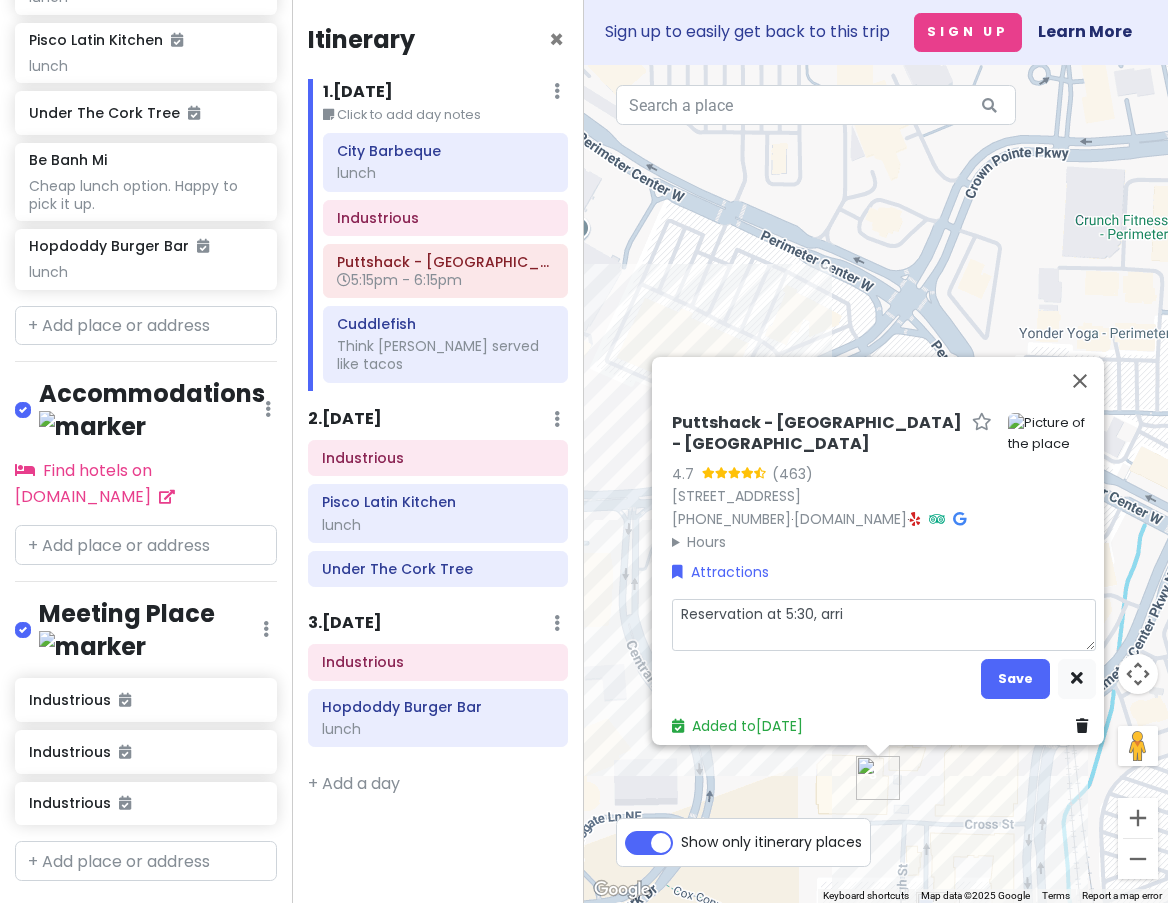 type on "x" 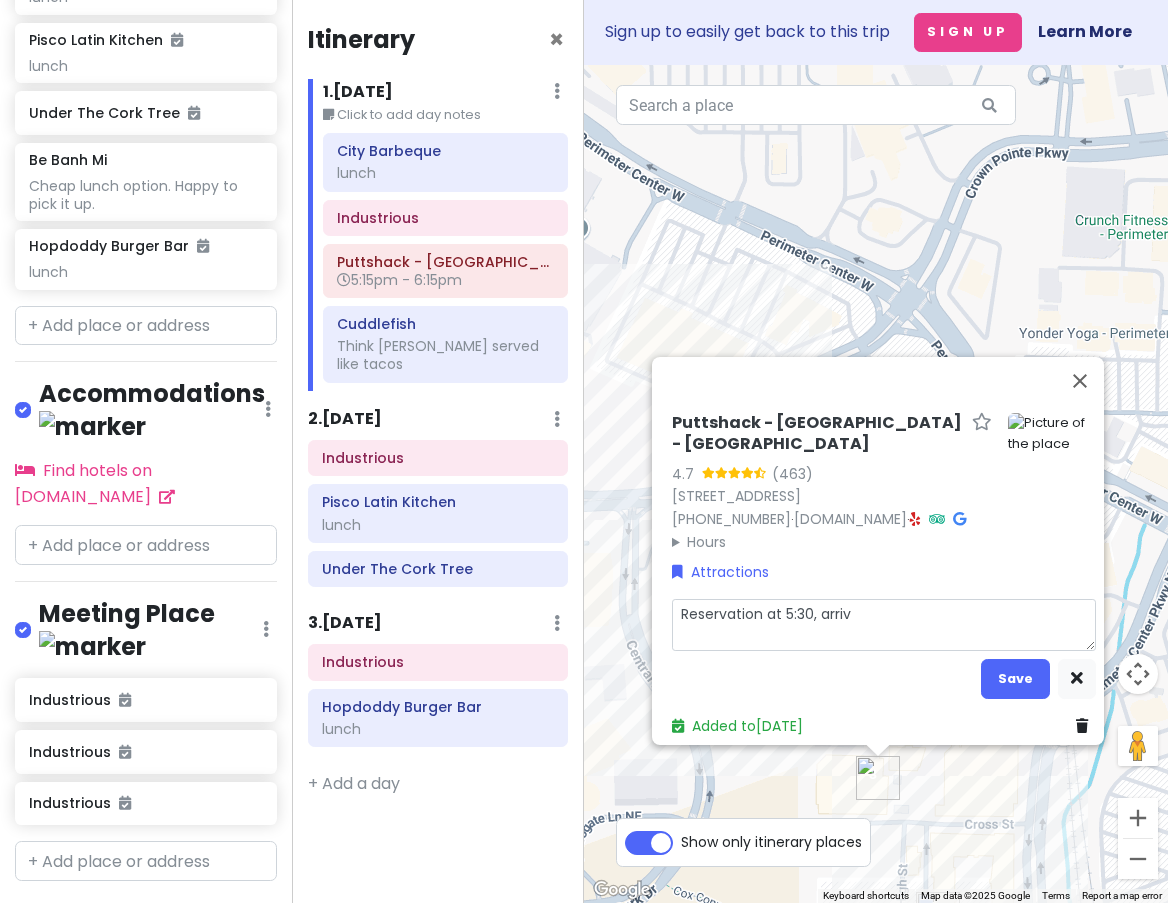 type on "x" 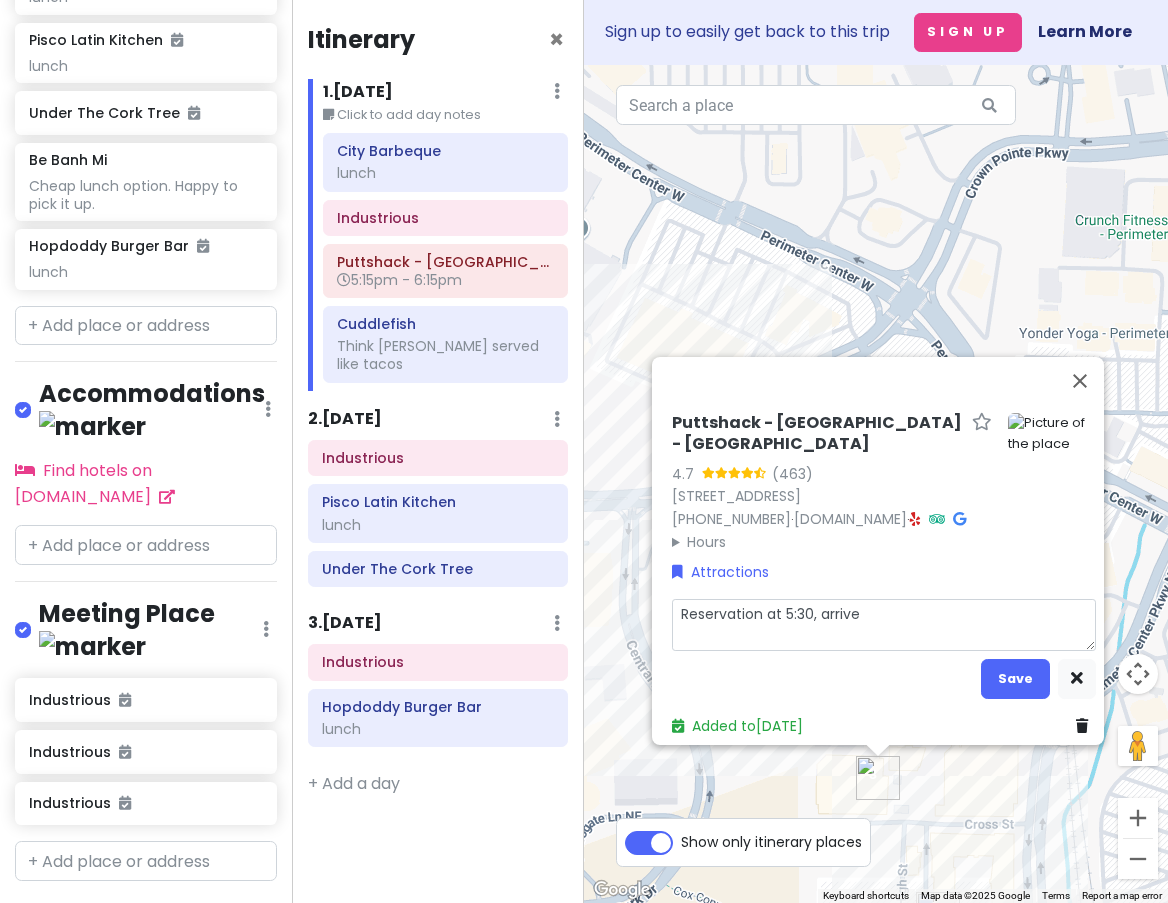 type on "x" 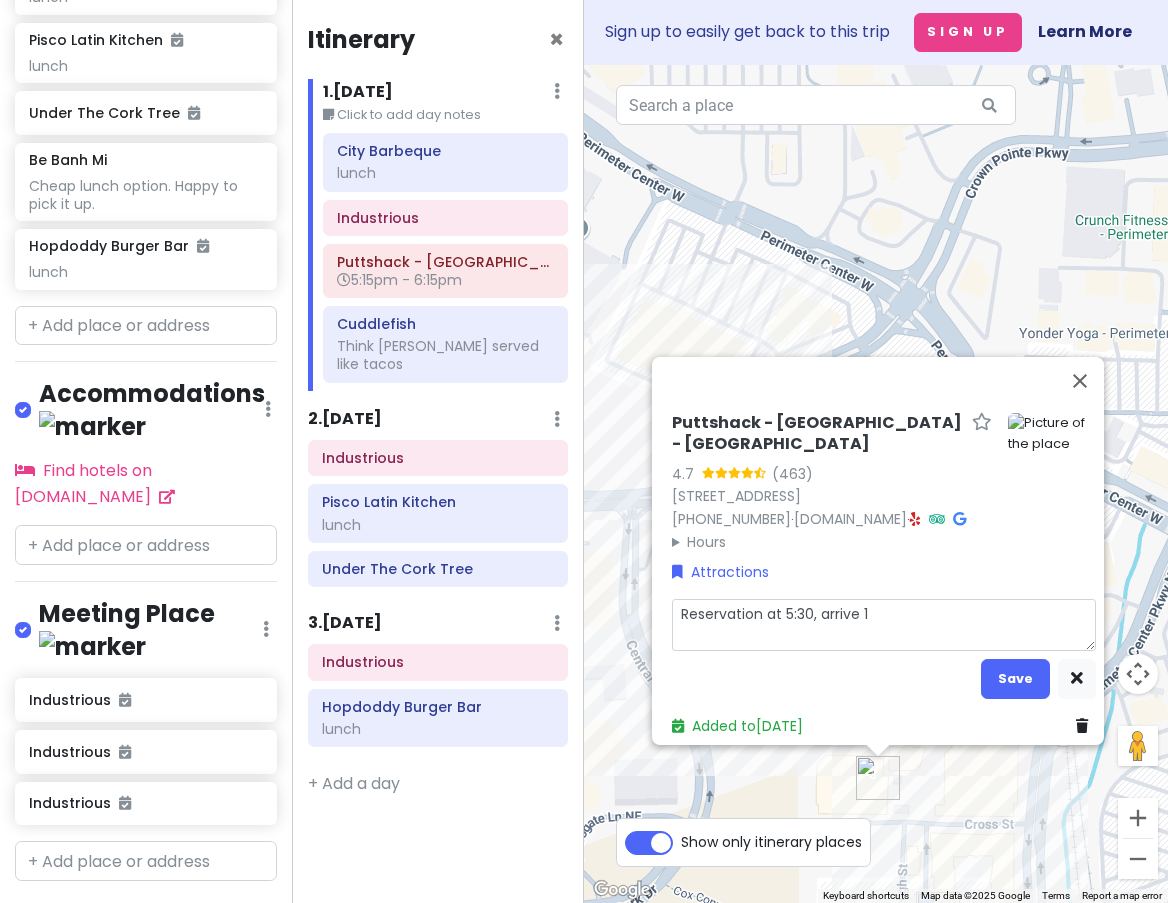 type on "x" 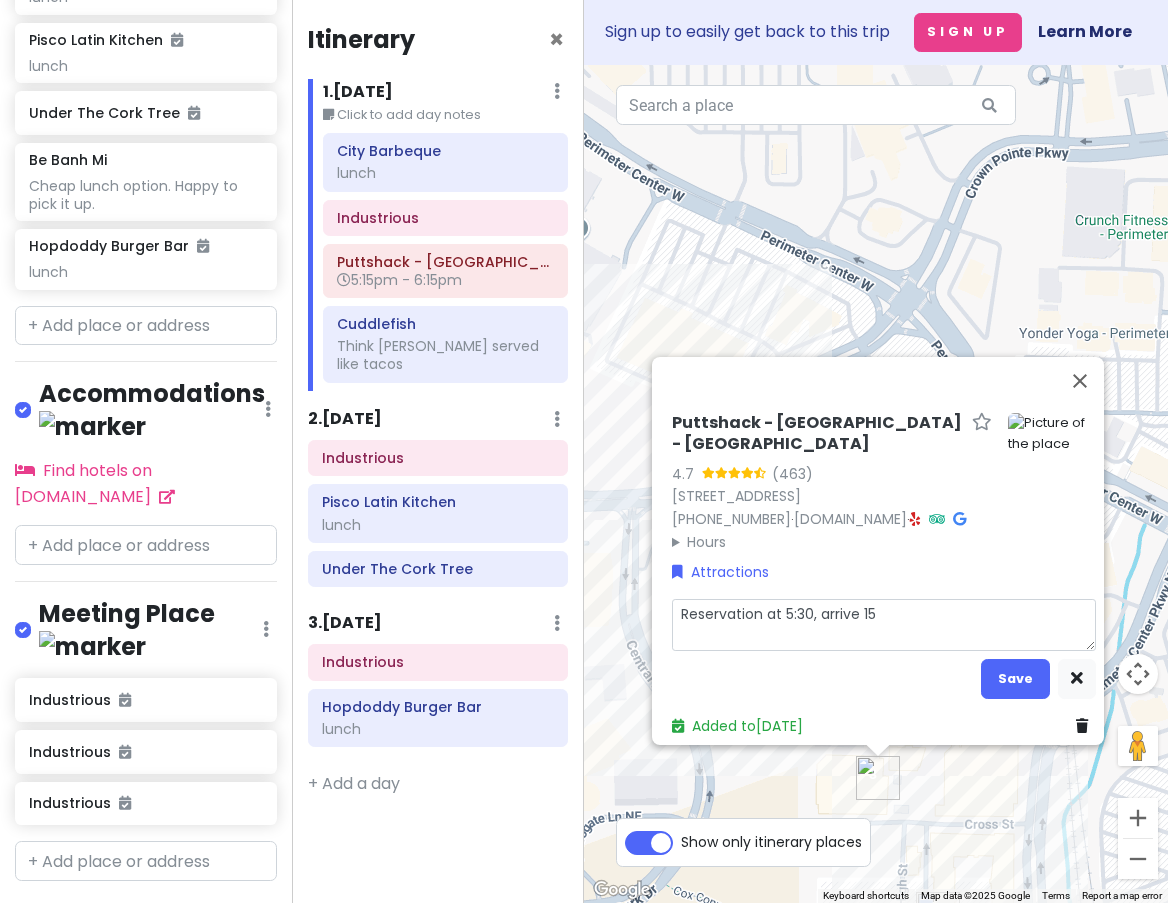 type on "x" 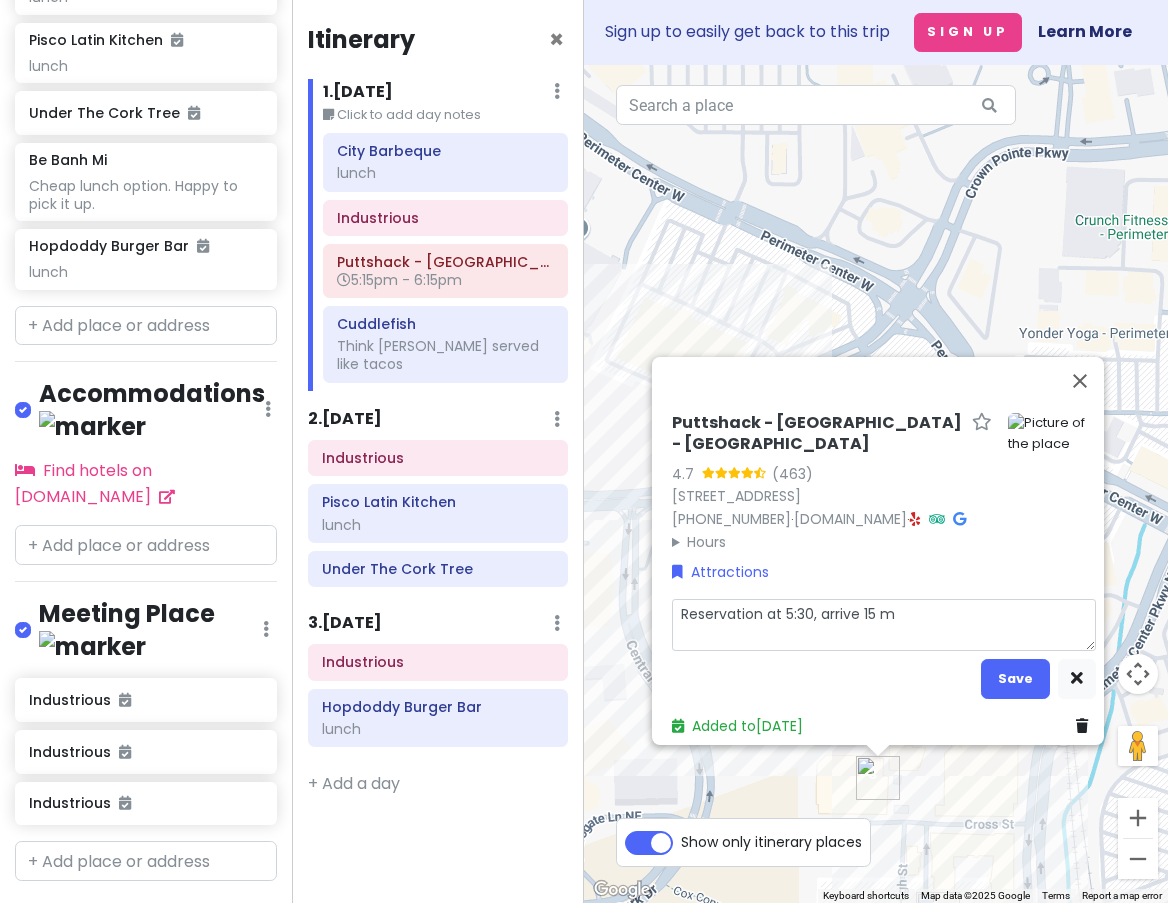 type on "x" 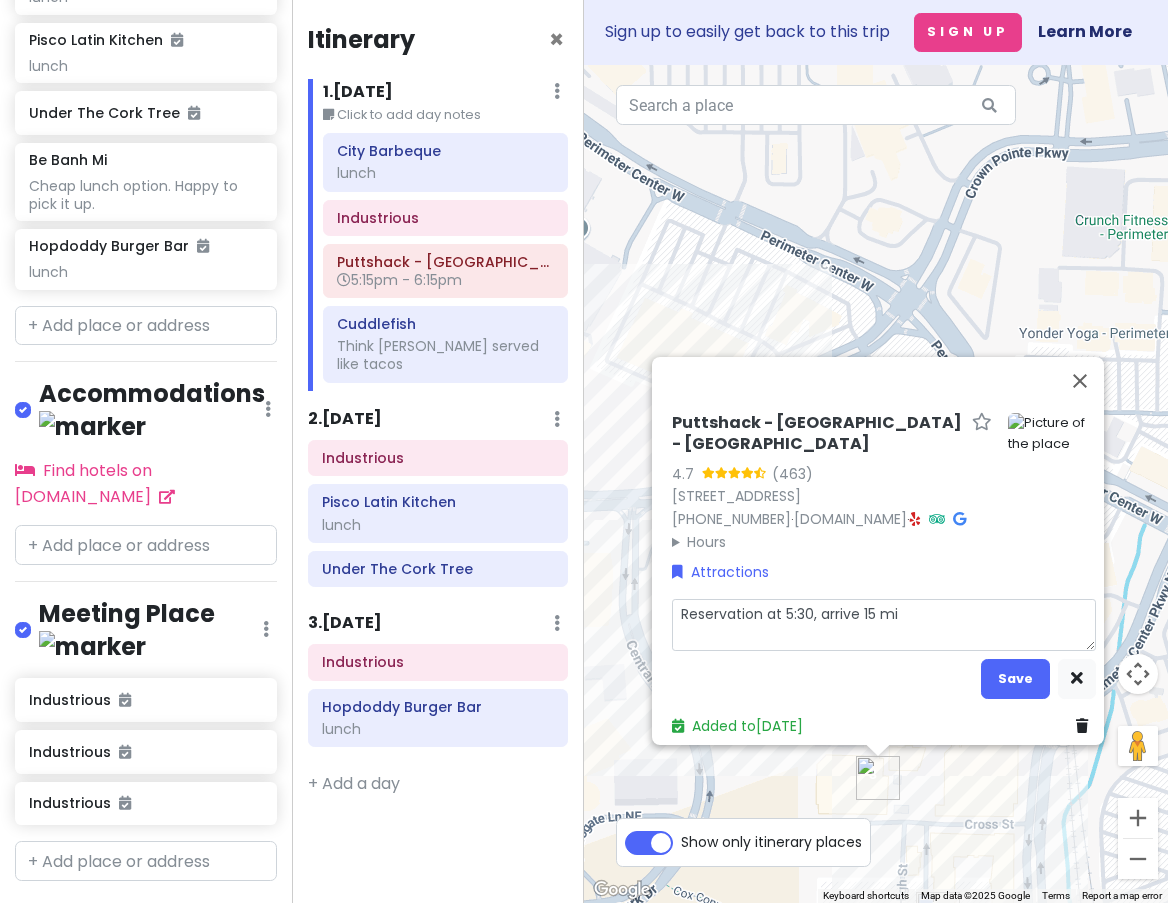 type on "x" 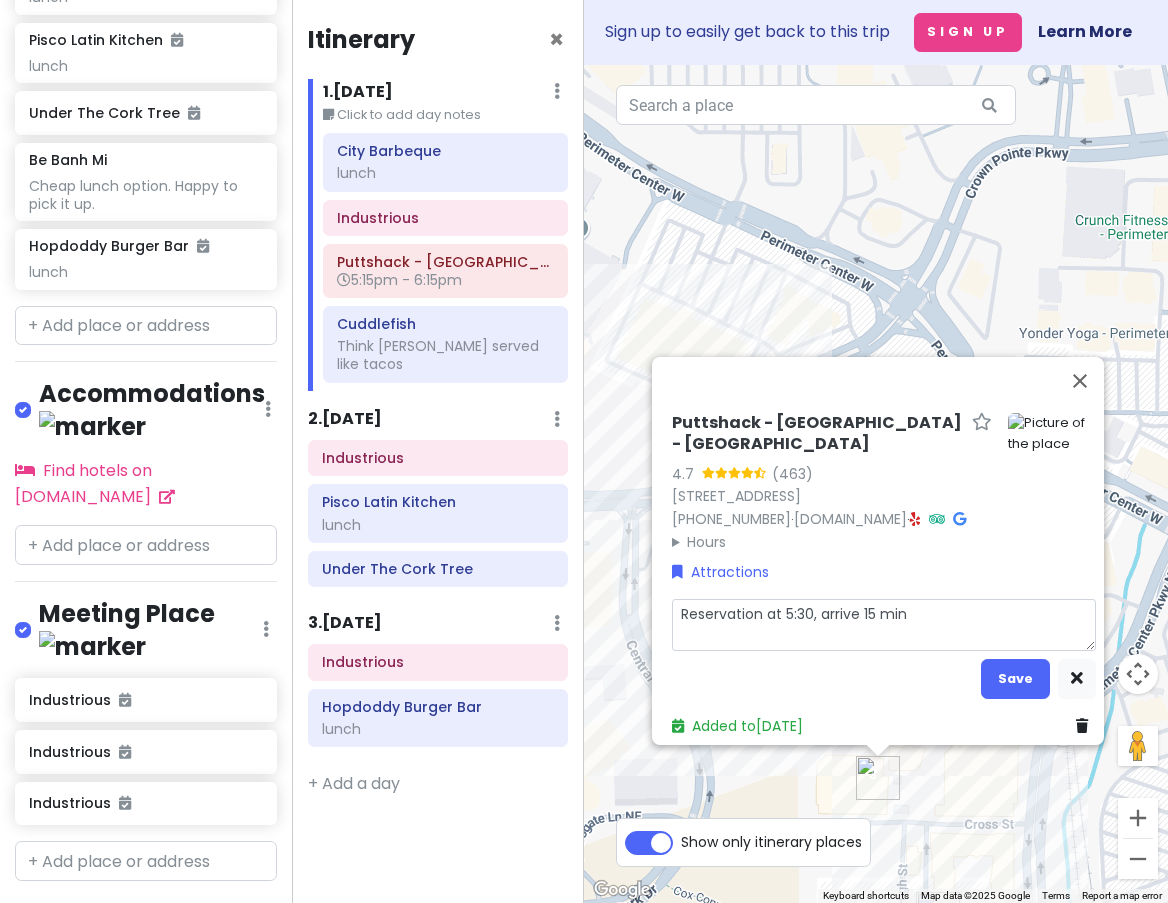 type on "x" 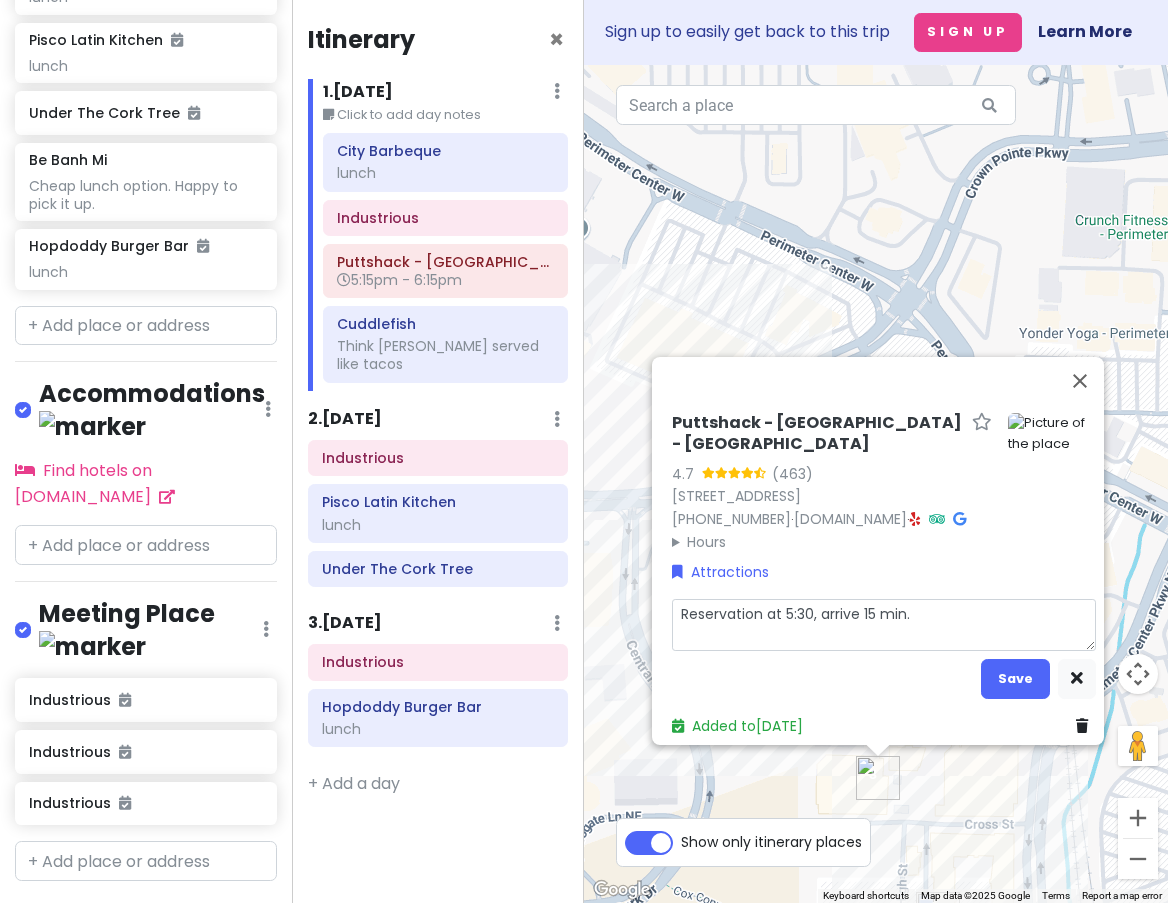 type on "x" 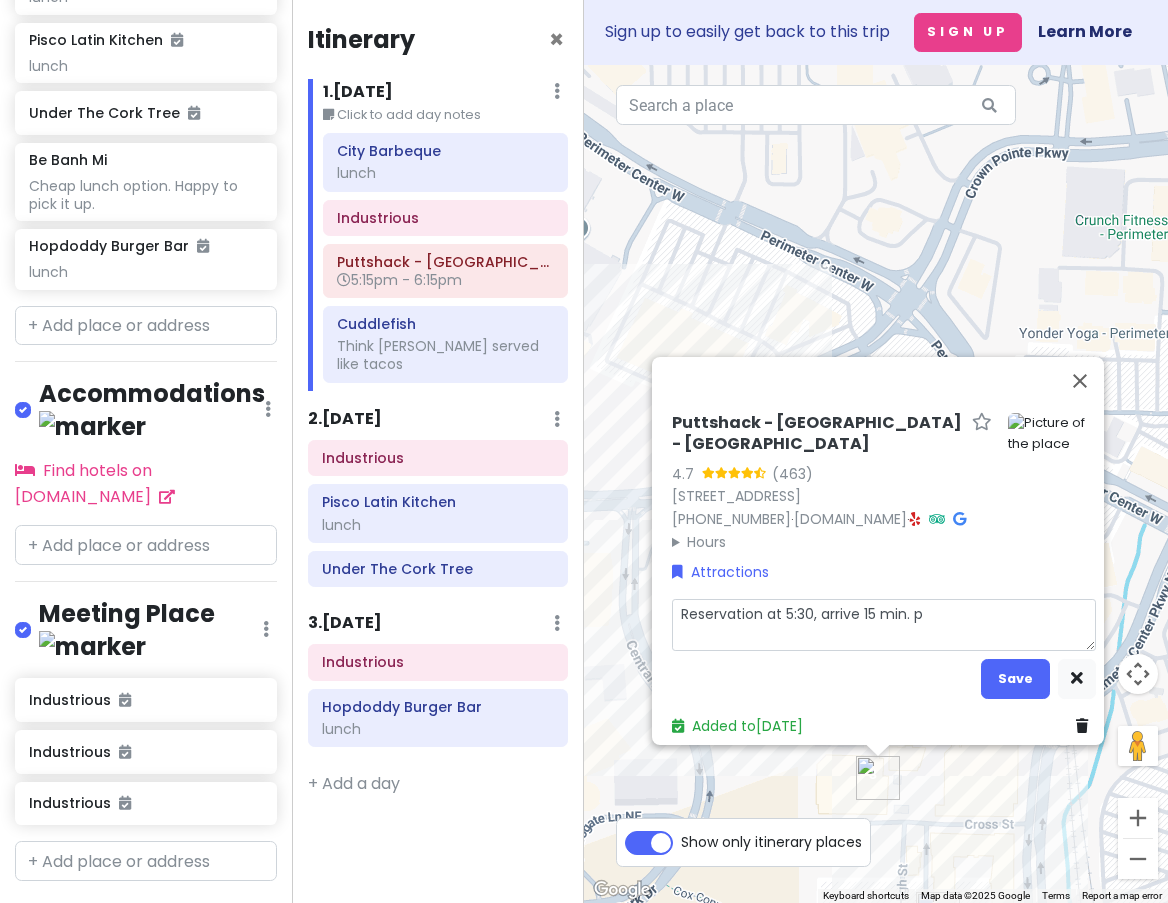 type on "x" 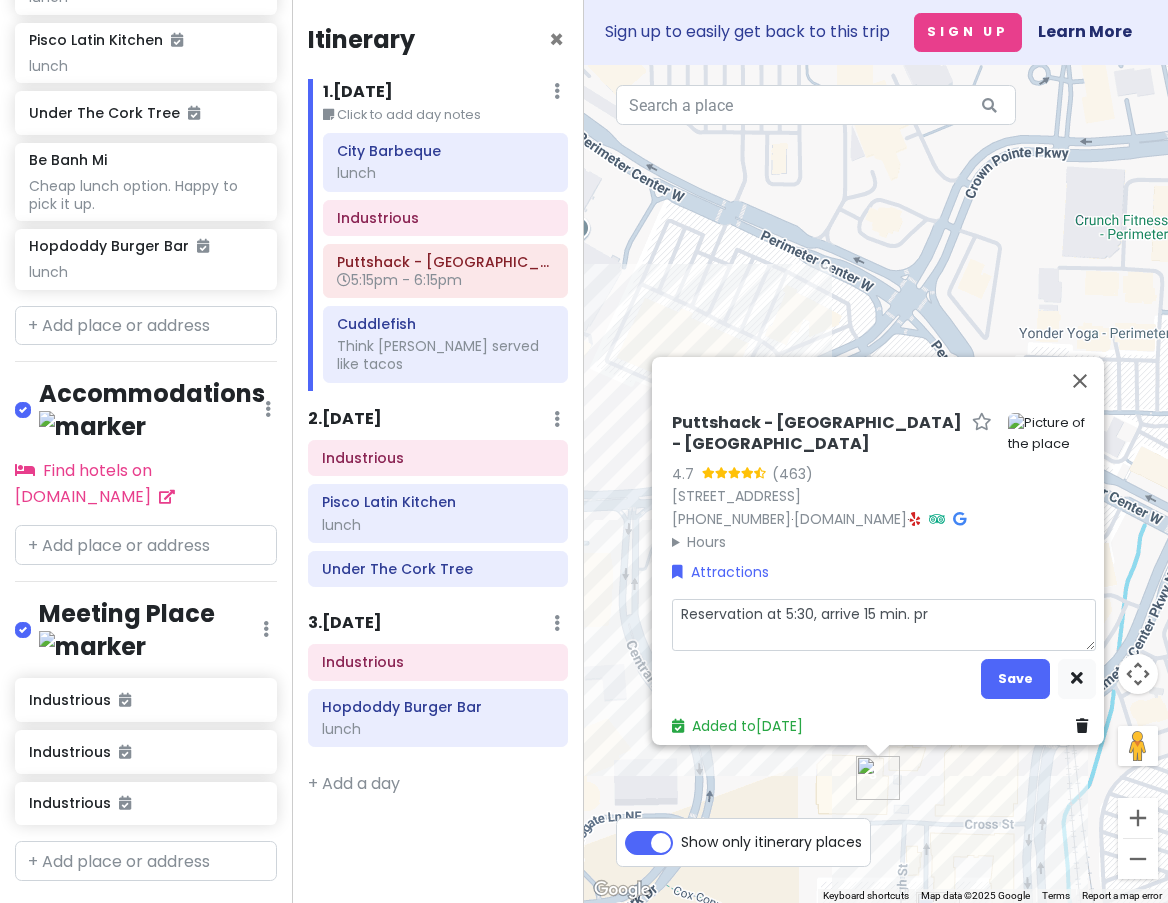 type on "x" 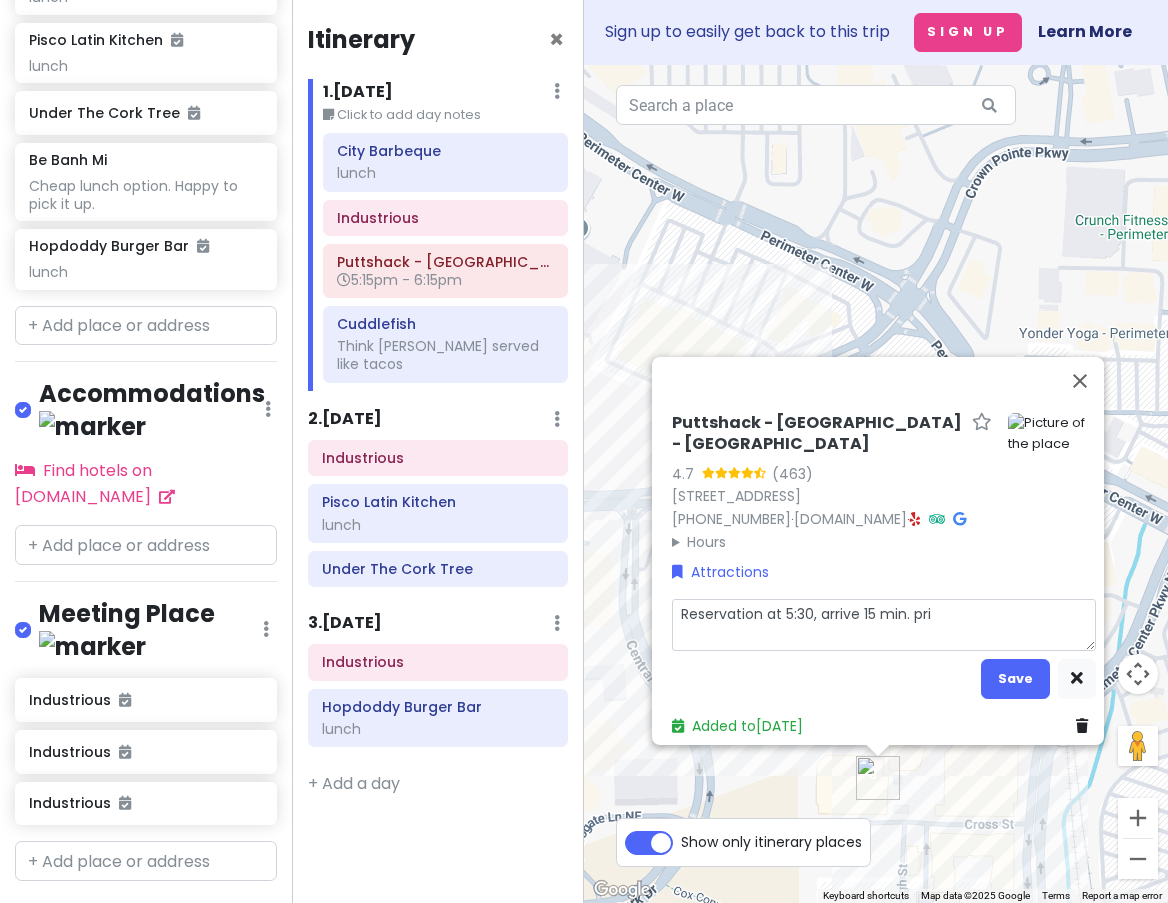type on "x" 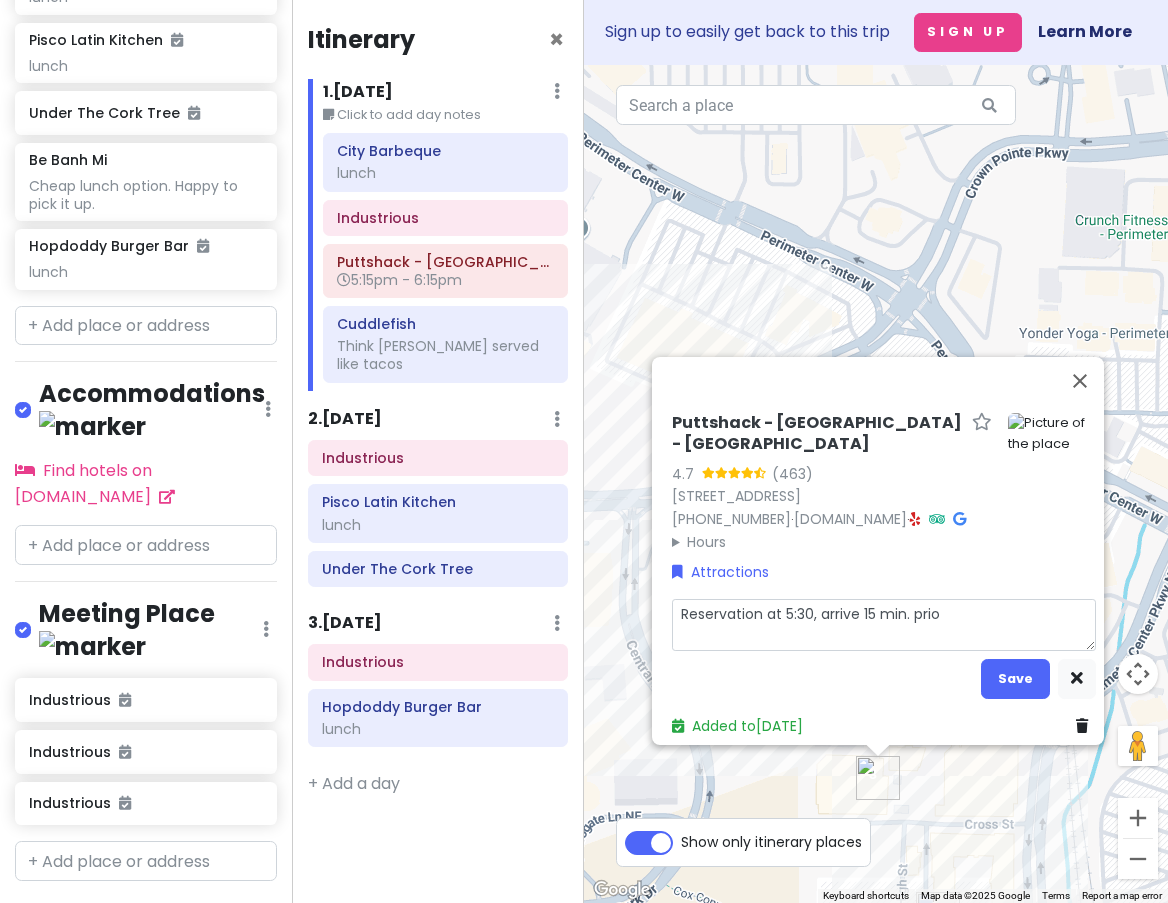 type on "x" 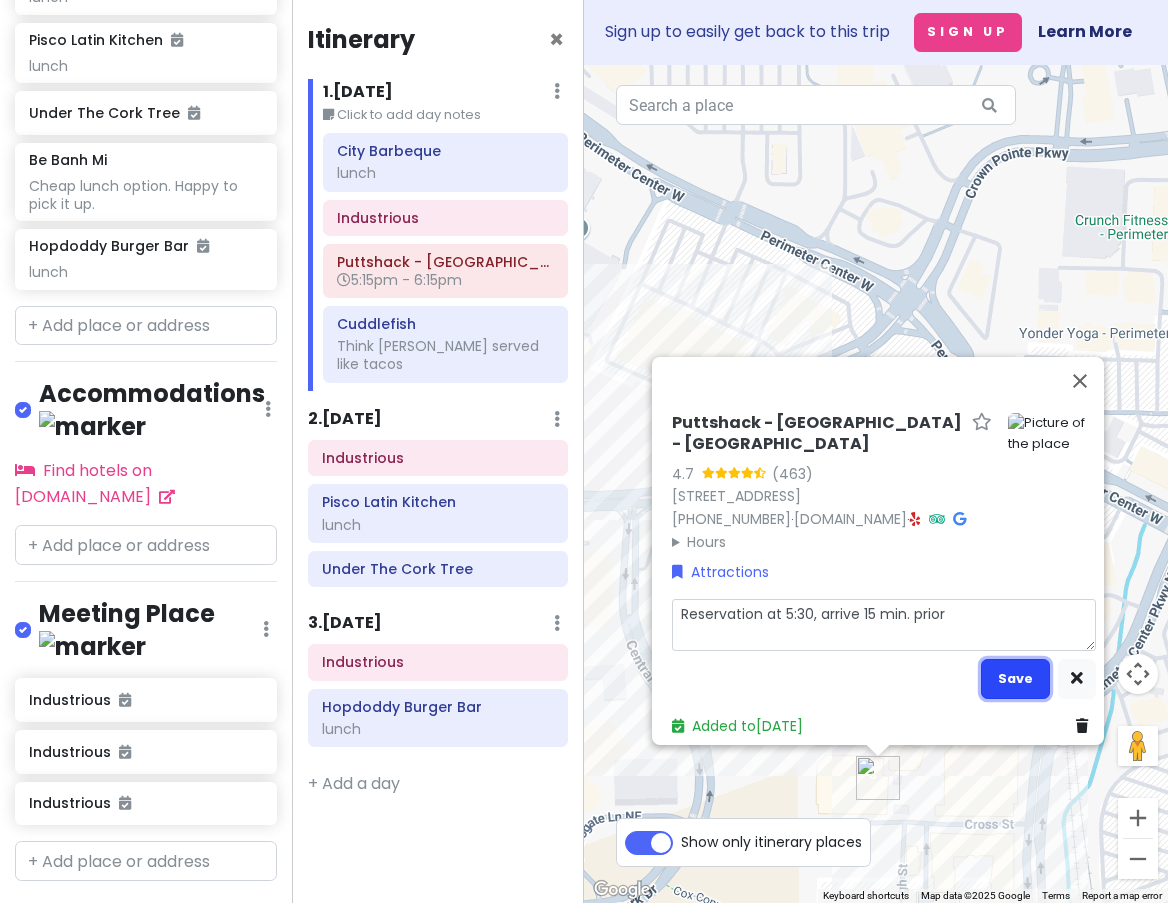 click on "Save" at bounding box center [1015, 678] 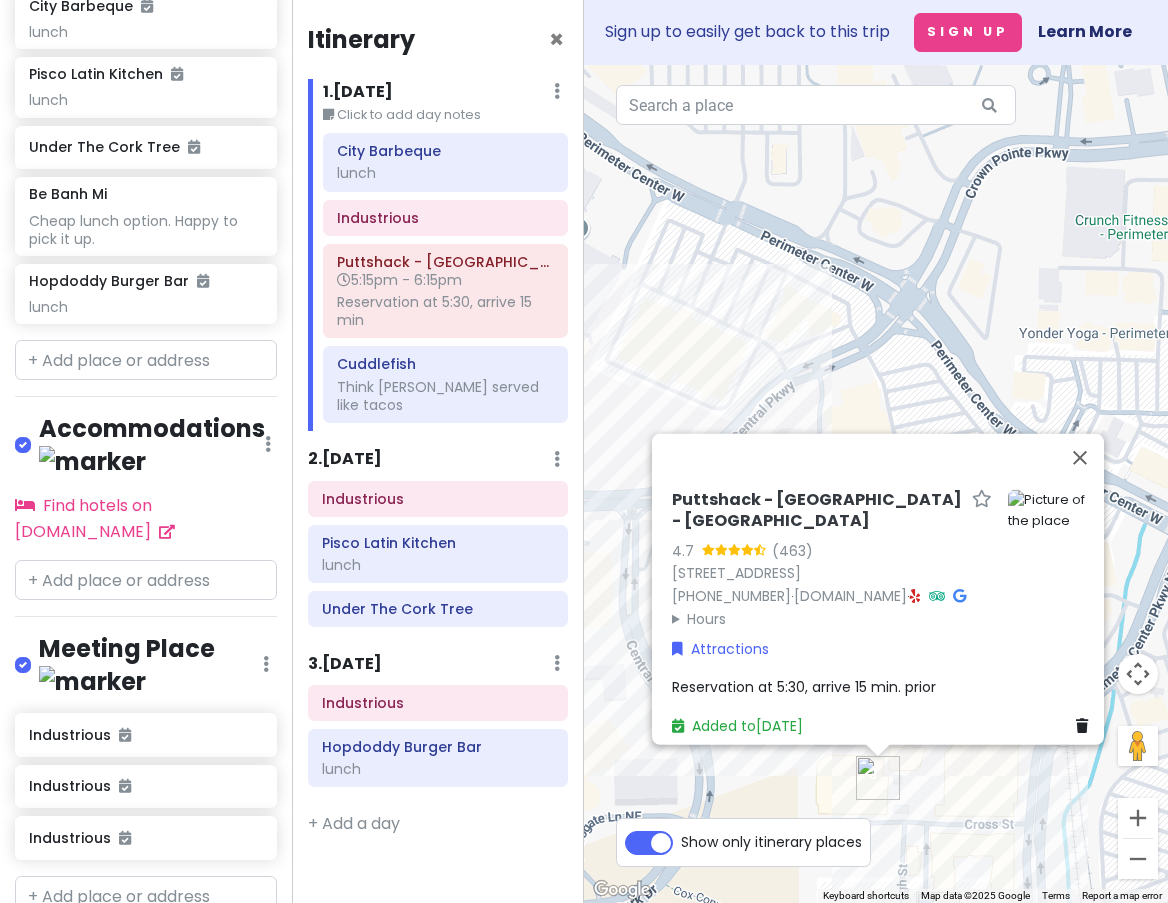 scroll, scrollTop: 1565, scrollLeft: 0, axis: vertical 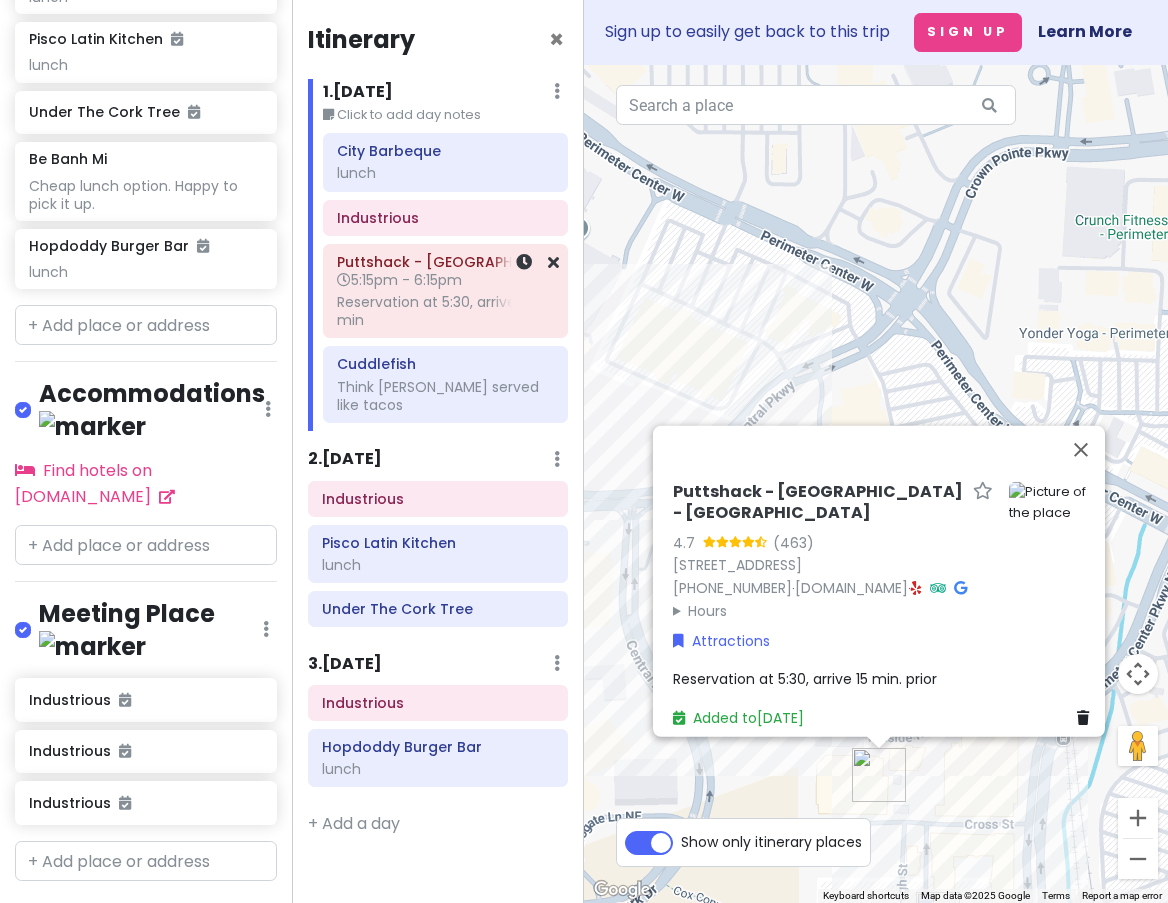 click on "Reservation at 5:30, arrive 15 min" at bounding box center [445, 311] 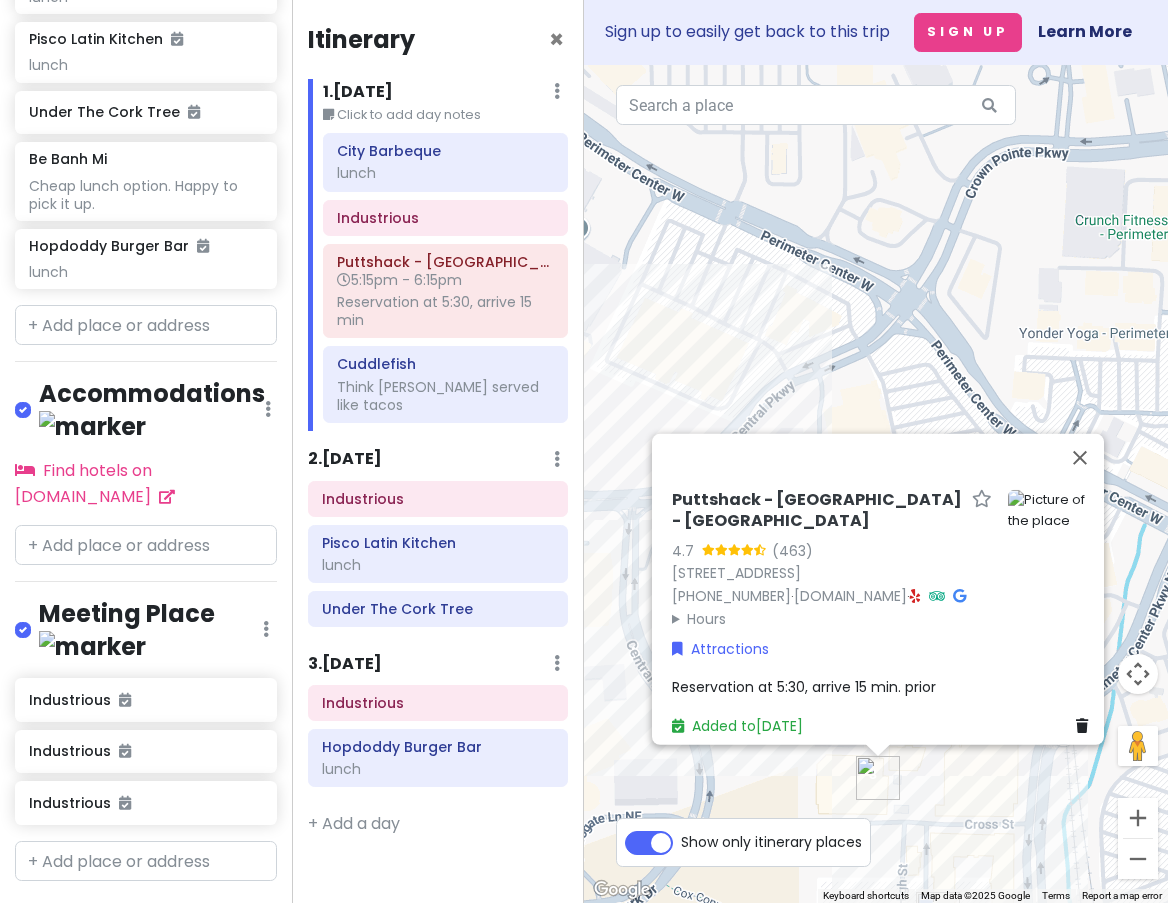 click on "Reservation at 5:30, arrive 15 min. prior" at bounding box center [804, 687] 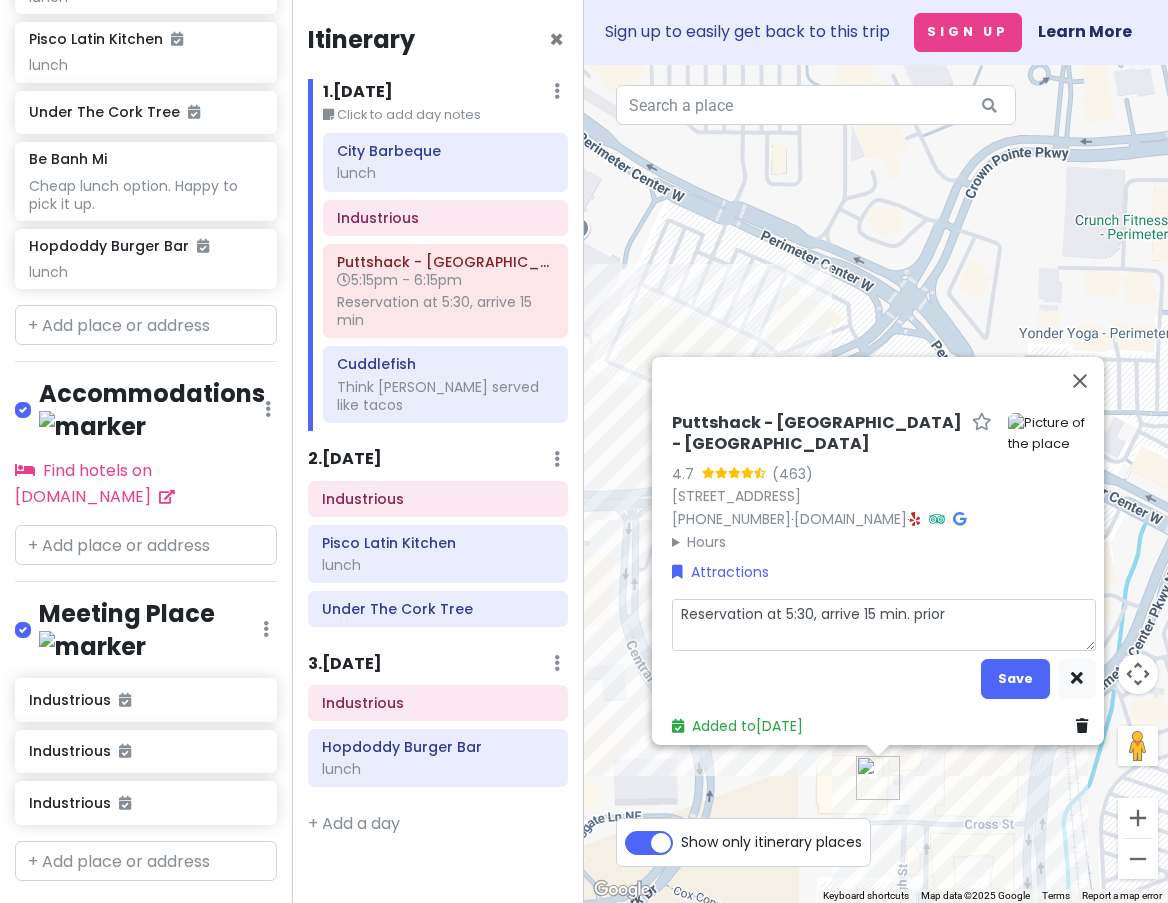 click on "Reservation at 5:30, arrive 15 min. prior" at bounding box center [884, 625] 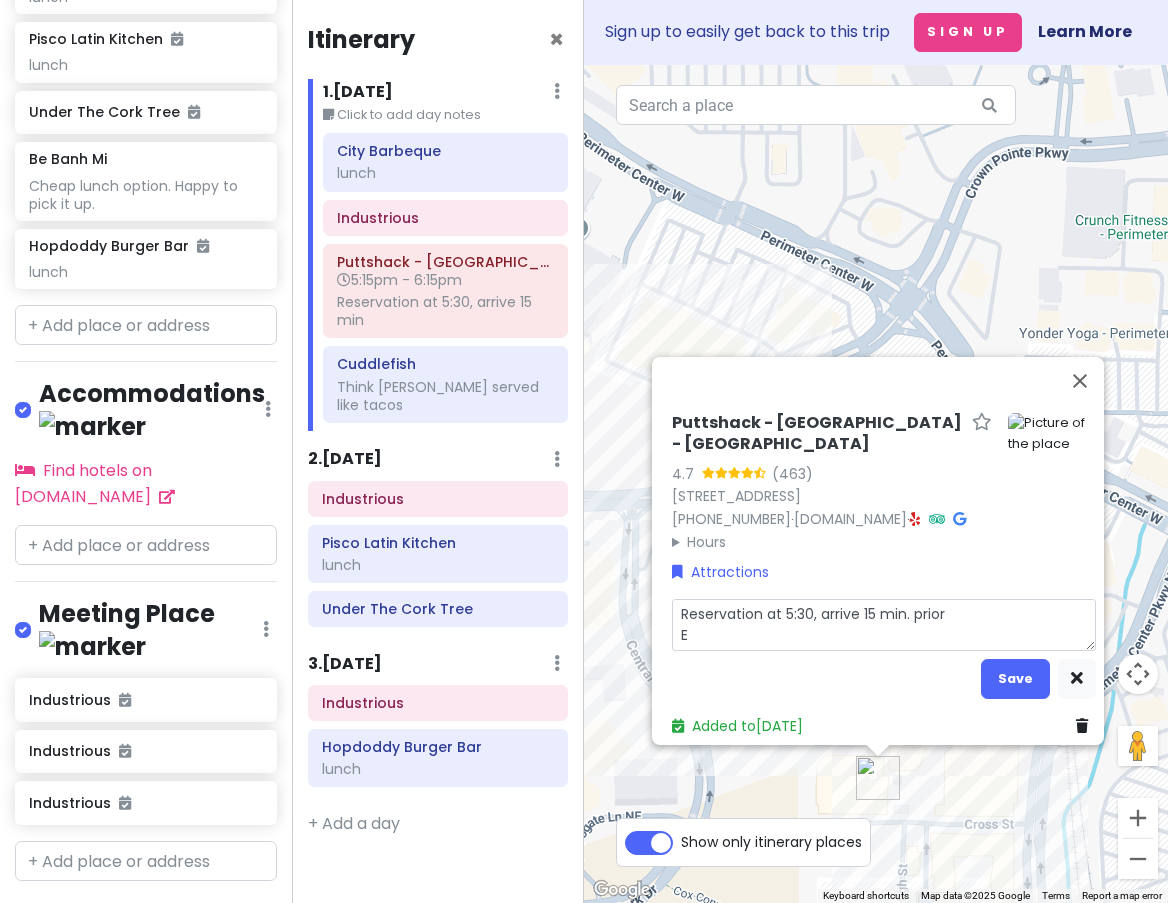 type on "x" 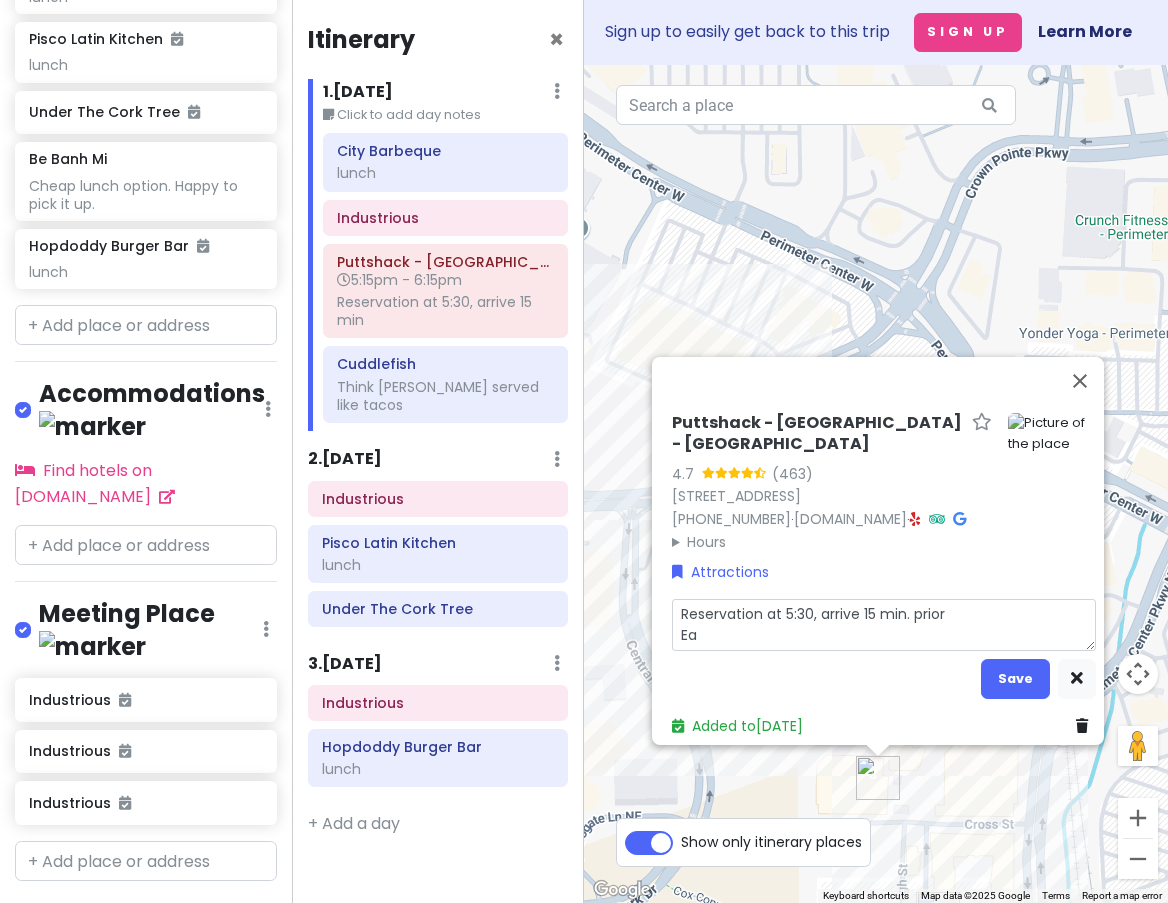 type on "x" 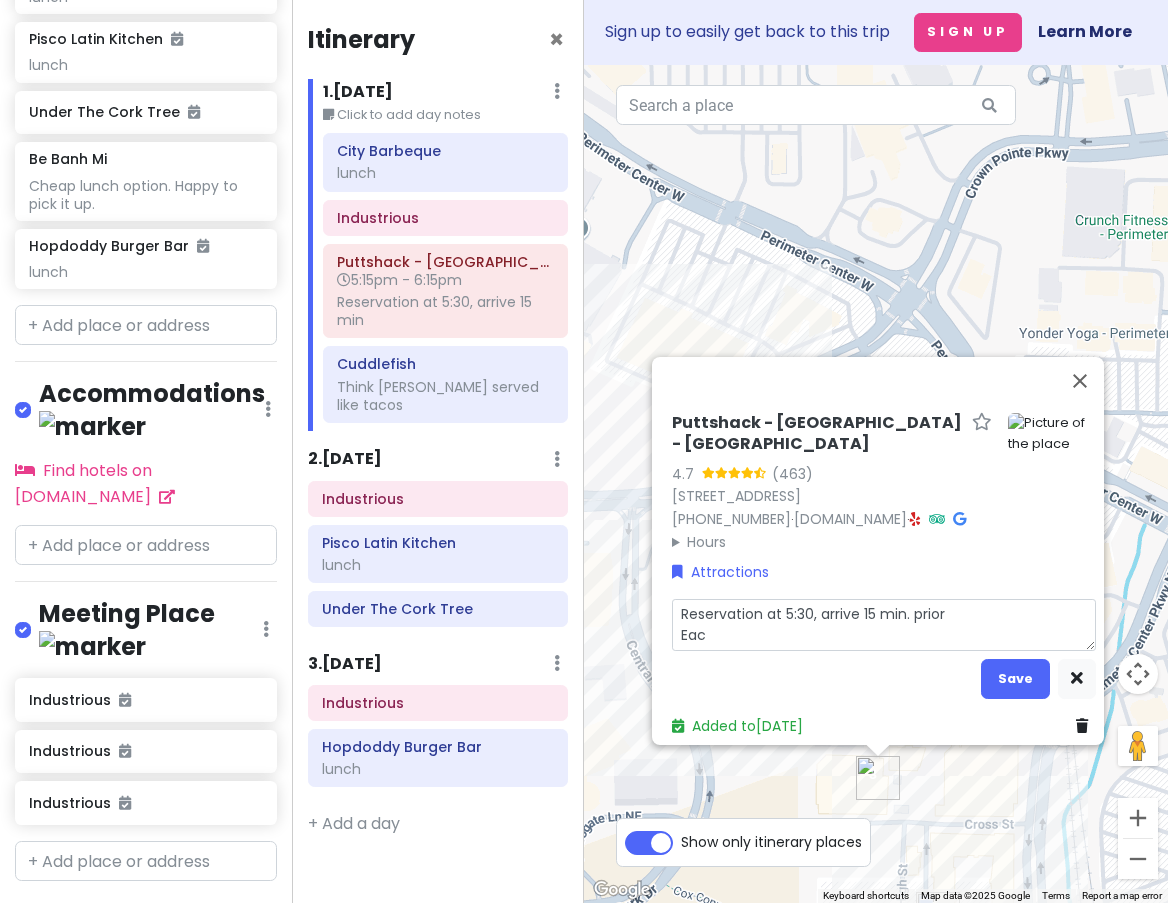 type on "x" 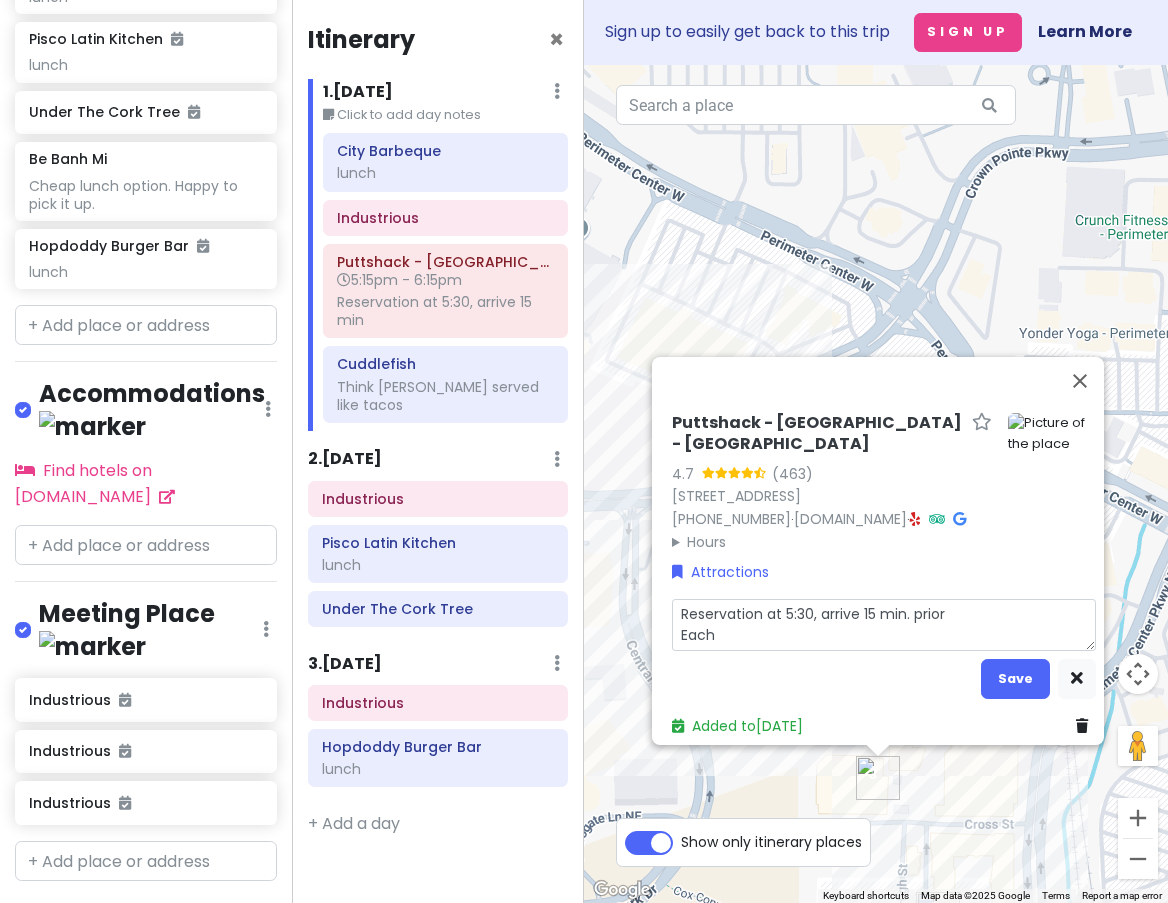 type on "x" 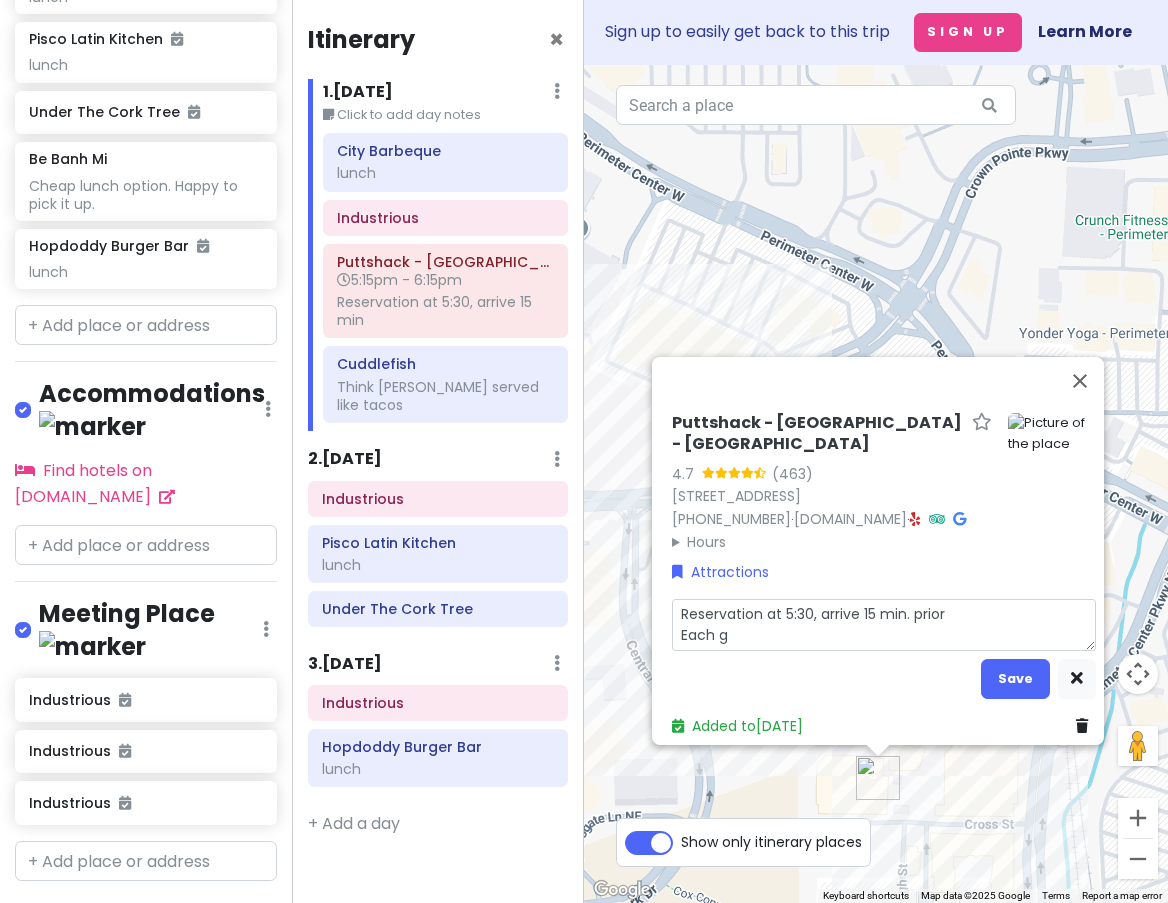 type on "x" 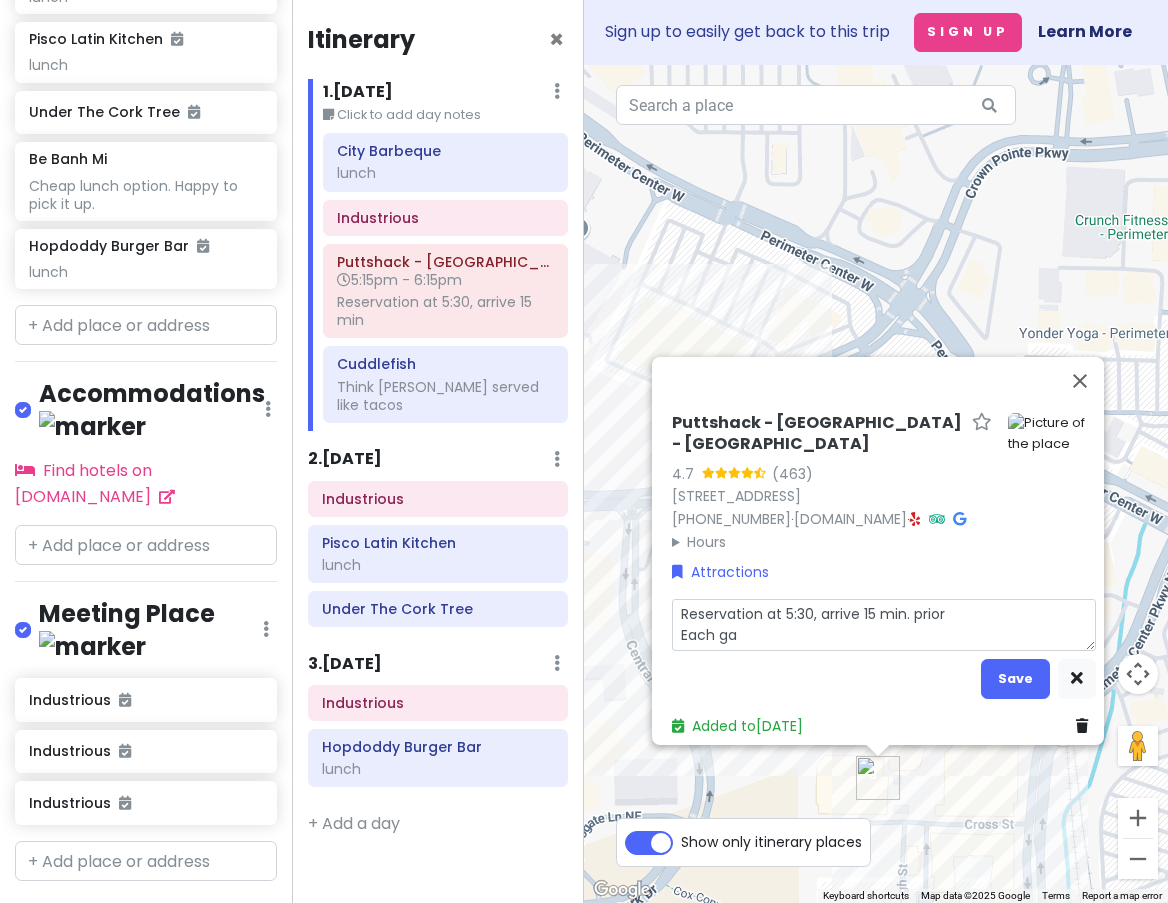 type on "x" 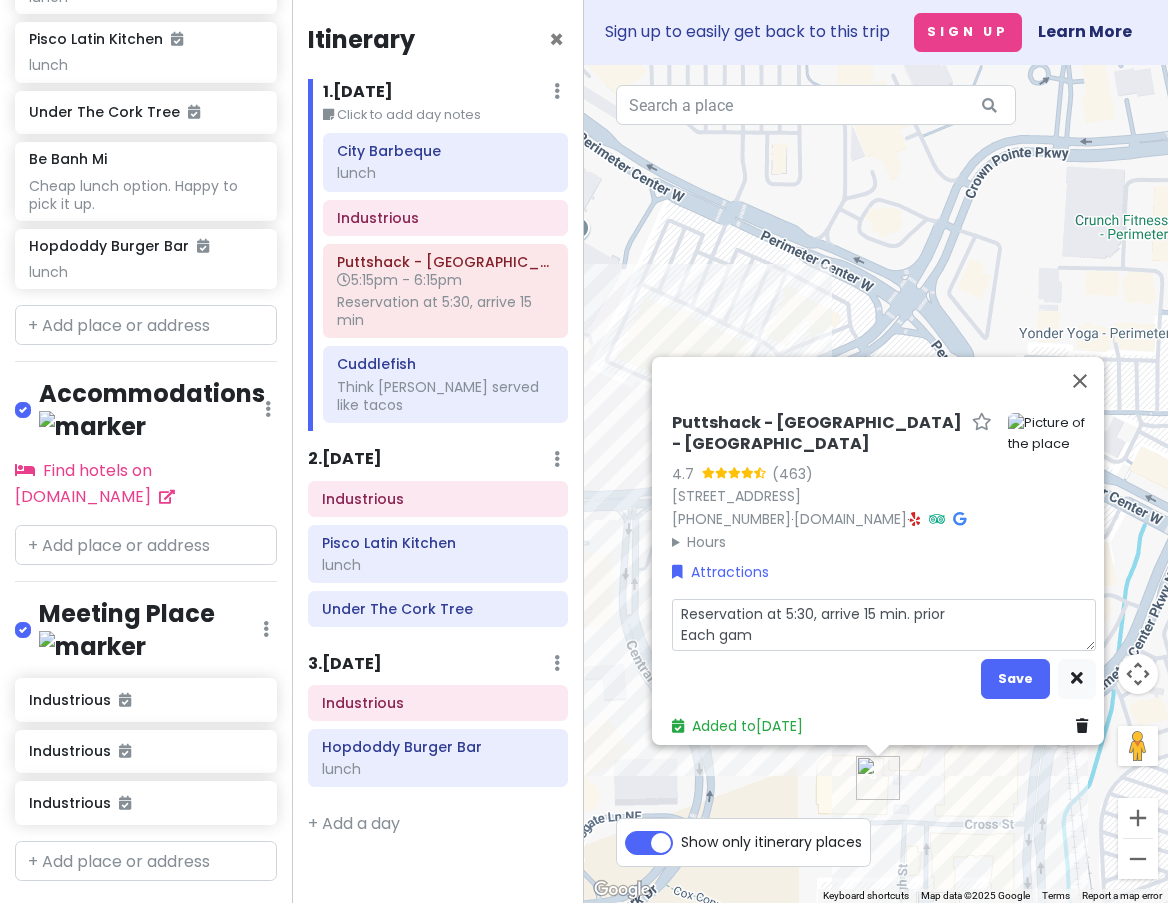 type on "x" 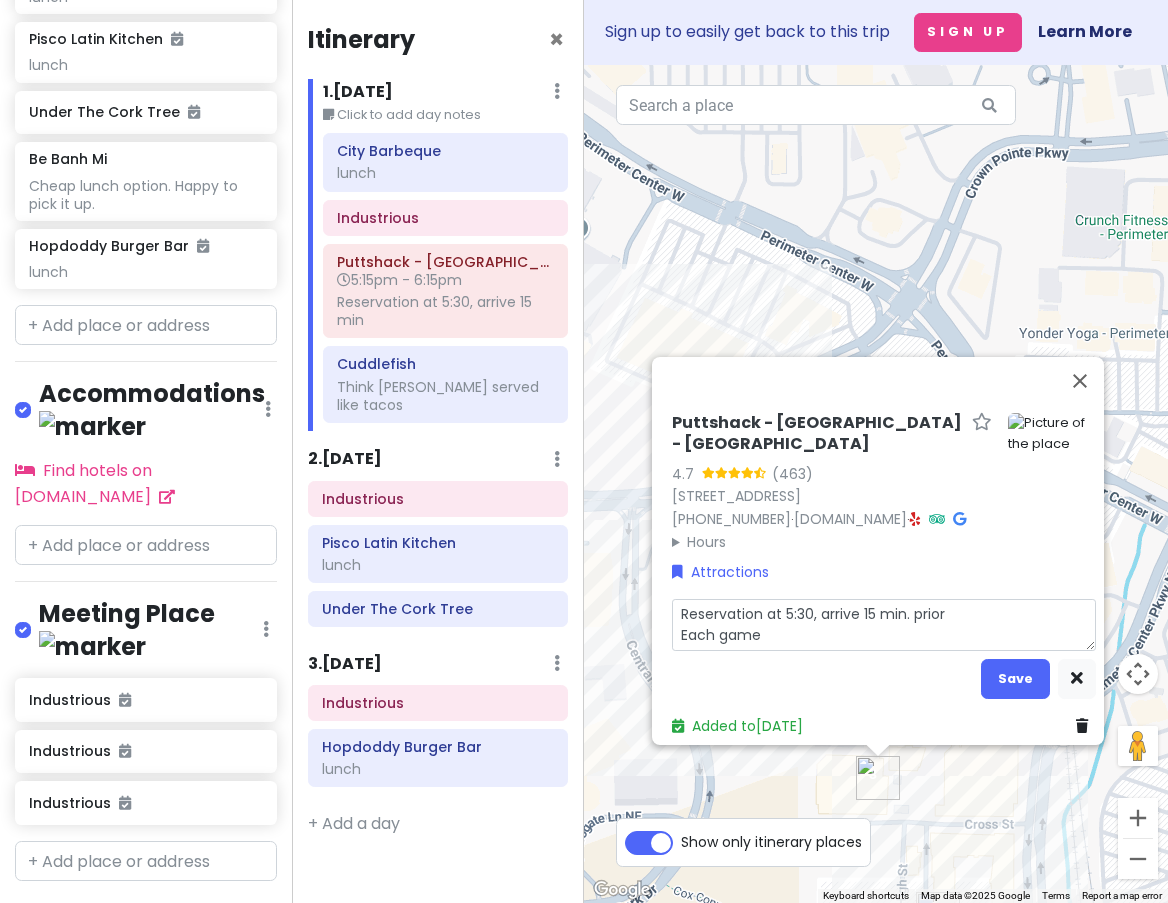 type on "x" 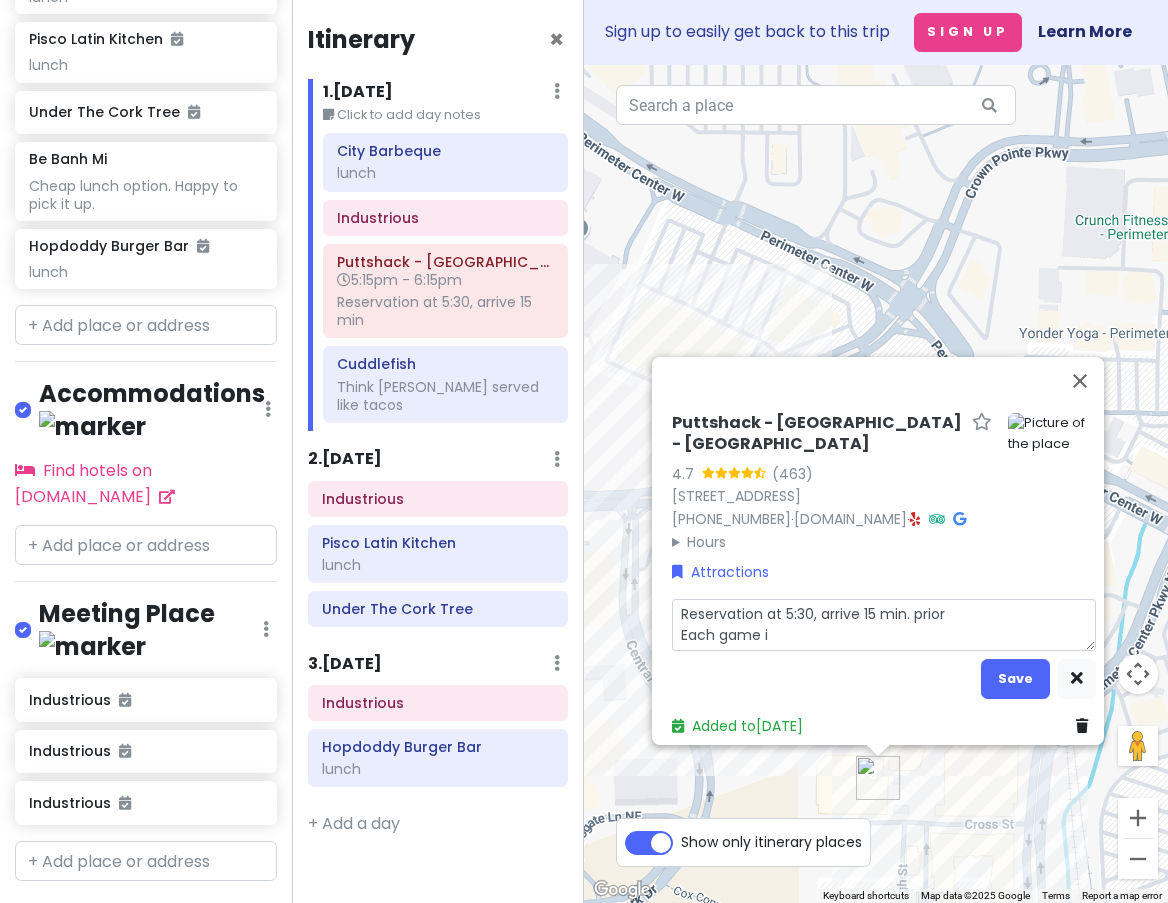type on "x" 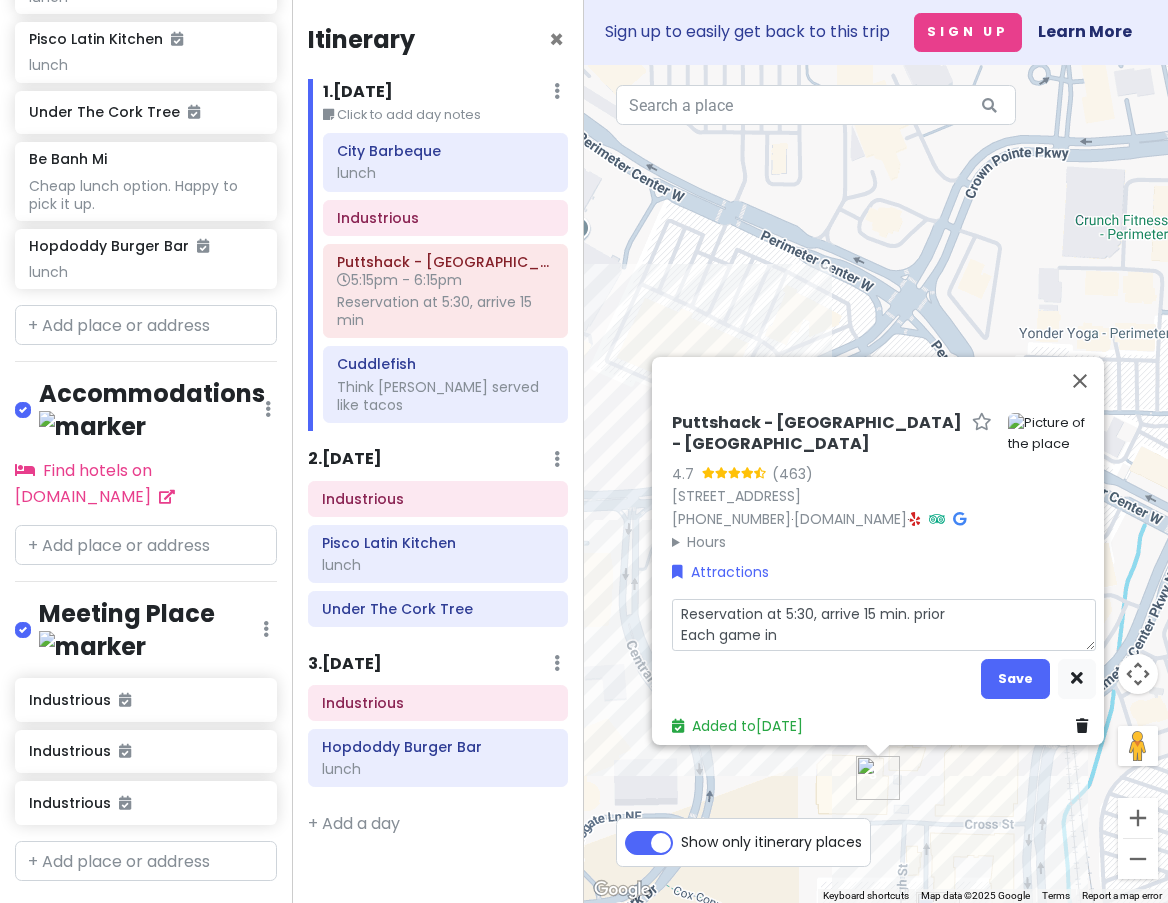 type on "x" 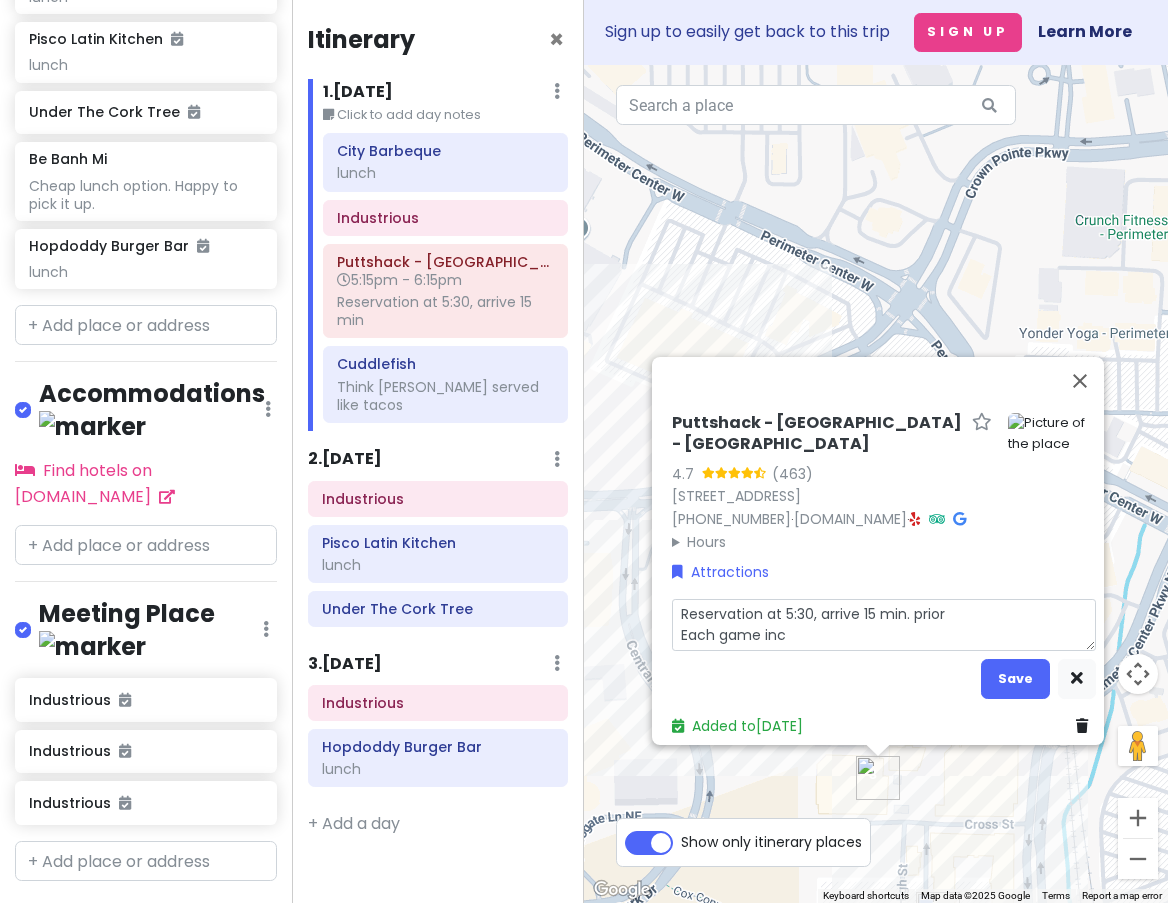type on "x" 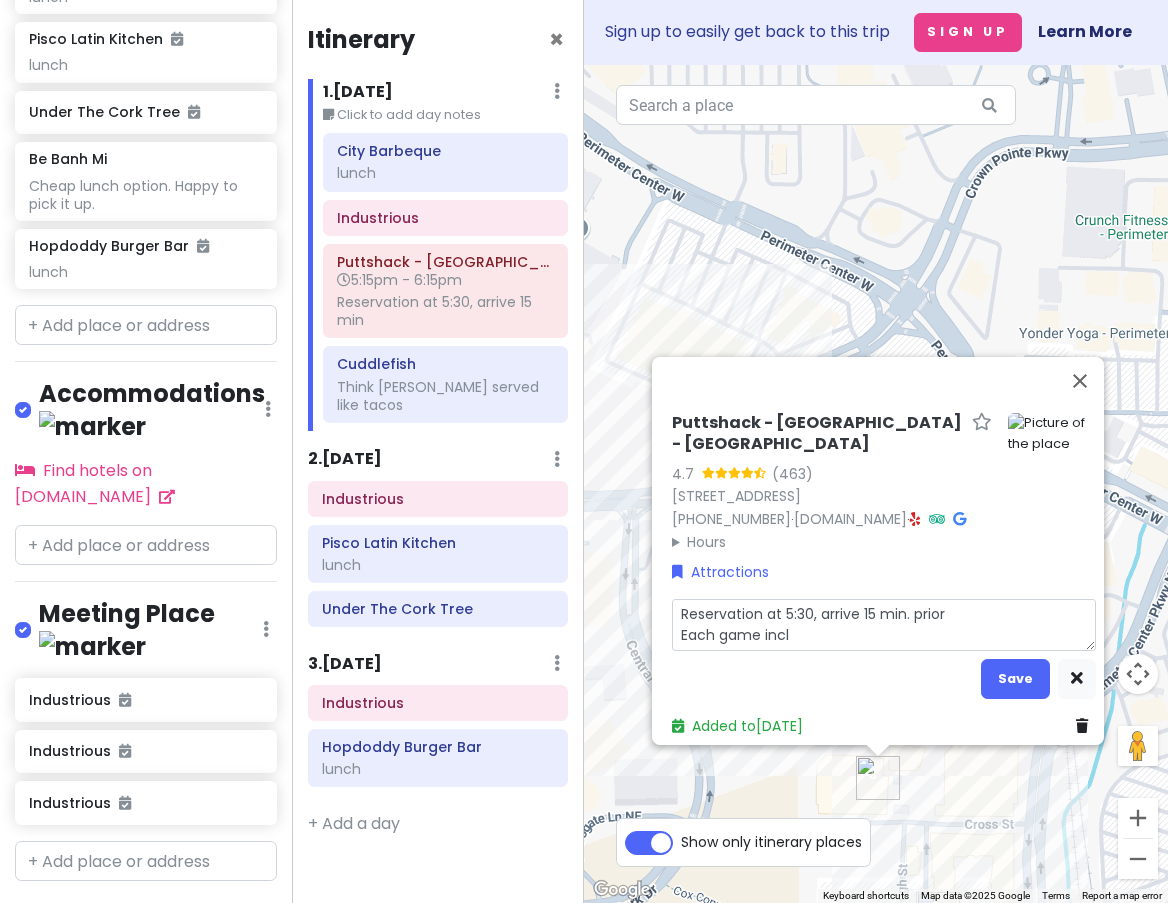 type on "x" 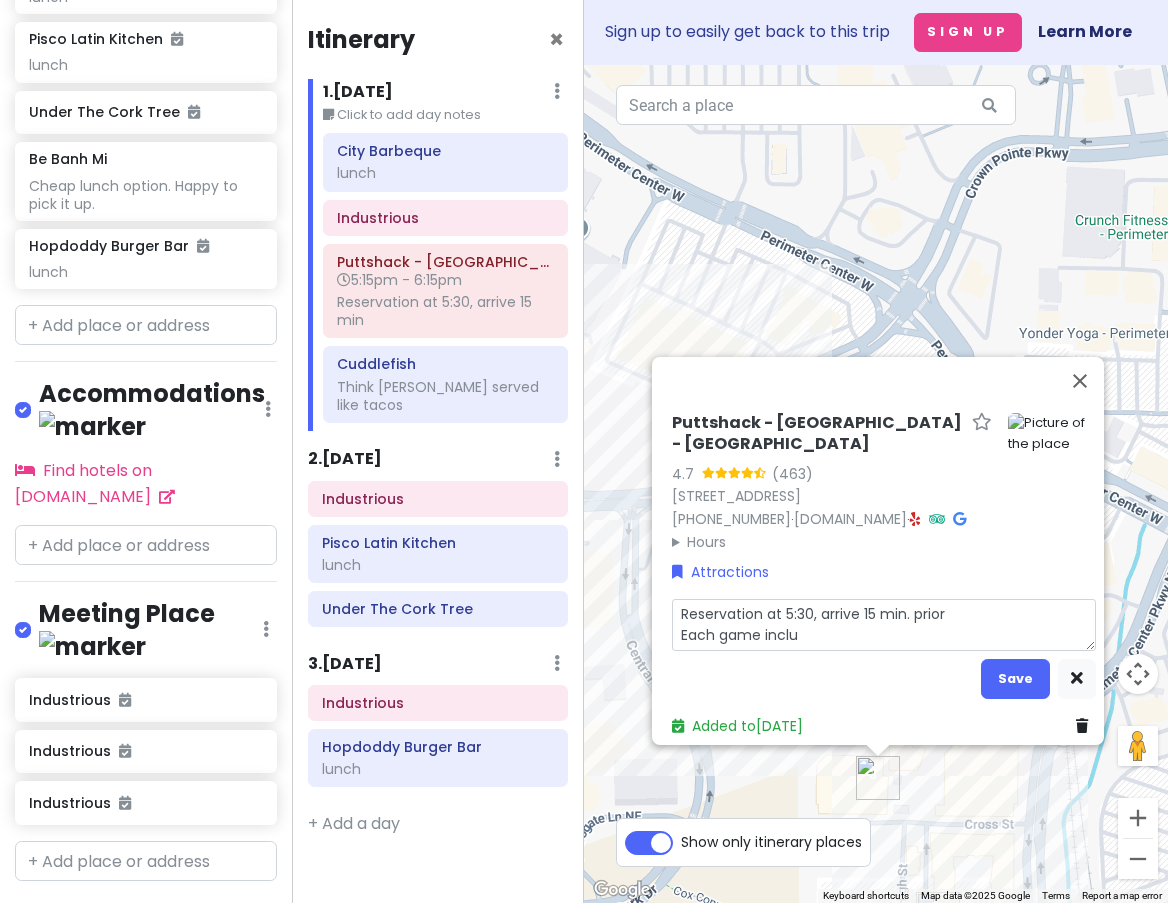 type on "x" 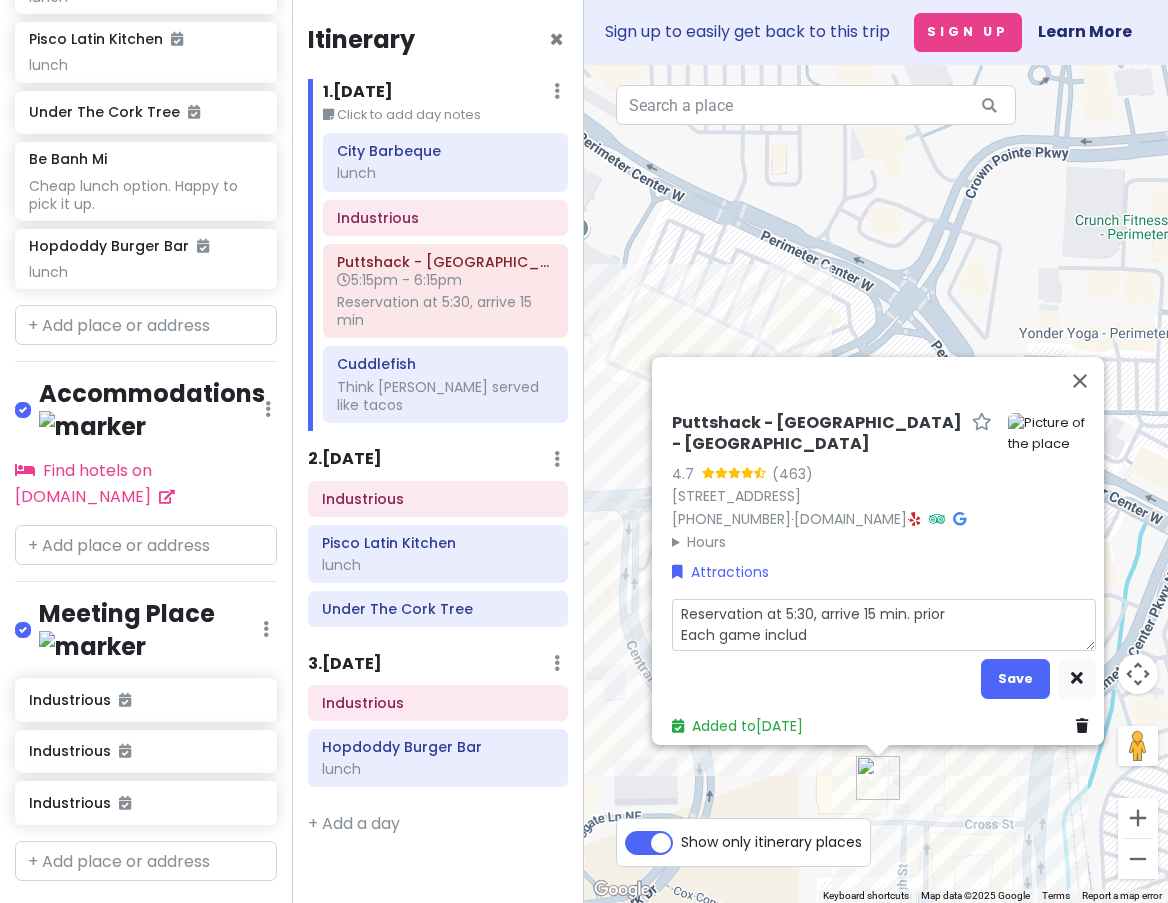 type on "x" 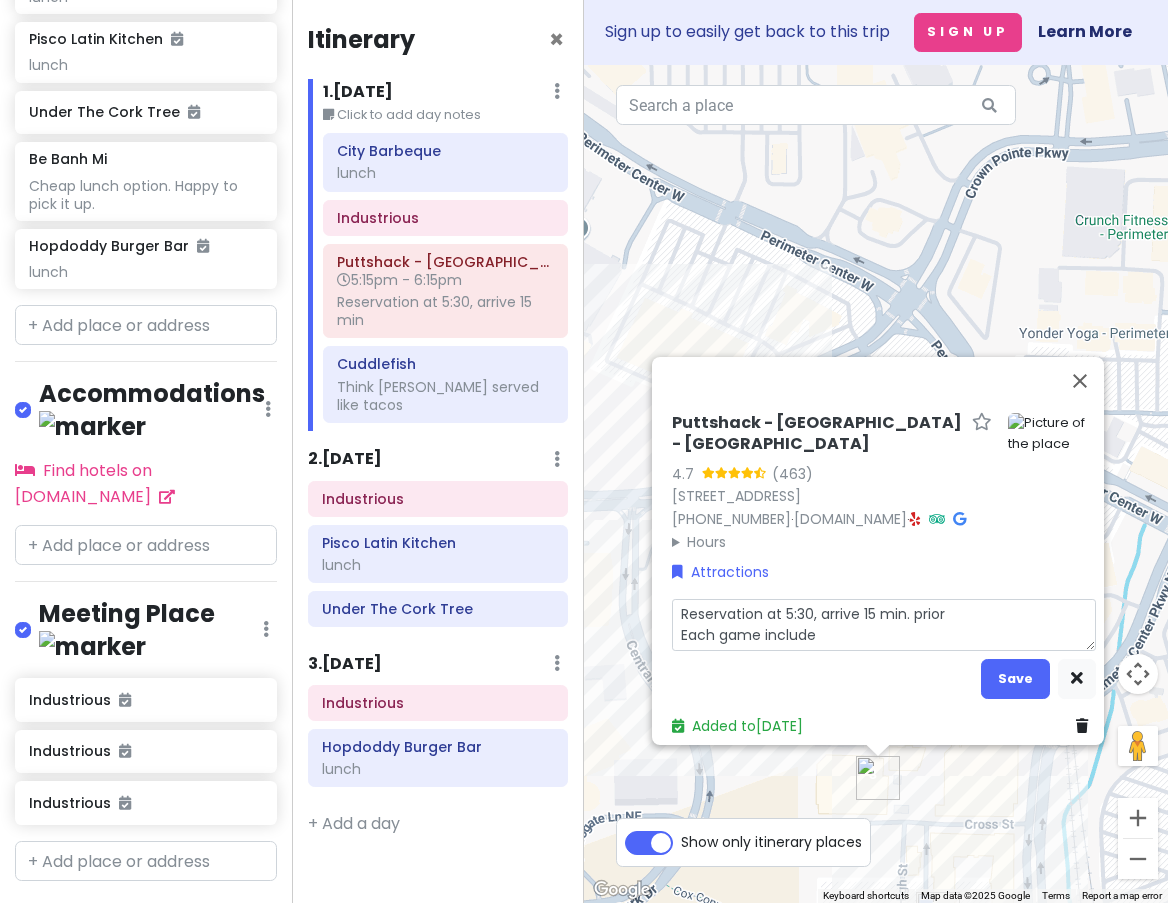 type on "x" 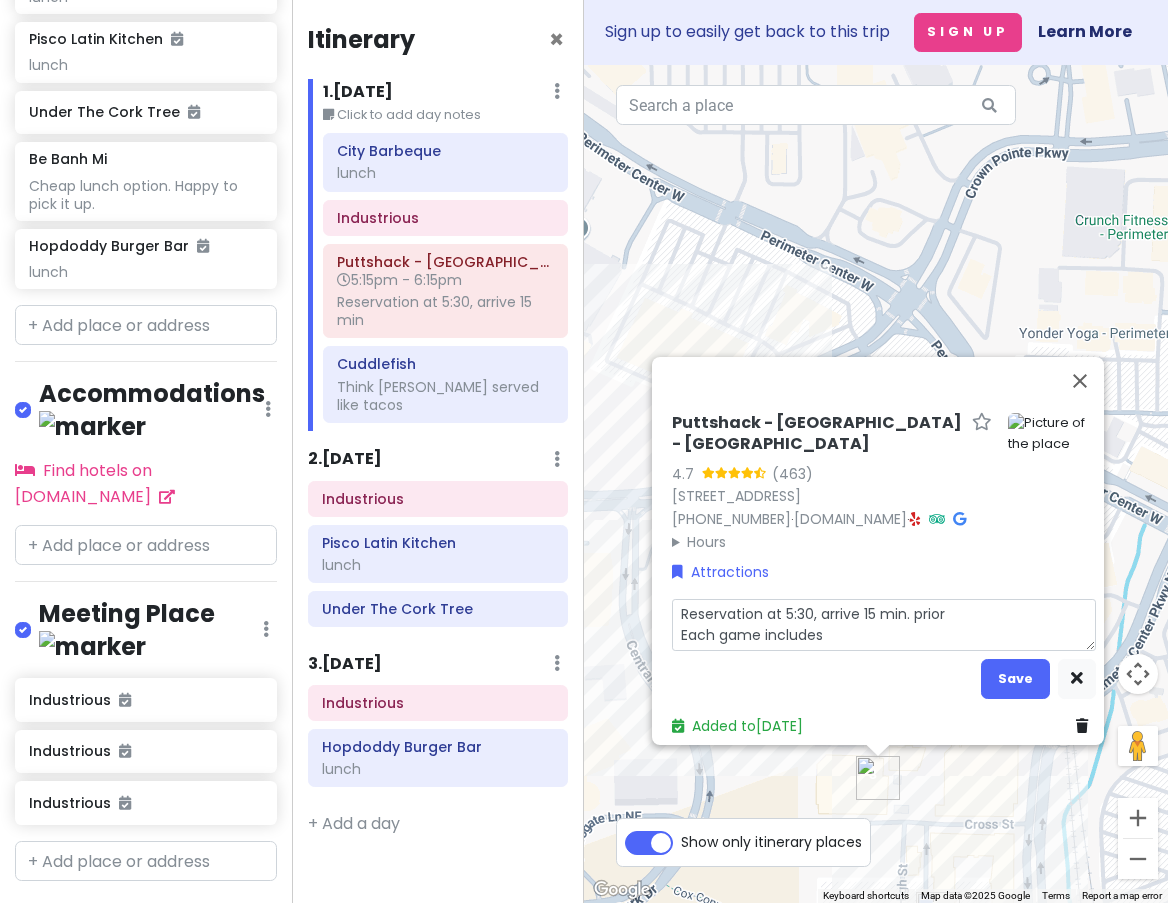 type on "x" 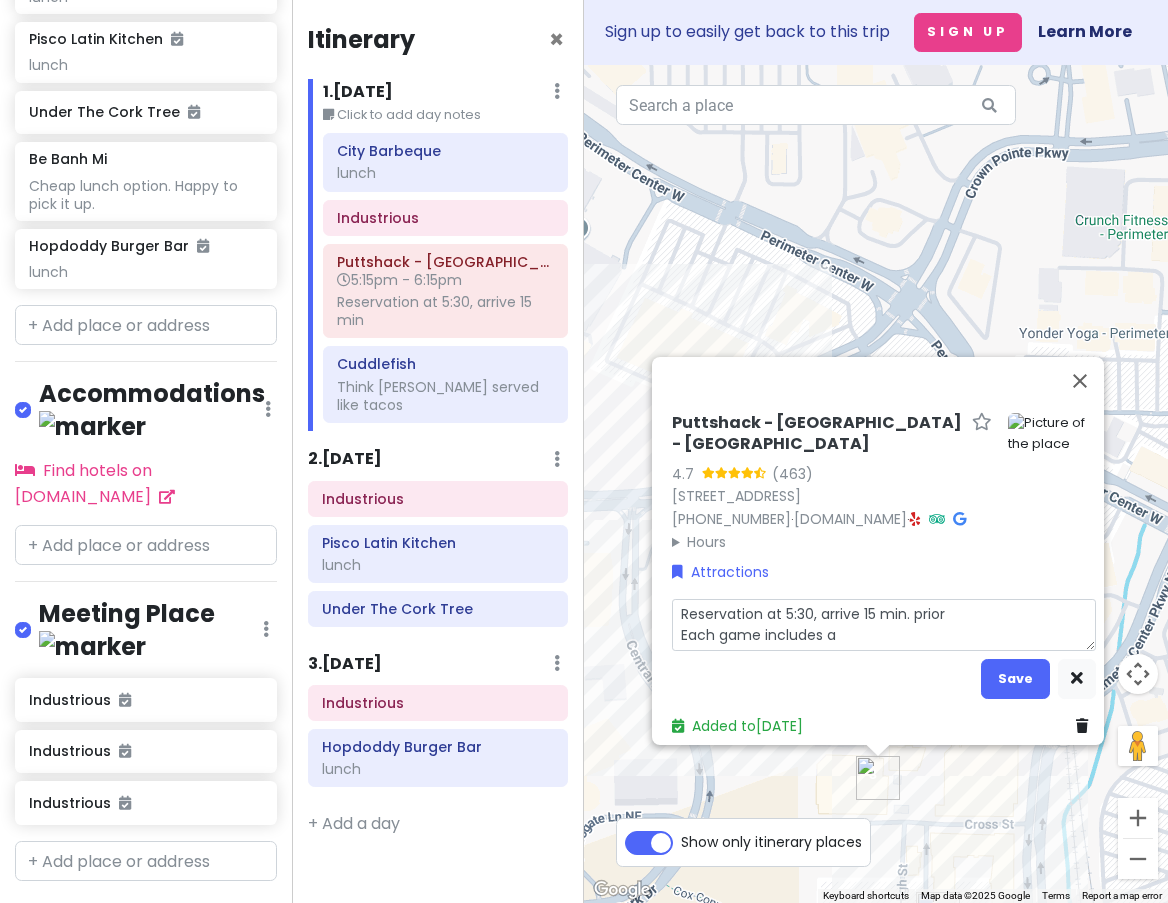 type on "x" 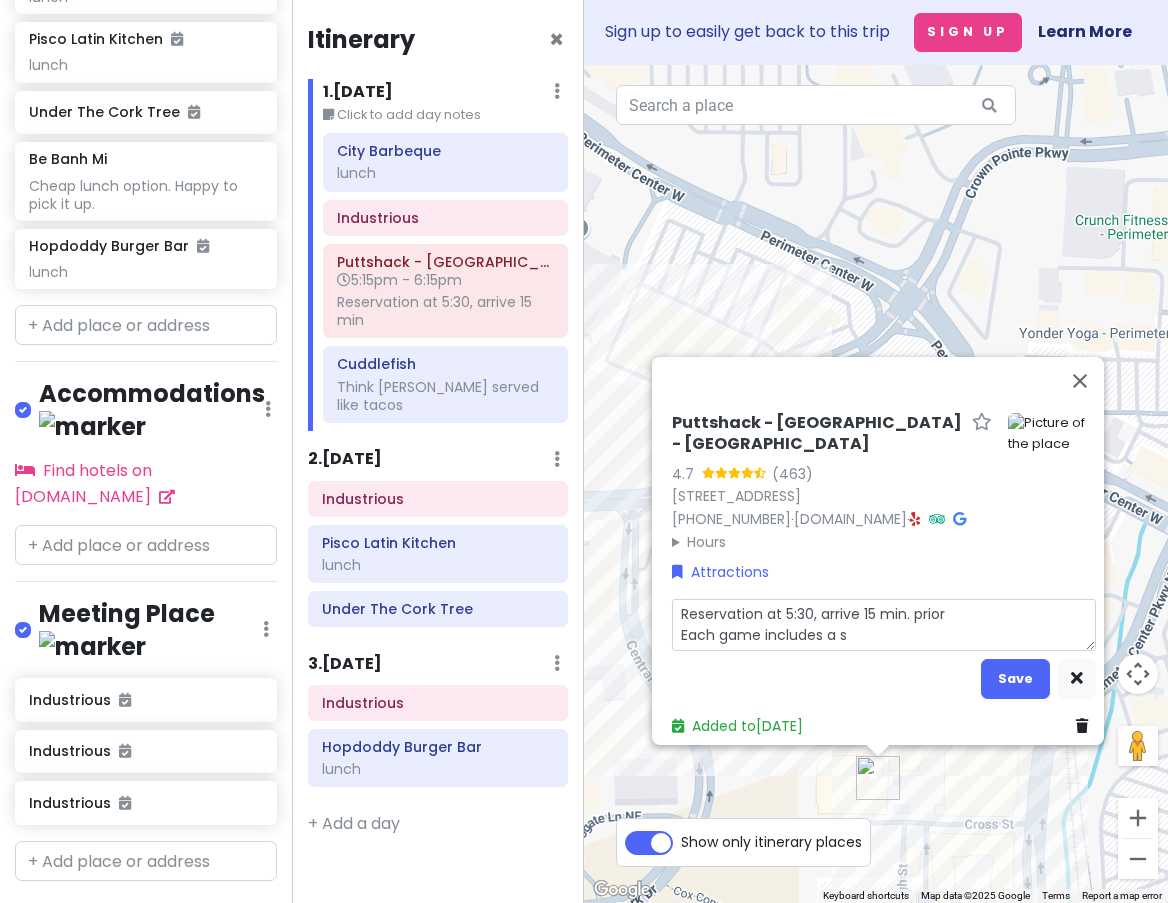 type on "x" 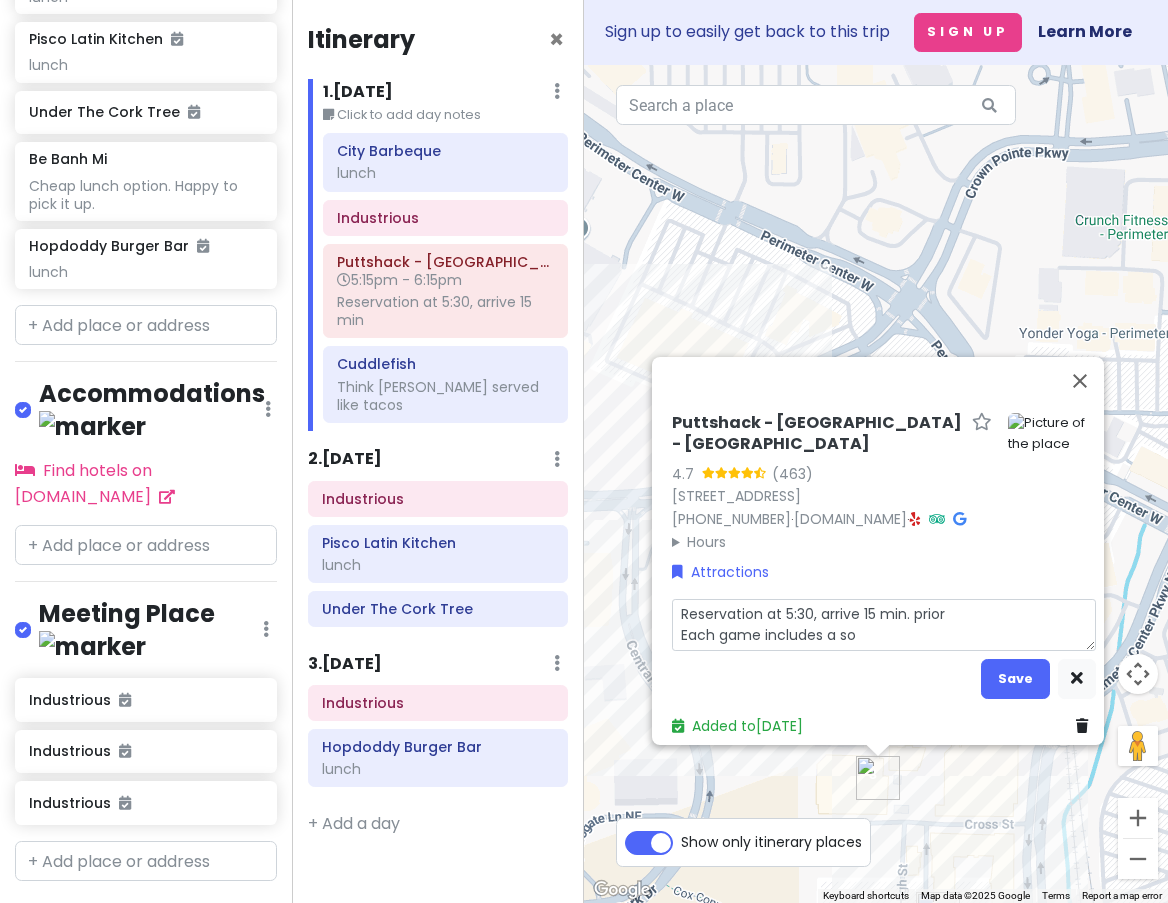 type on "x" 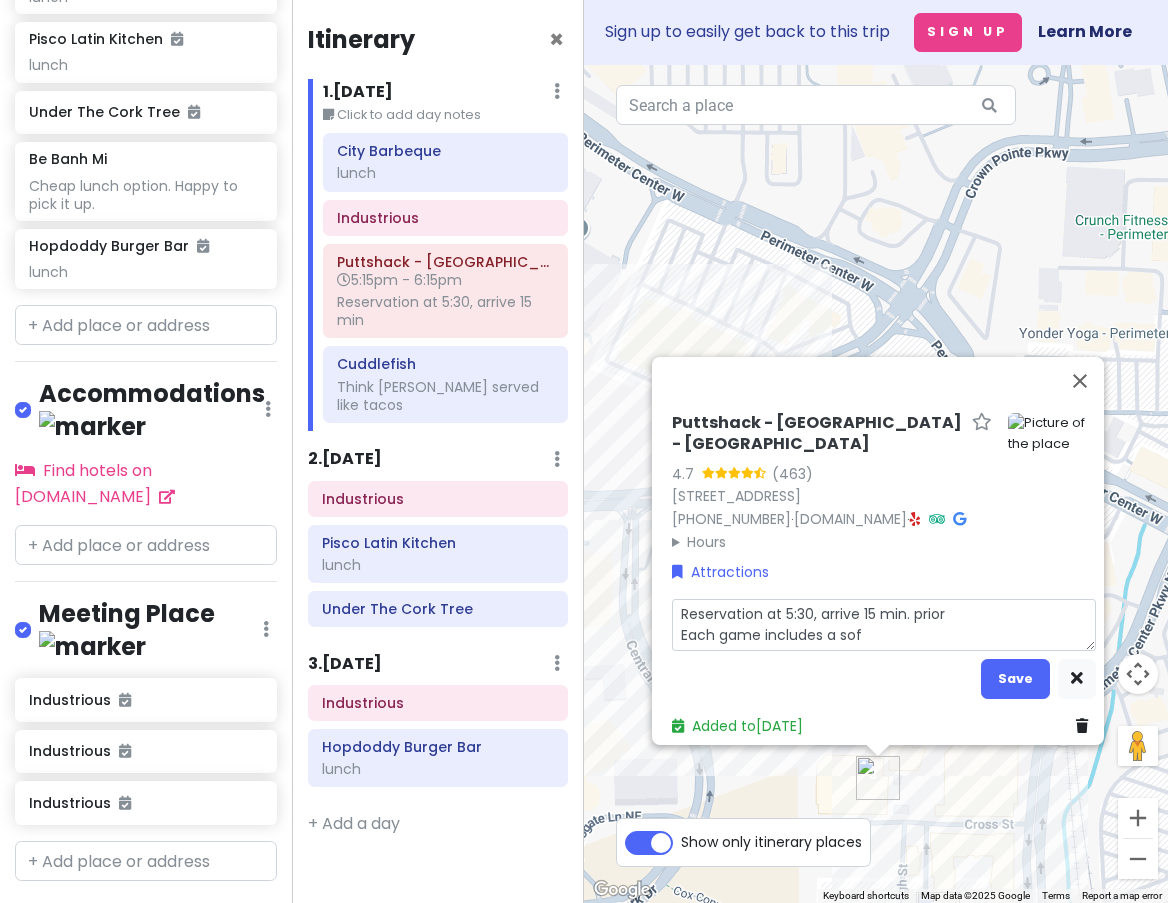 type on "x" 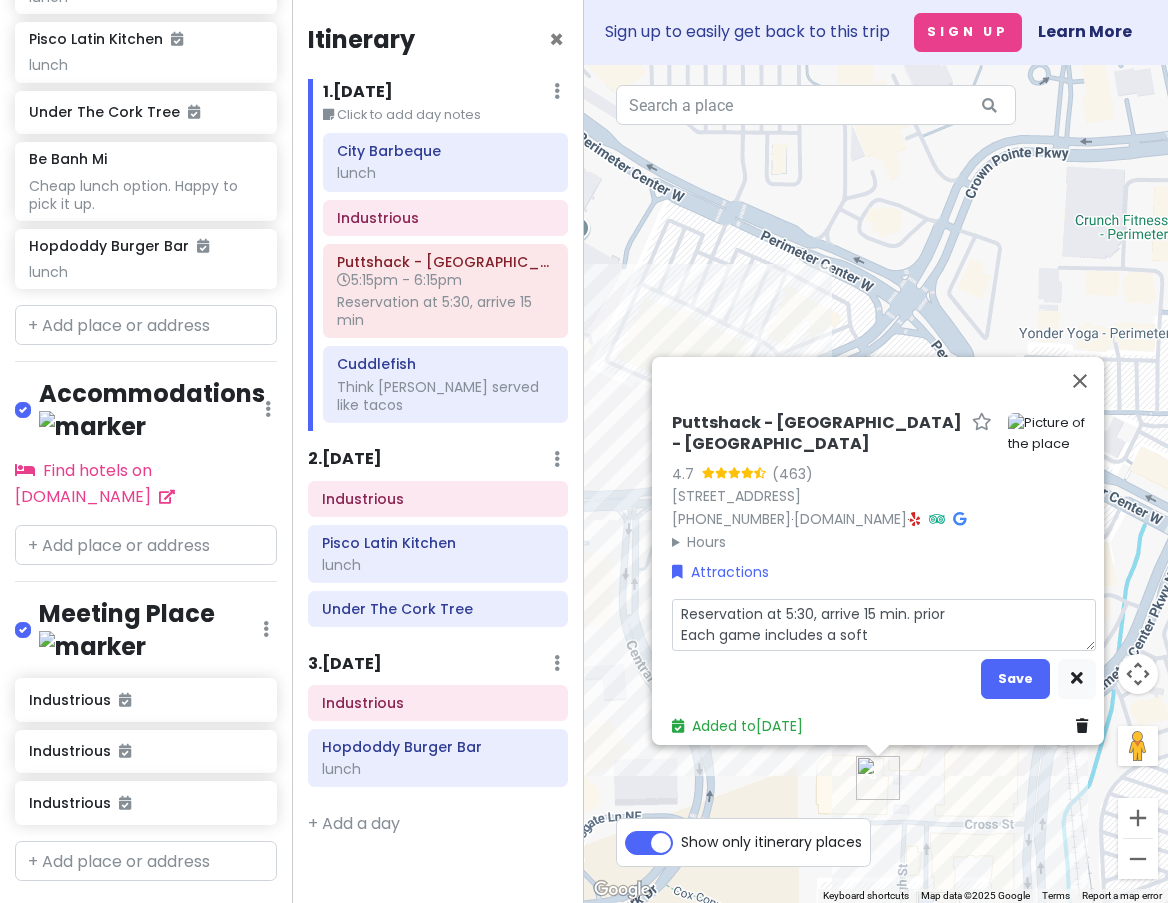 type on "x" 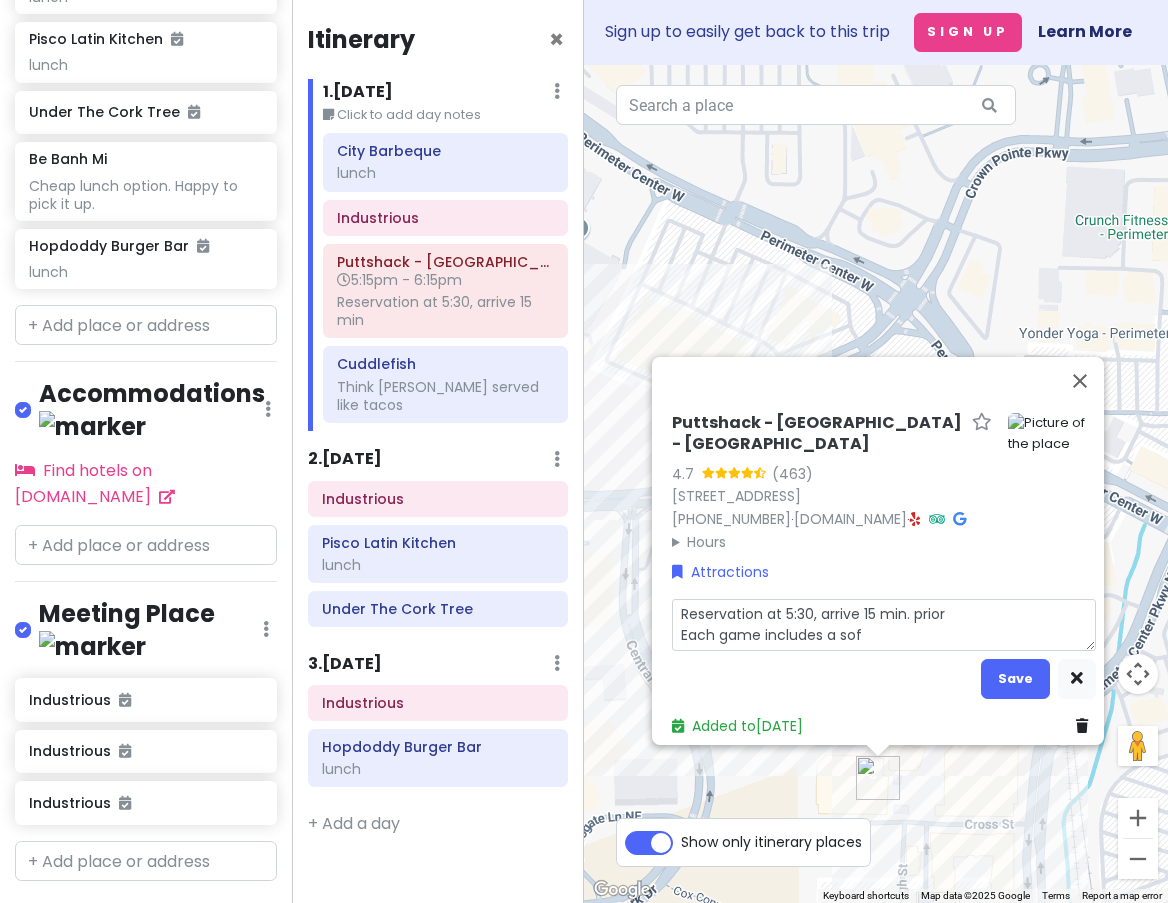 type on "x" 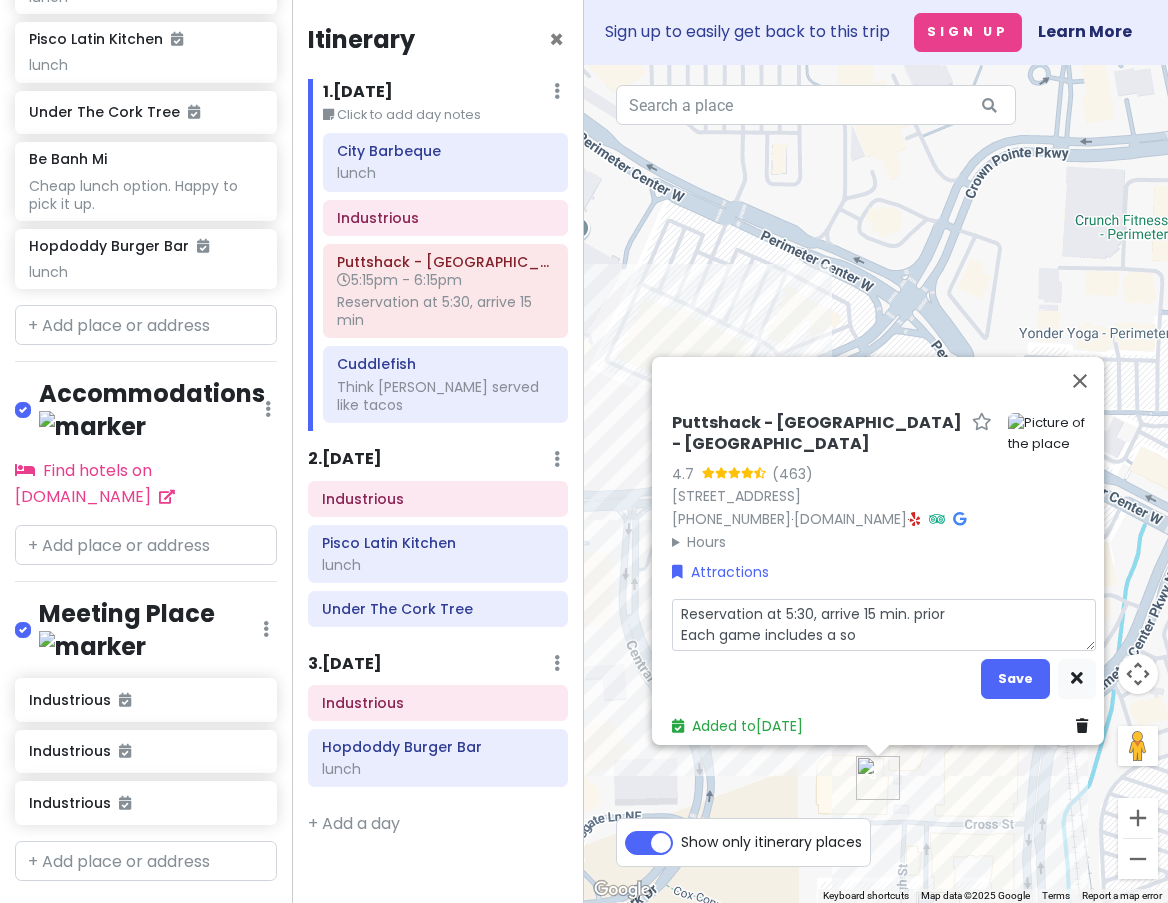 type on "x" 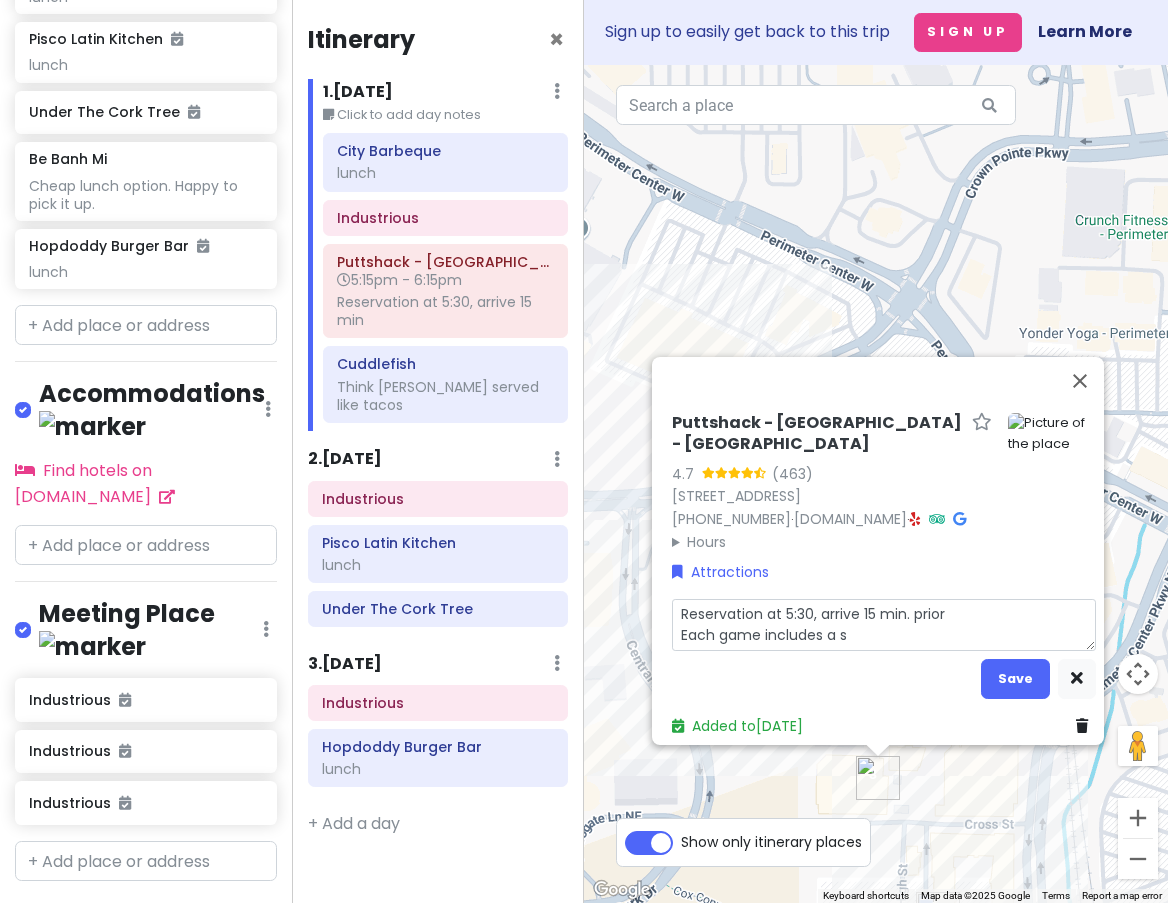 type on "x" 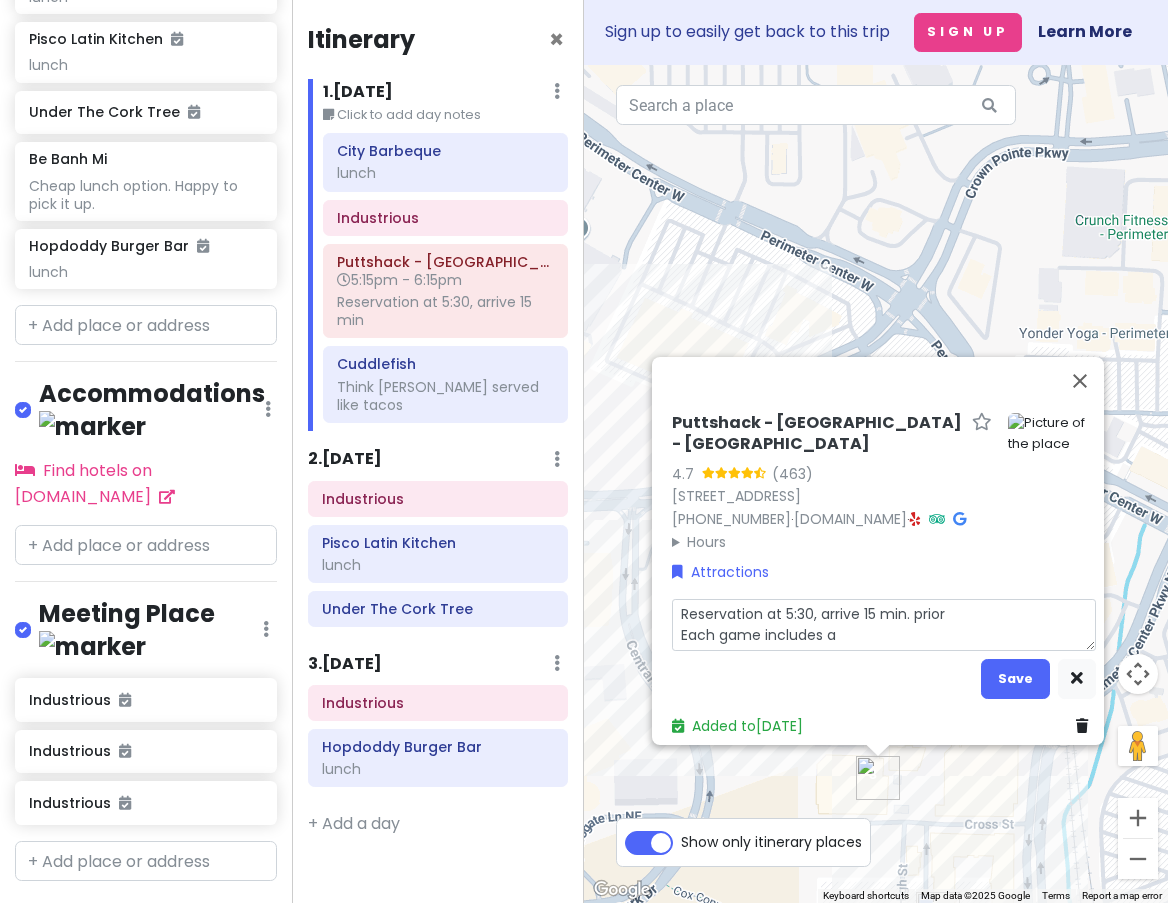 type on "x" 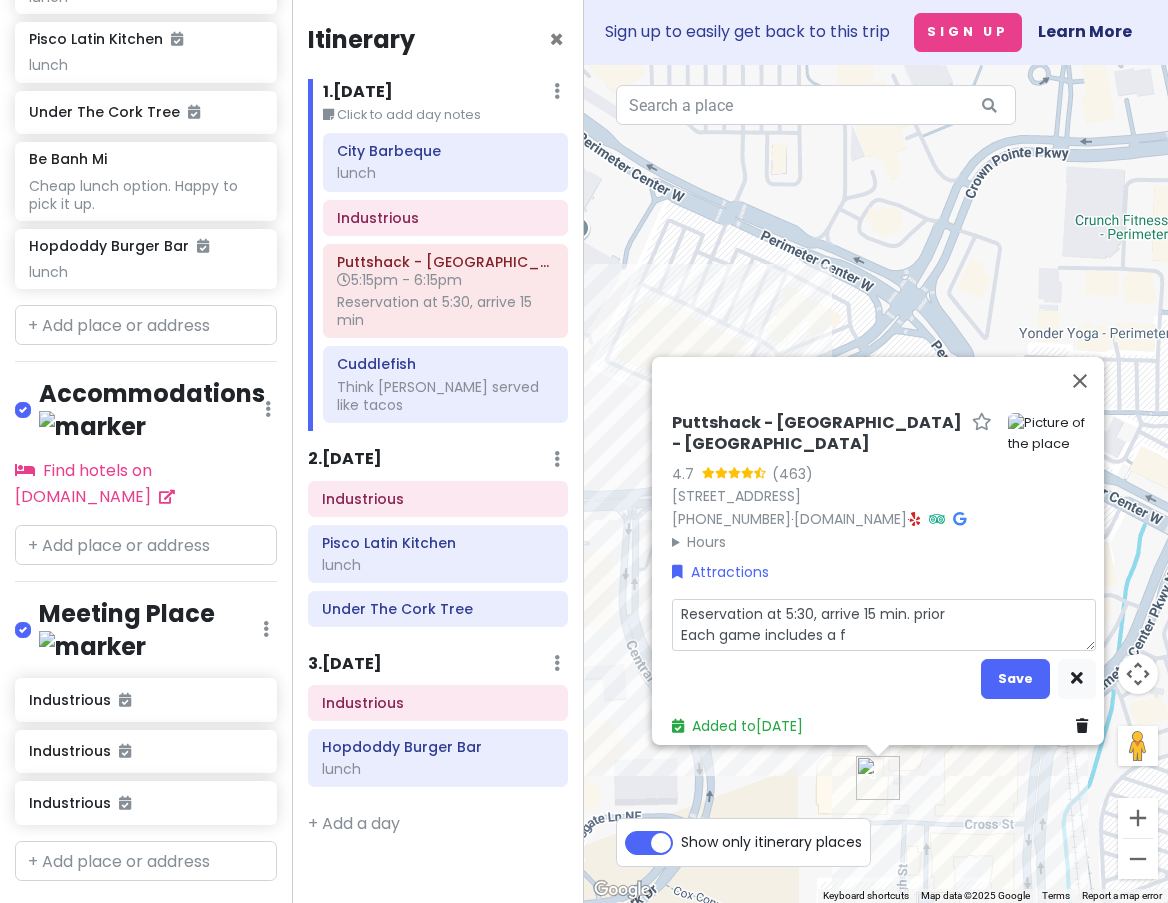 type on "x" 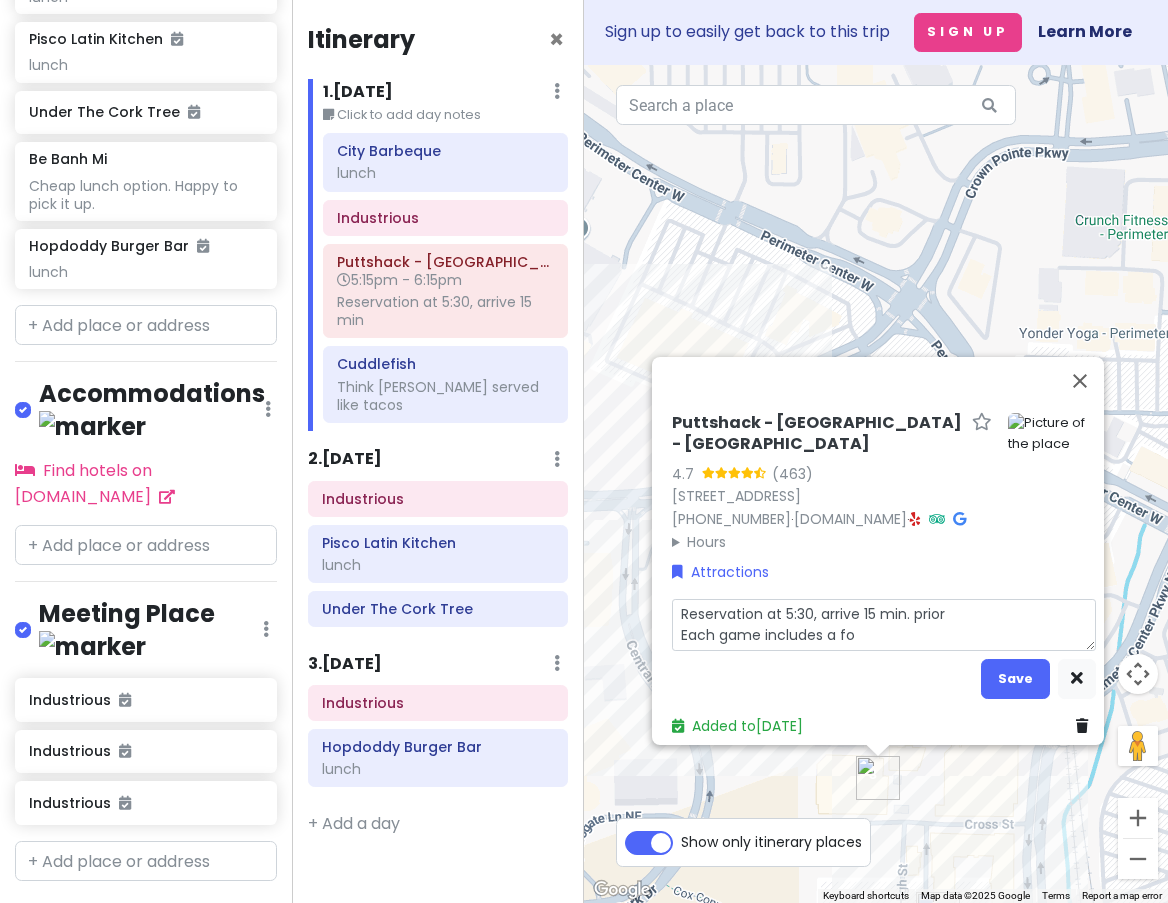 type on "x" 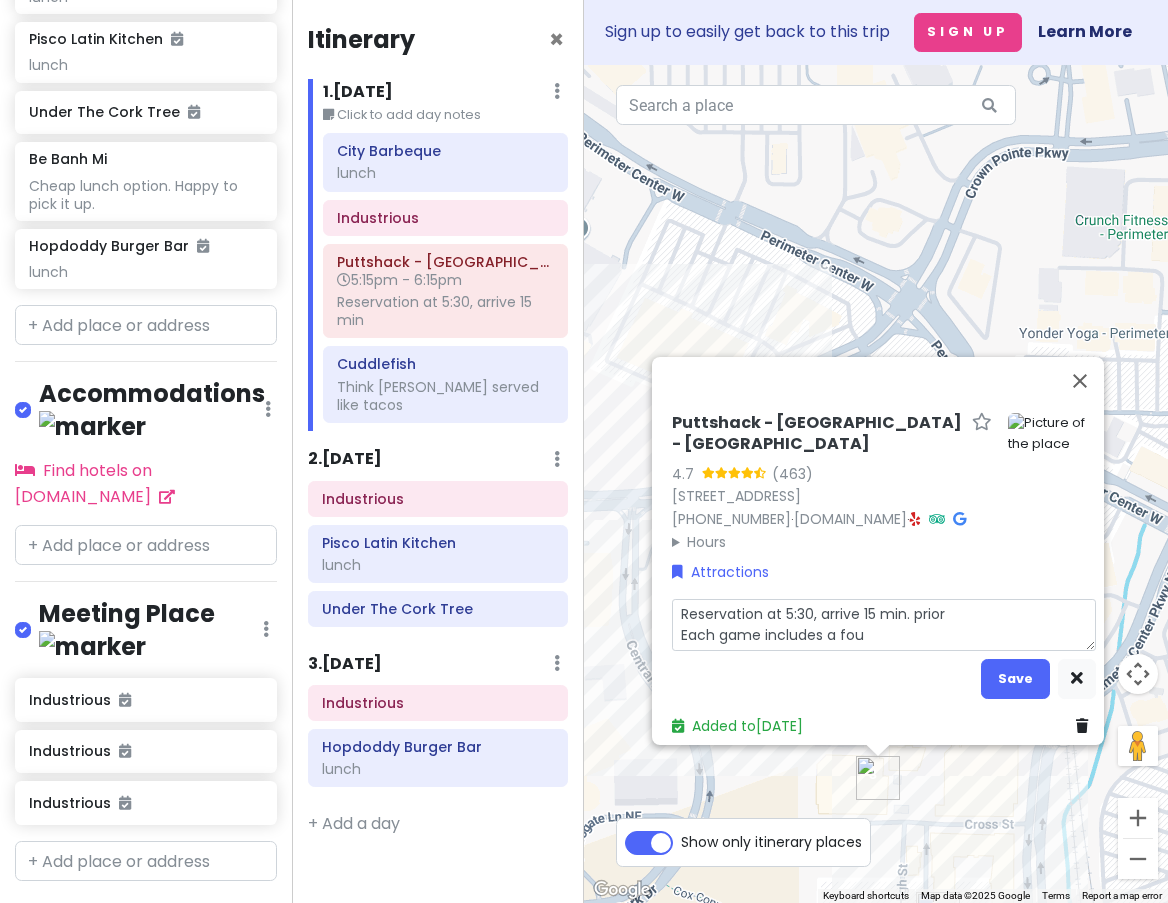 type on "x" 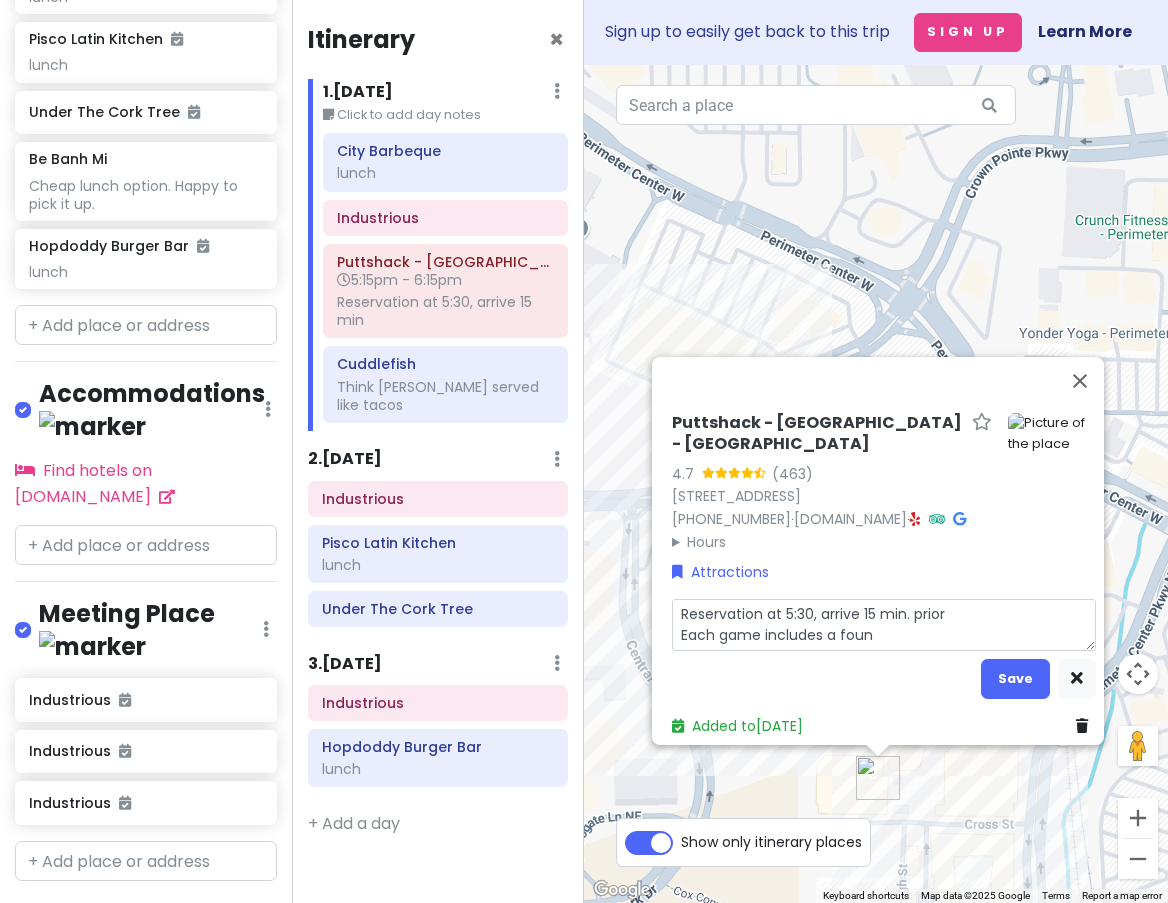 type on "x" 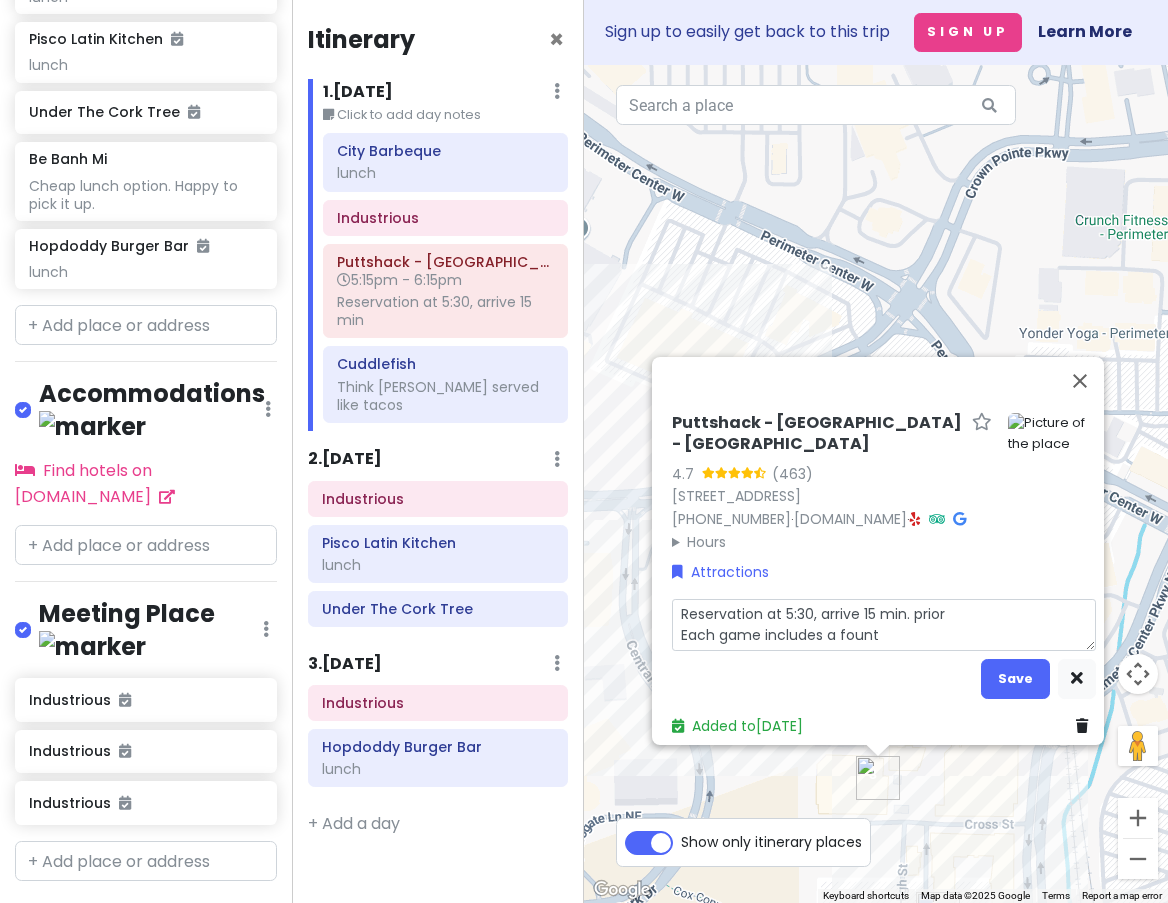 type on "x" 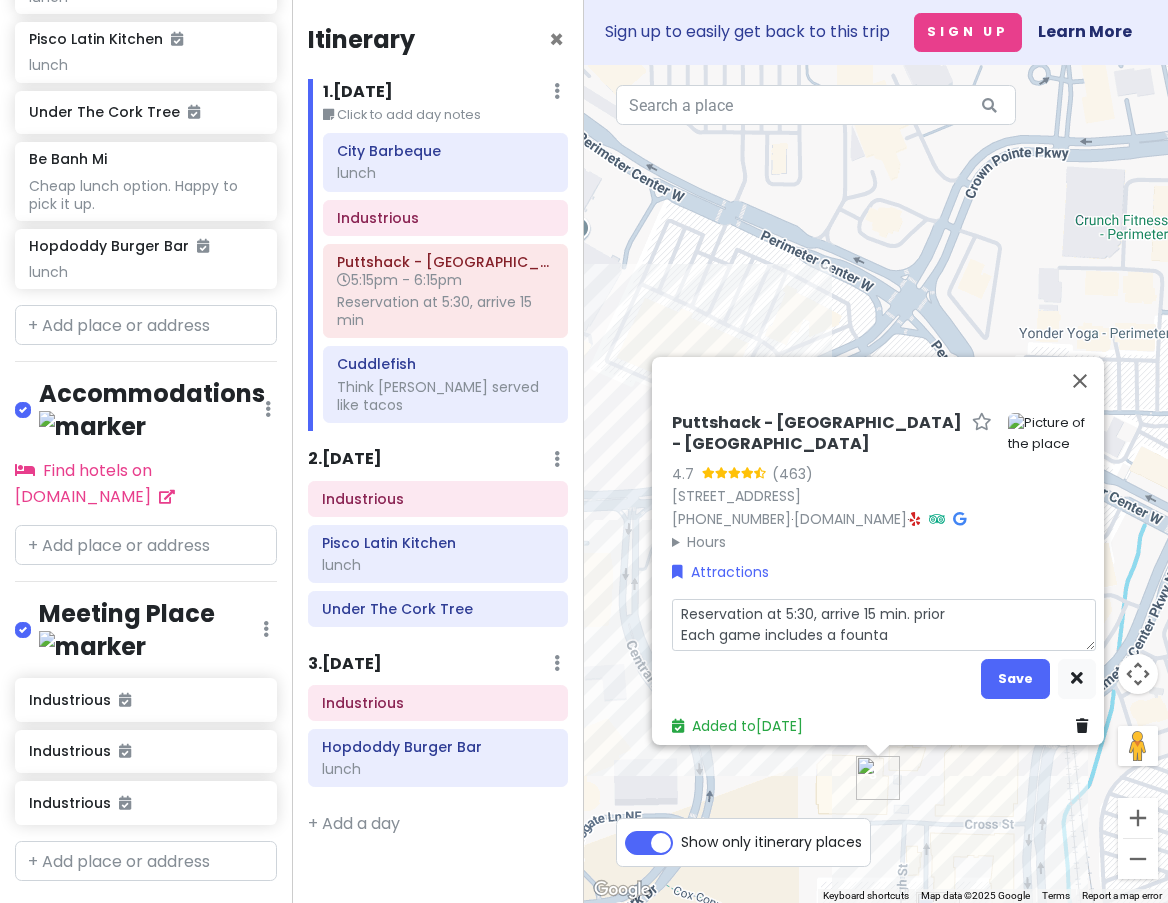 type on "x" 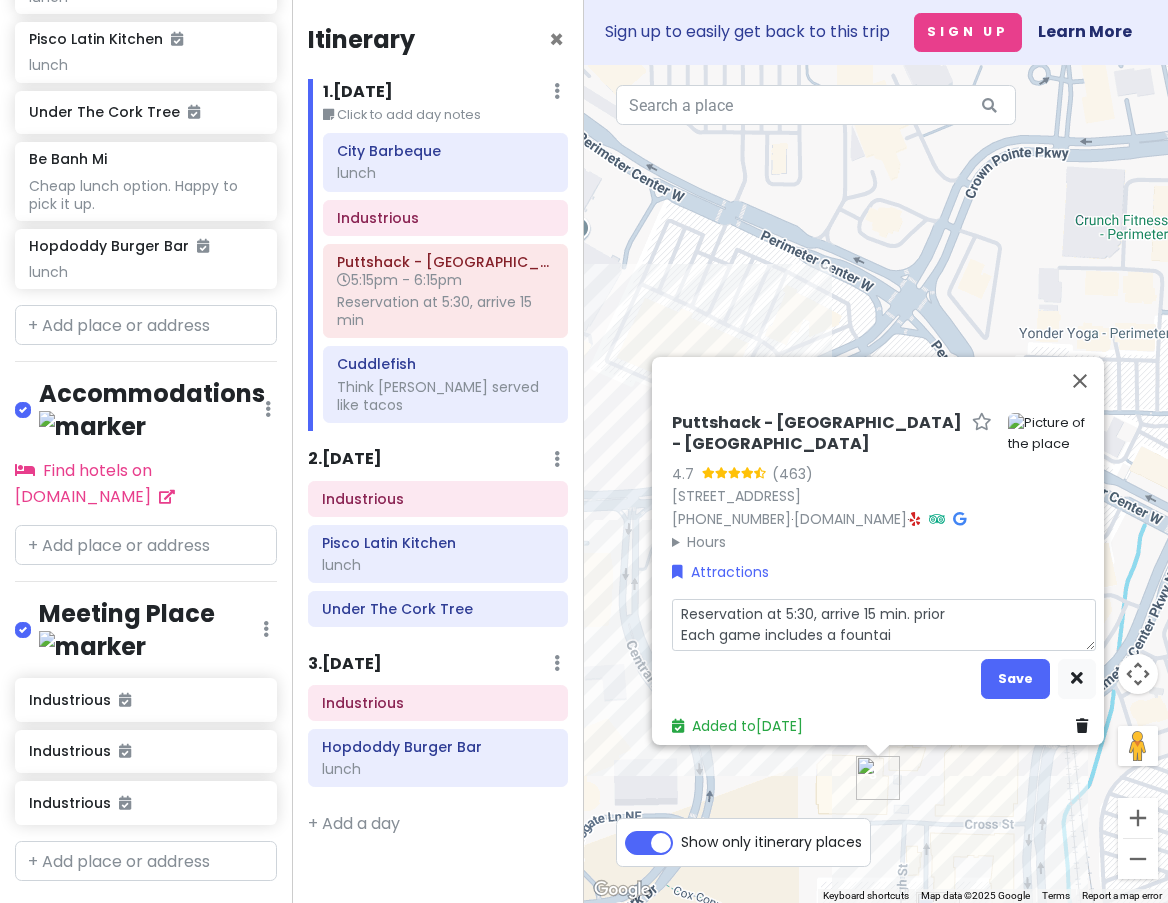 type on "x" 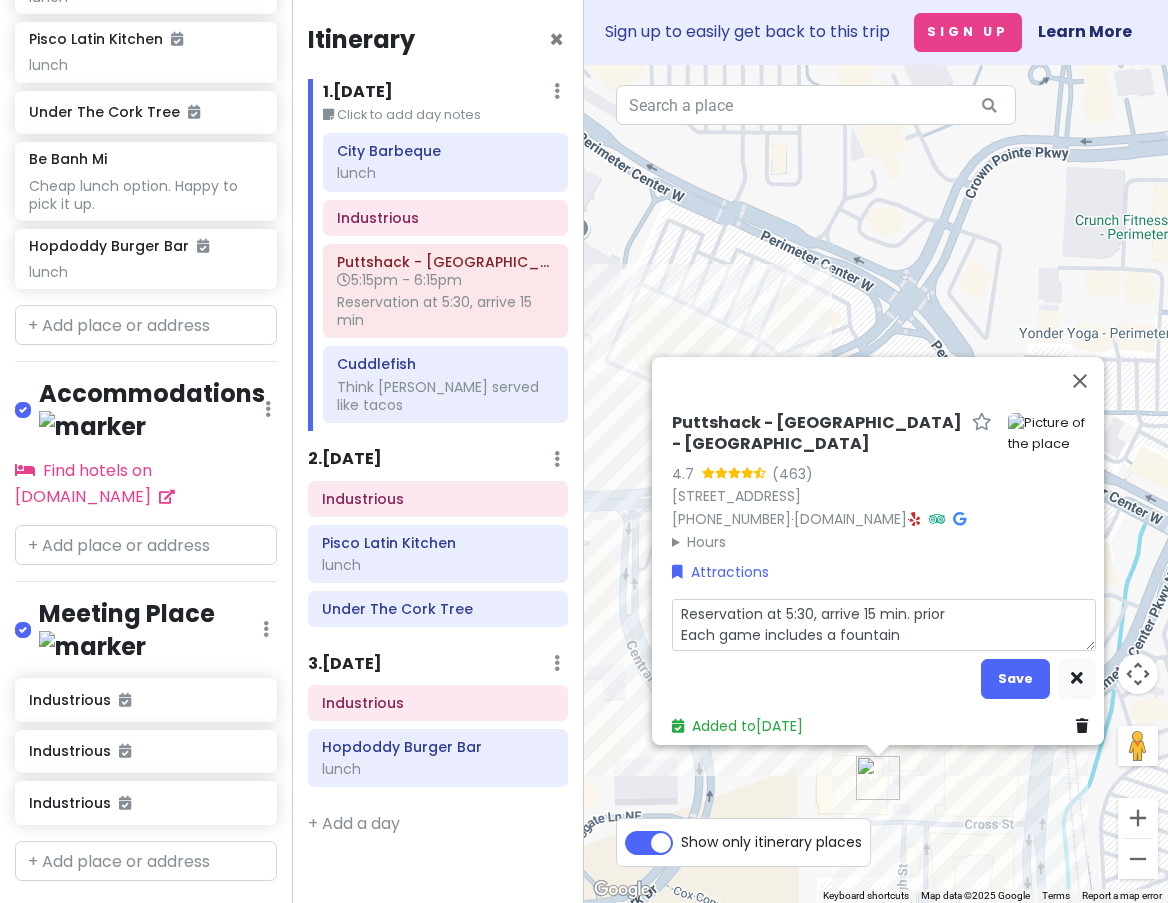 type on "x" 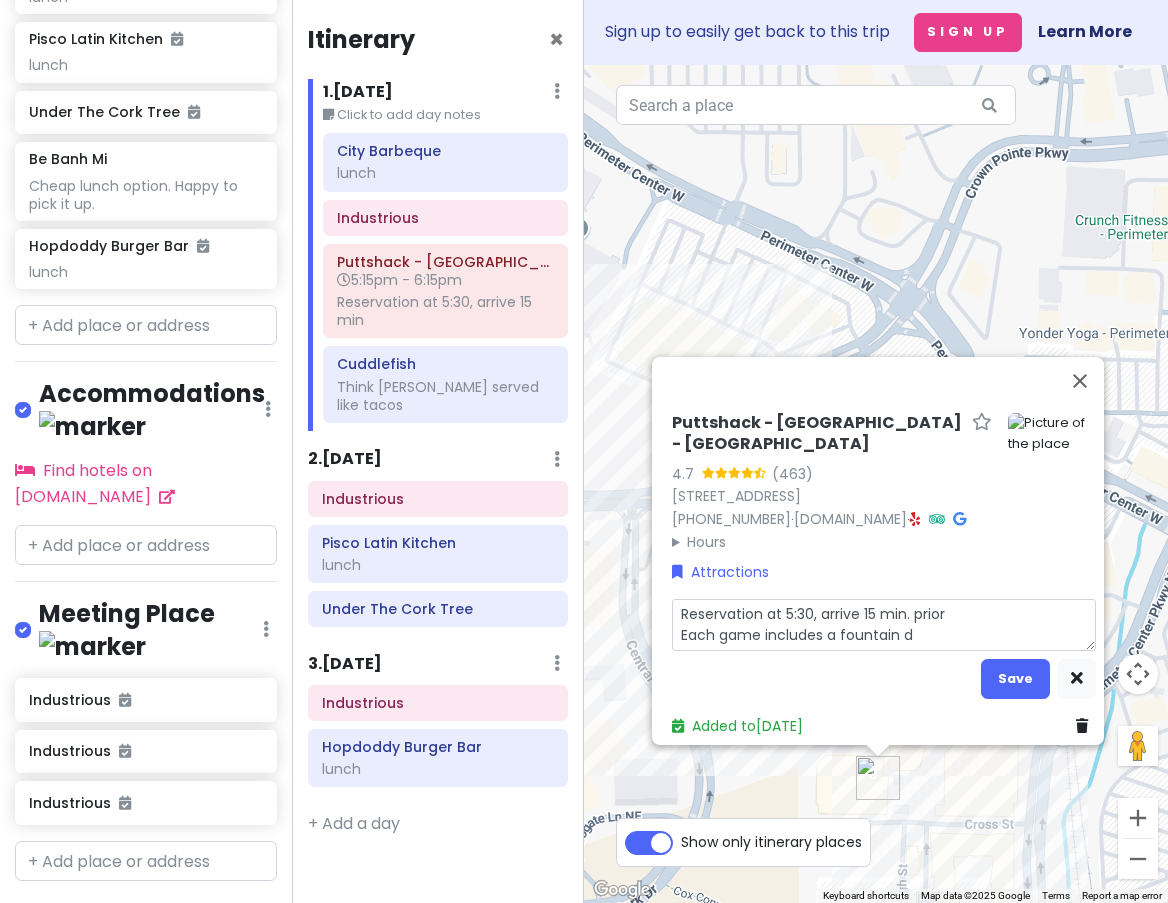 type on "x" 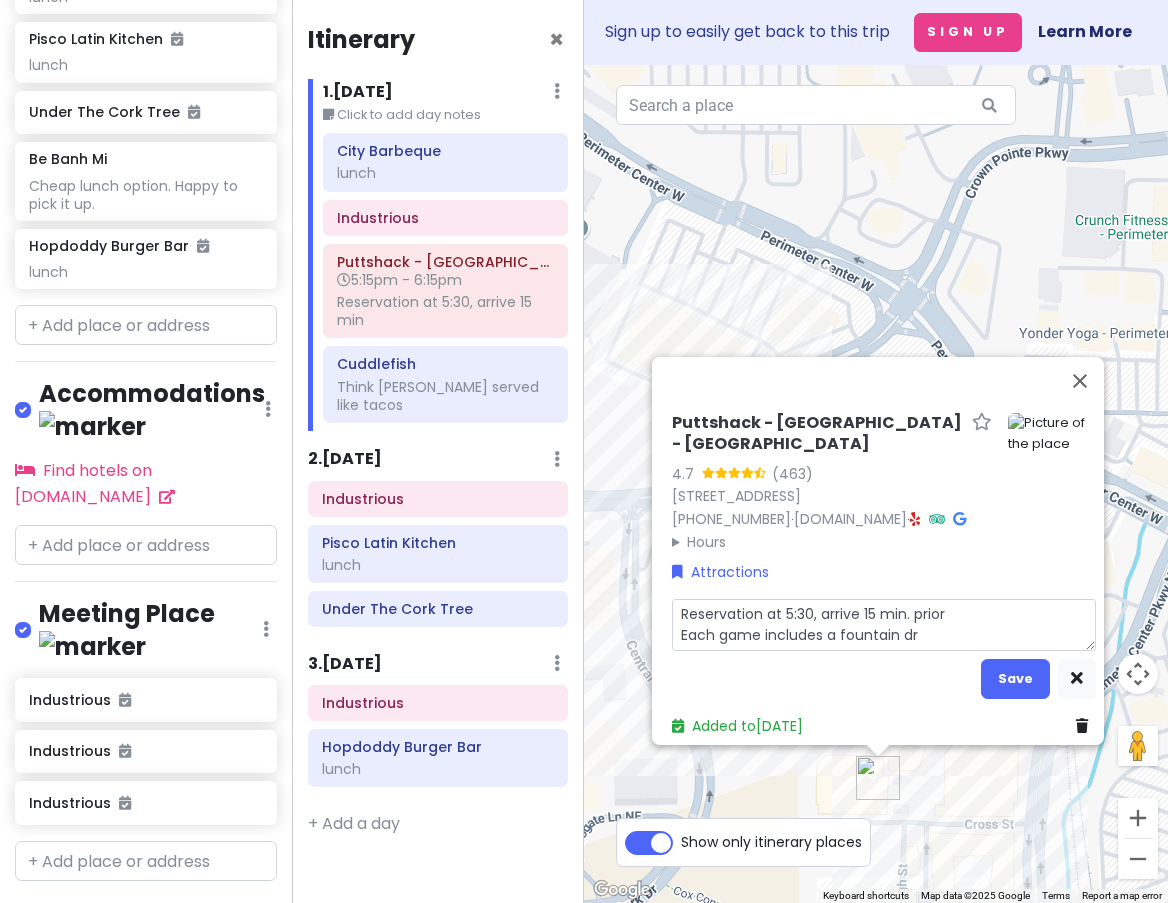 type on "x" 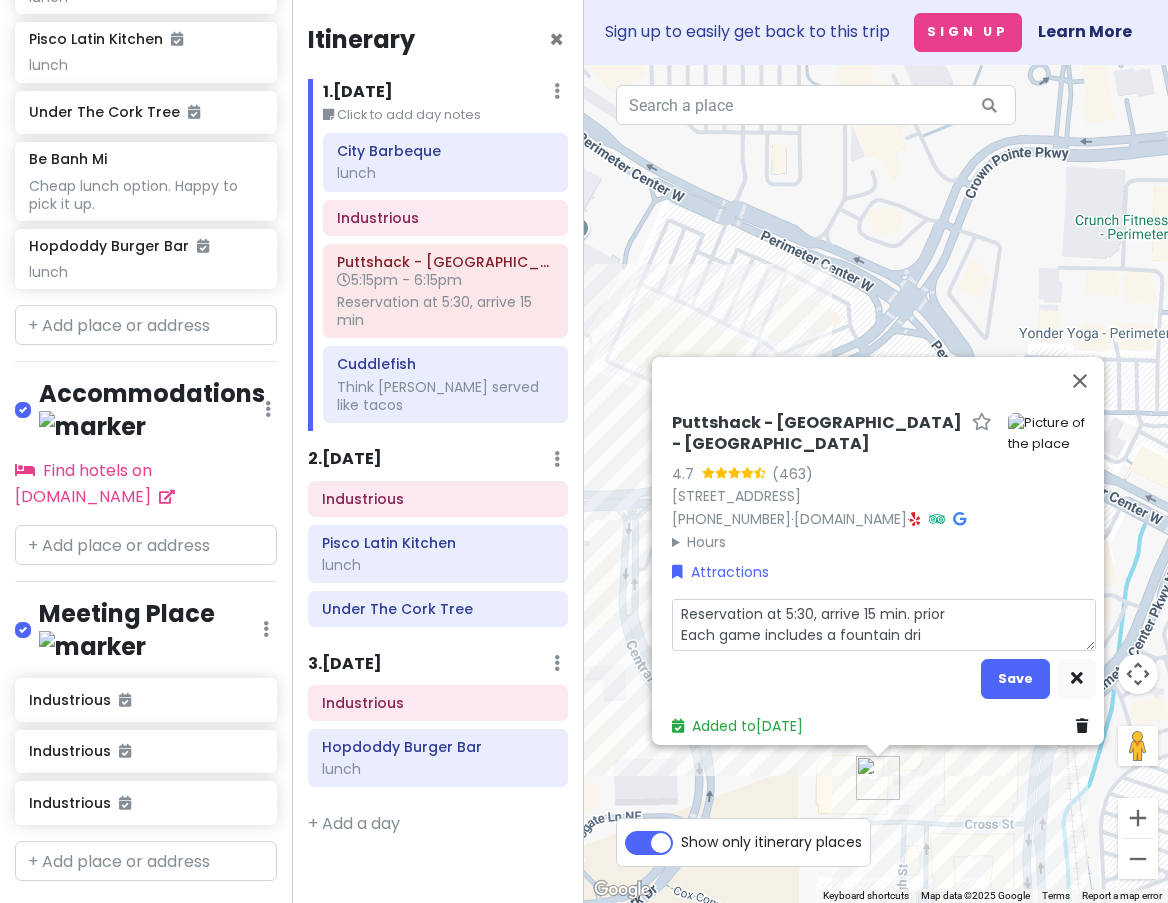 type on "x" 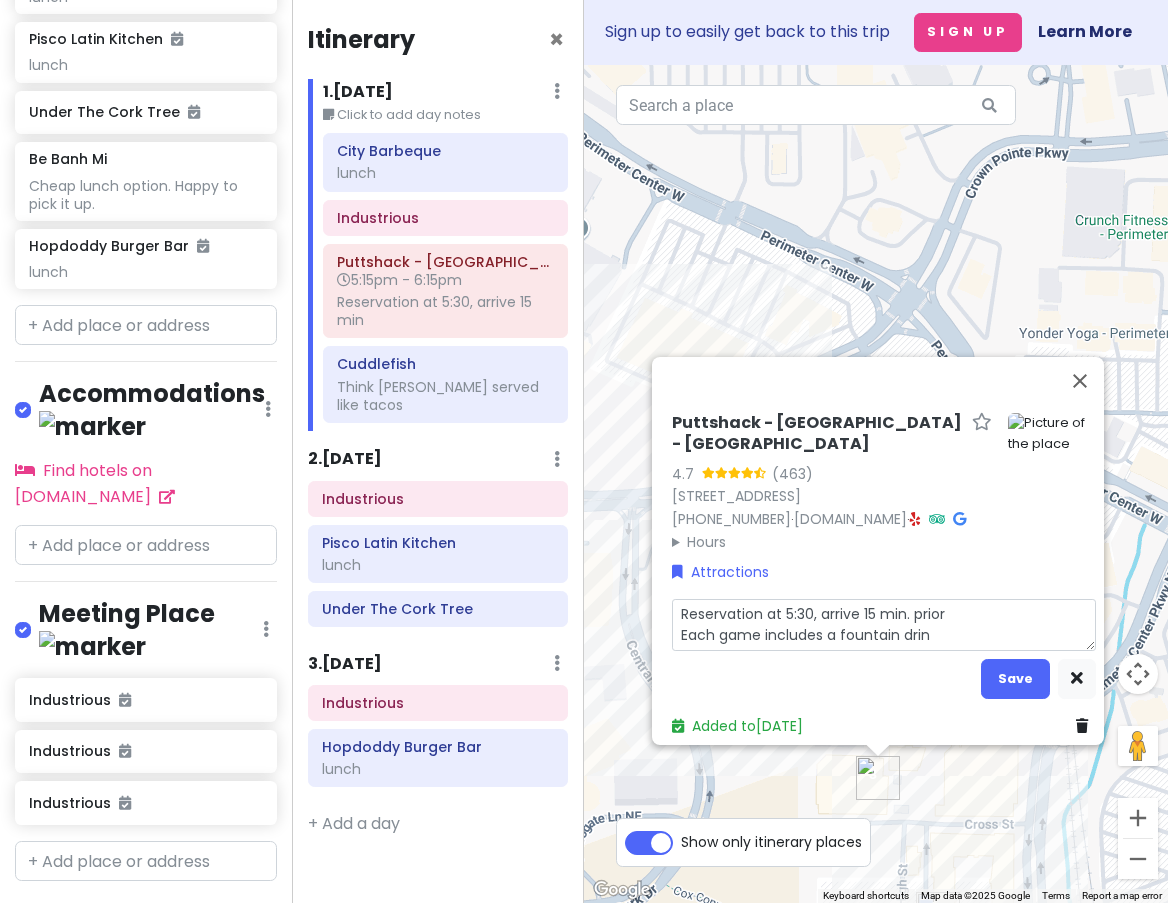 type on "x" 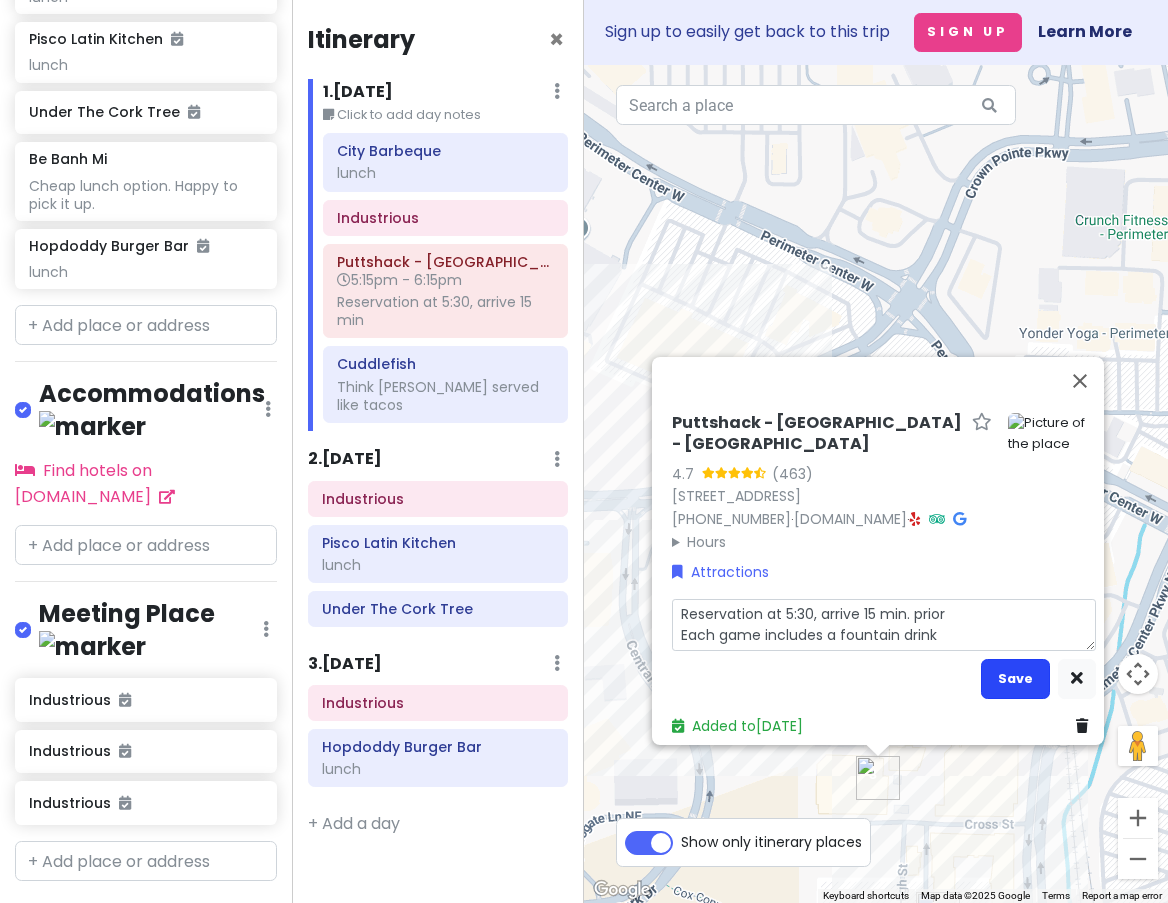 type on "Reservation at 5:30, arrive 15 min. prior
Each game includes a fountain drink" 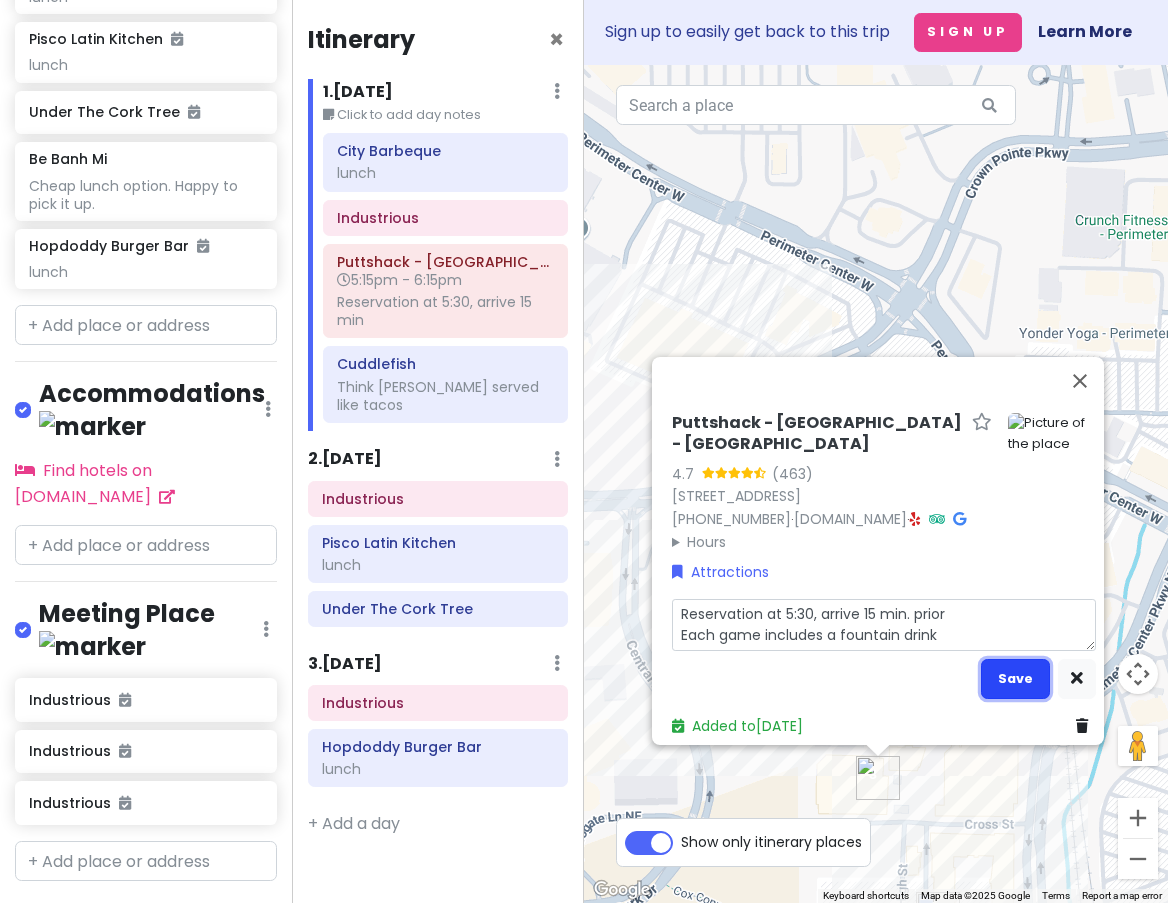 click on "Save" at bounding box center [1015, 678] 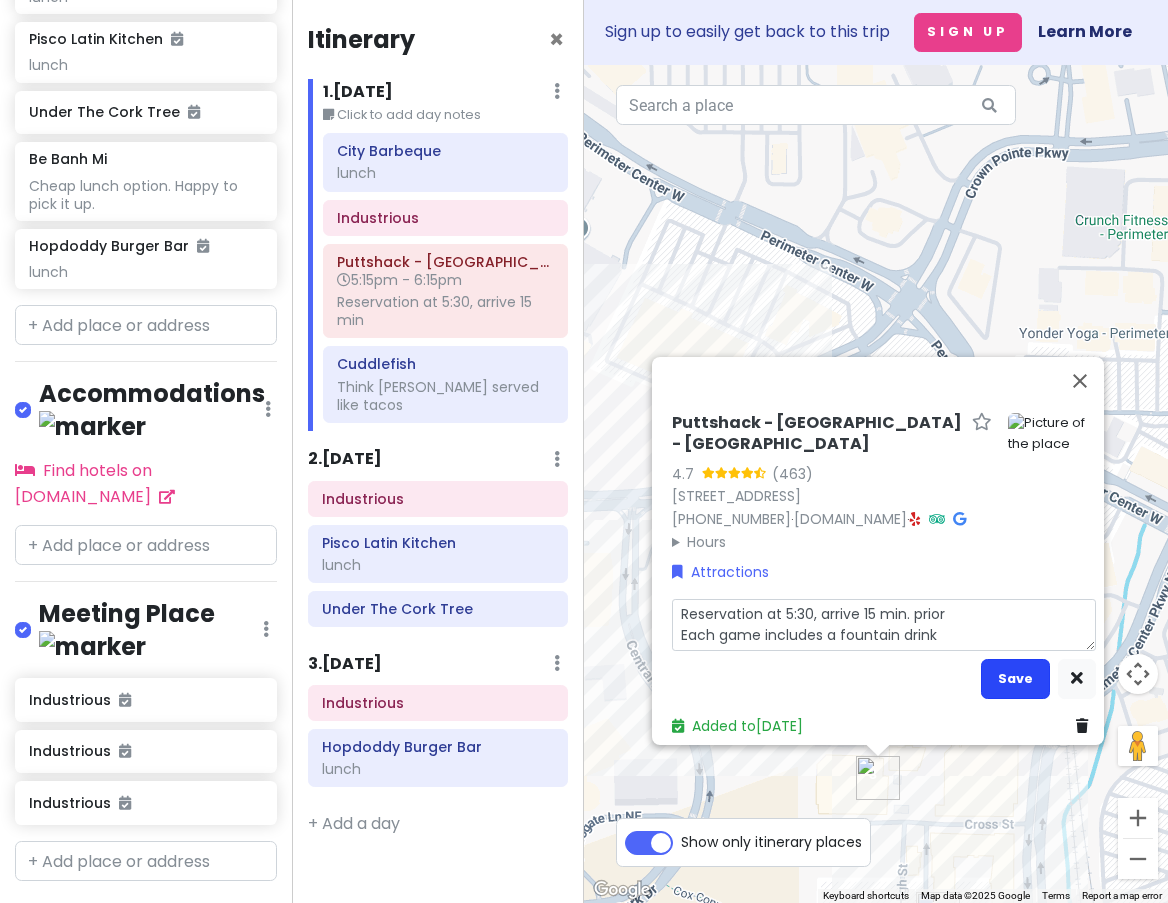 scroll, scrollTop: 1601, scrollLeft: 0, axis: vertical 